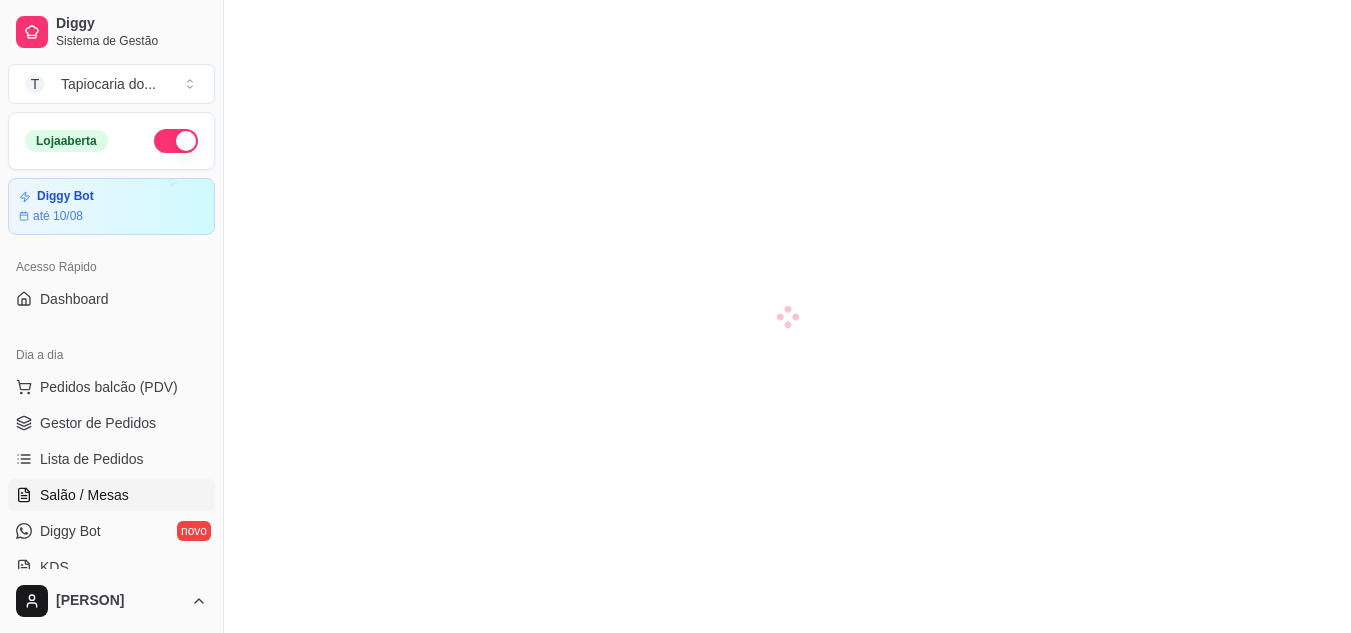 scroll, scrollTop: 0, scrollLeft: 0, axis: both 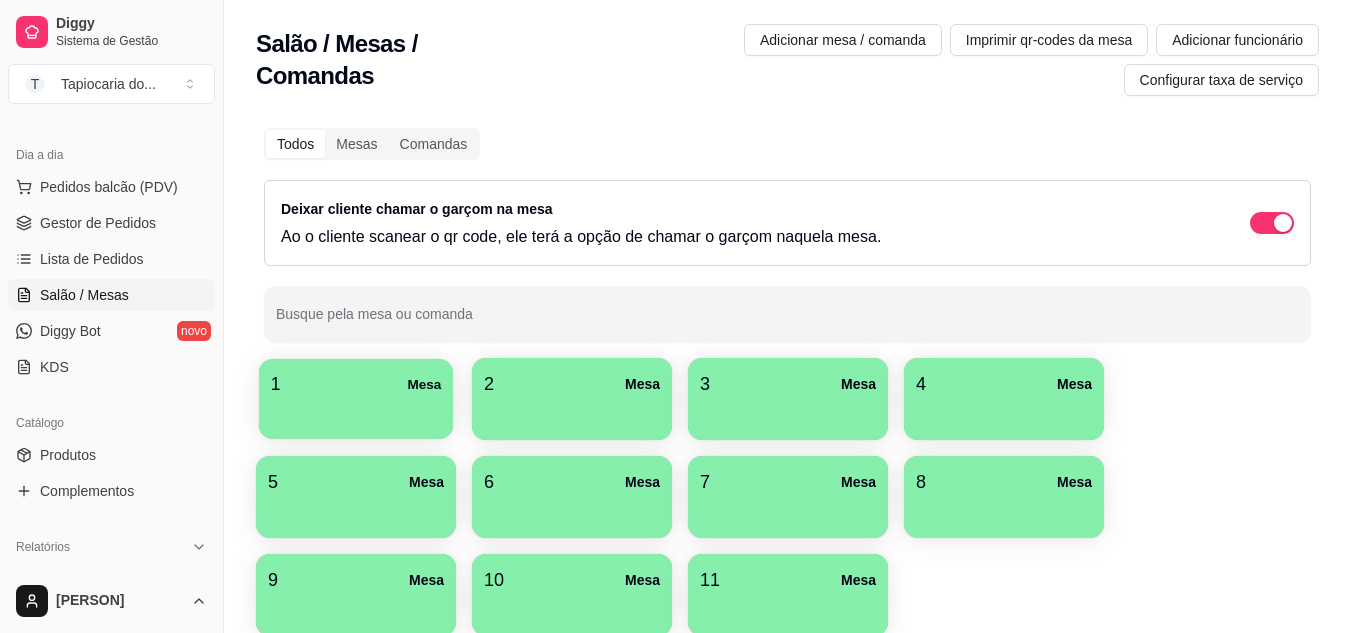 click at bounding box center [356, 412] 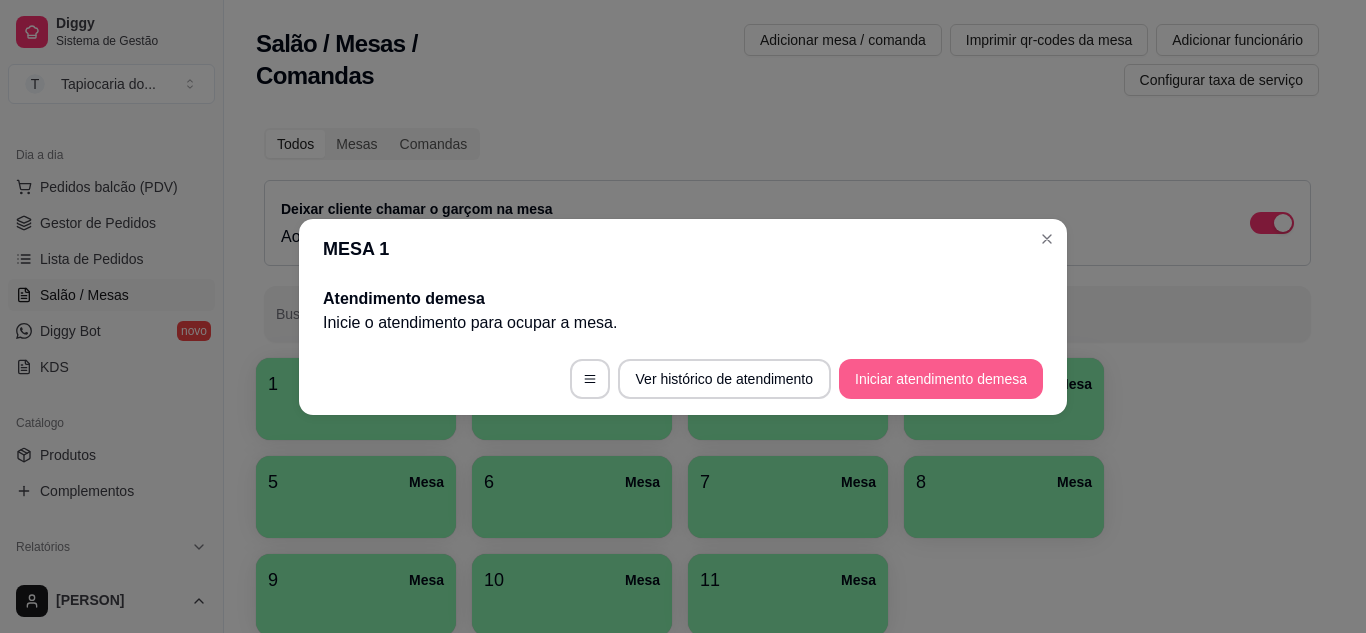 click on "Iniciar atendimento de  mesa" at bounding box center [941, 379] 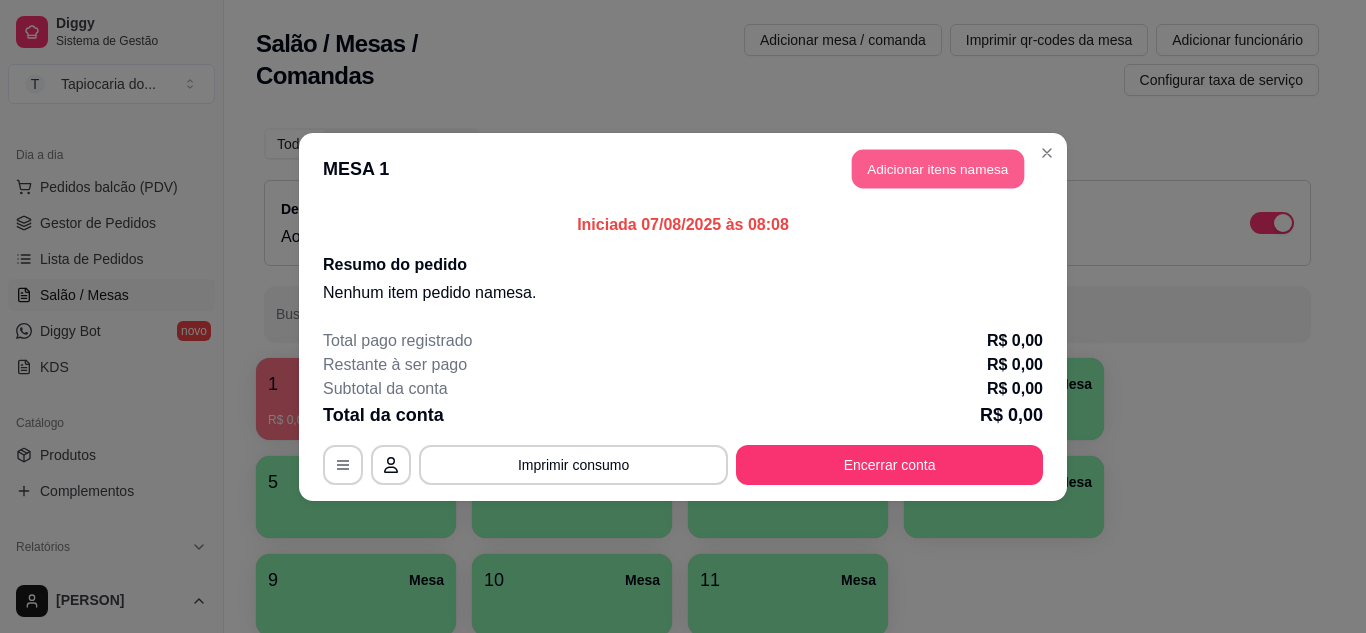 click on "Adicionar itens na  mesa" at bounding box center (938, 168) 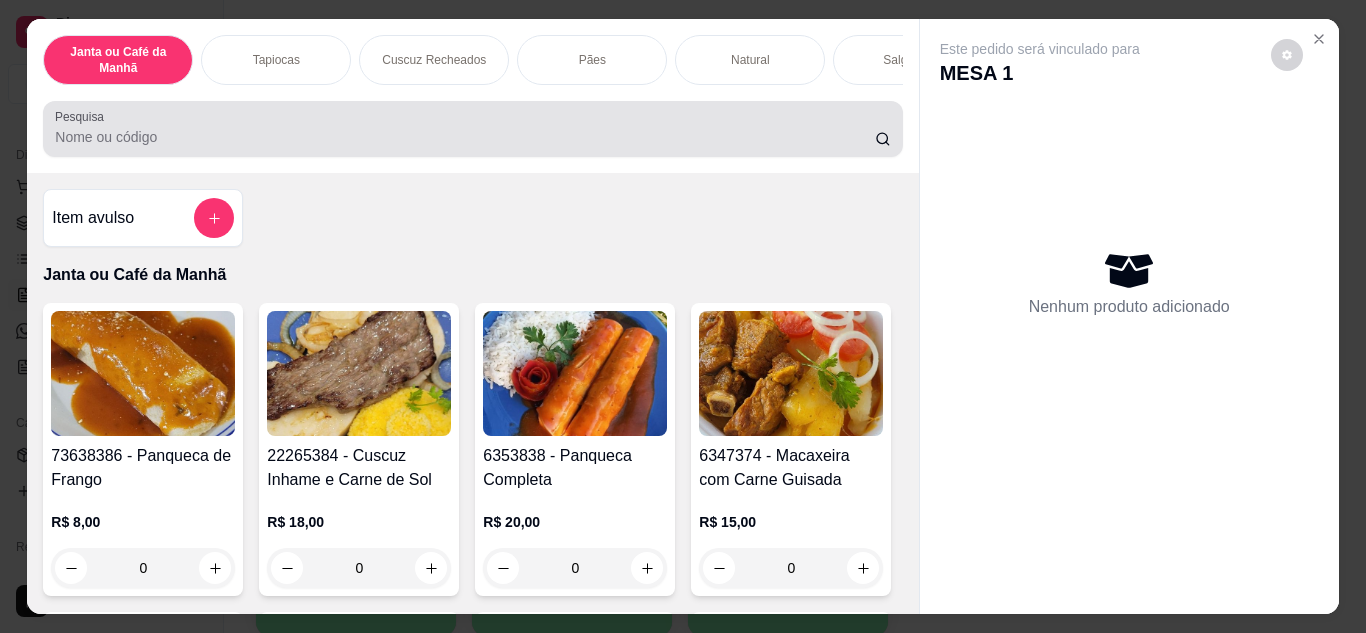 click on "Pesquisa" at bounding box center [465, 137] 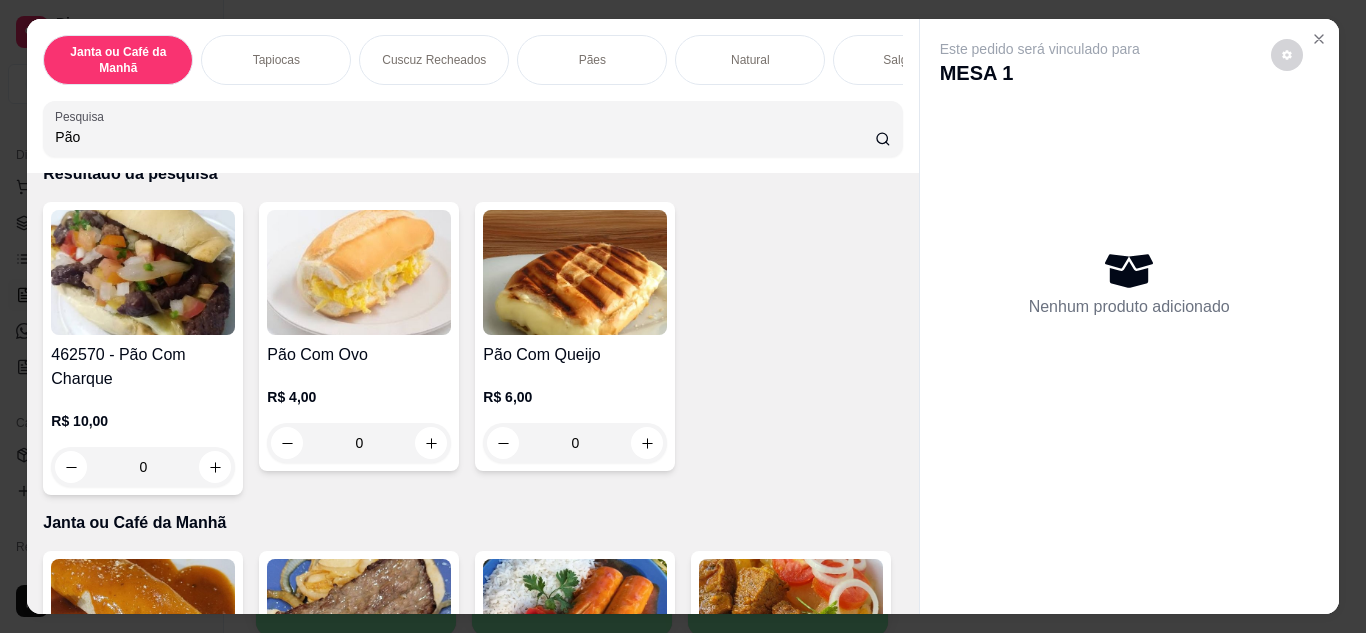 scroll, scrollTop: 200, scrollLeft: 0, axis: vertical 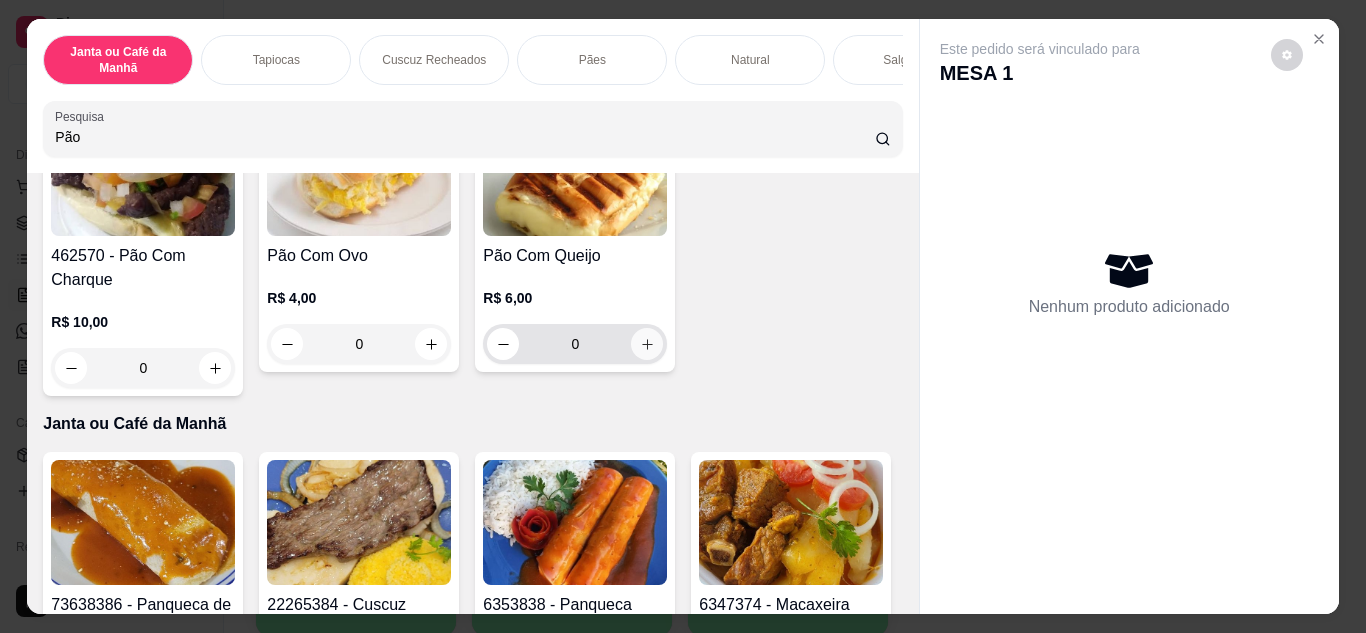 type on "Pão" 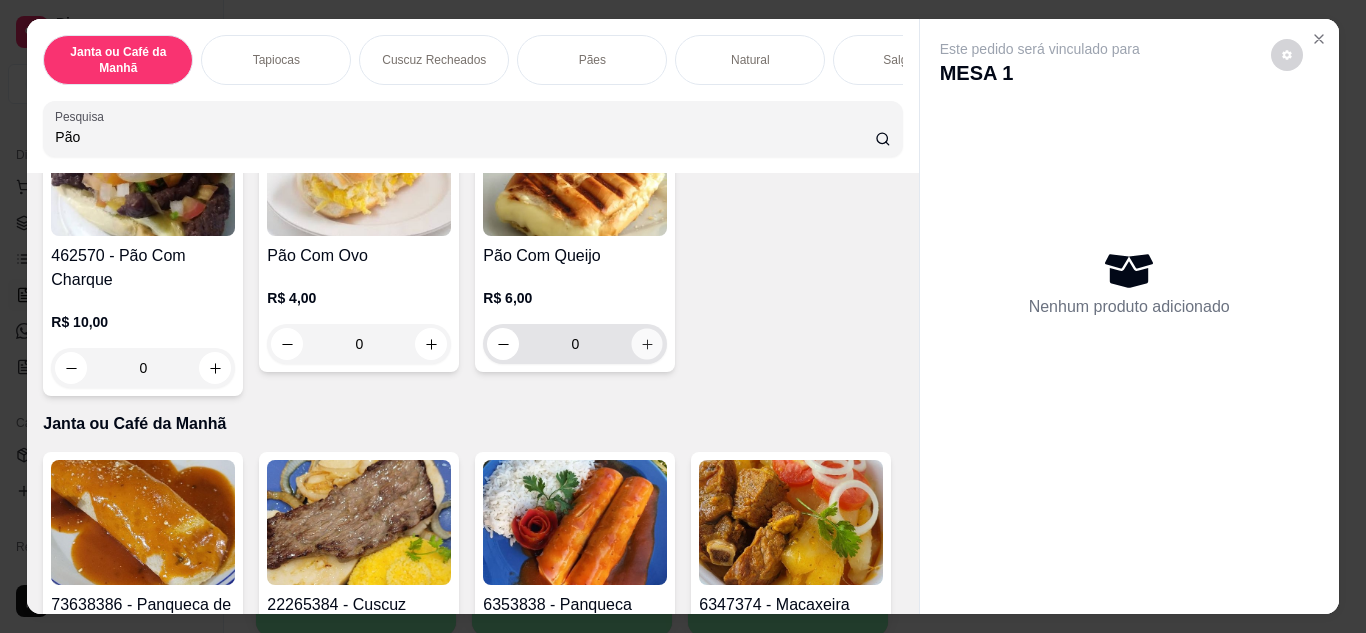 click 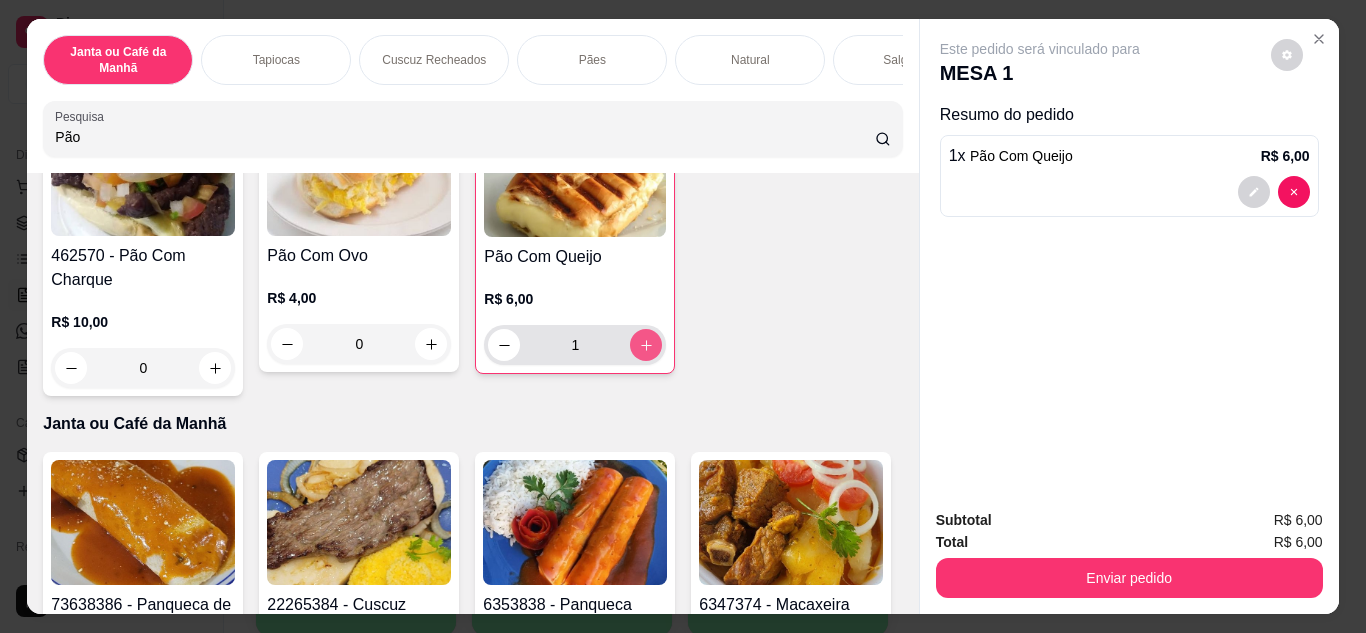 click at bounding box center [646, 345] 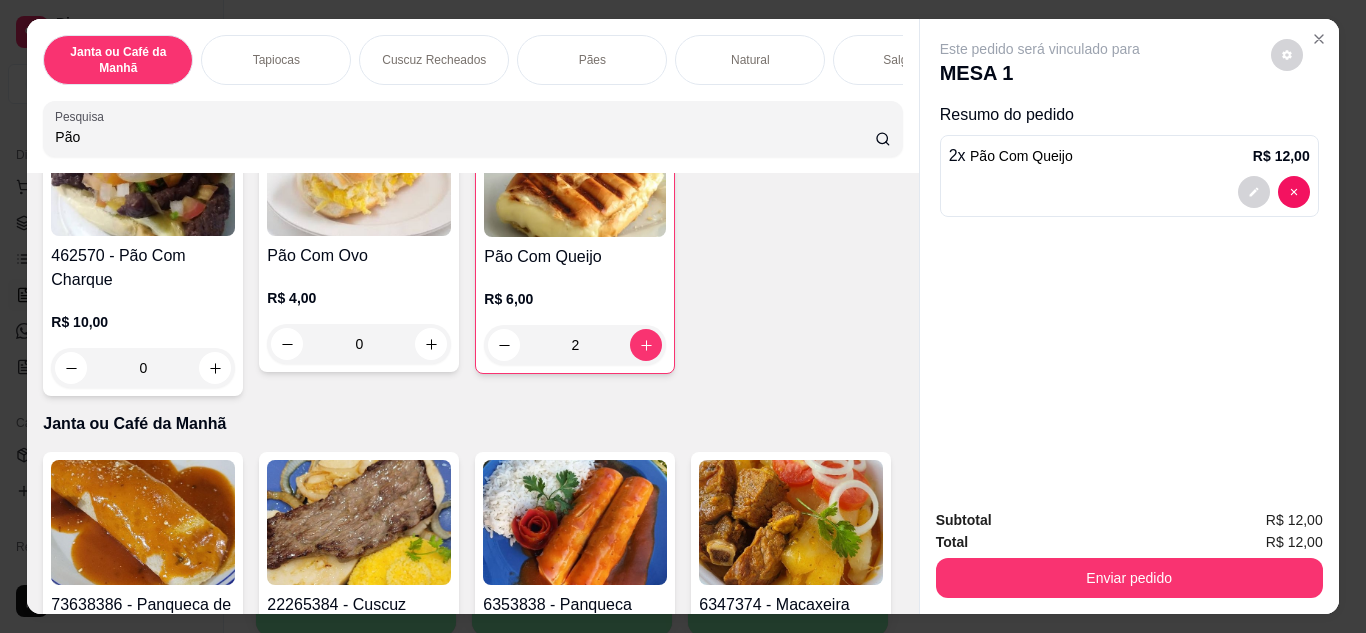 drag, startPoint x: 122, startPoint y: 148, endPoint x: 8, endPoint y: 134, distance: 114.85643 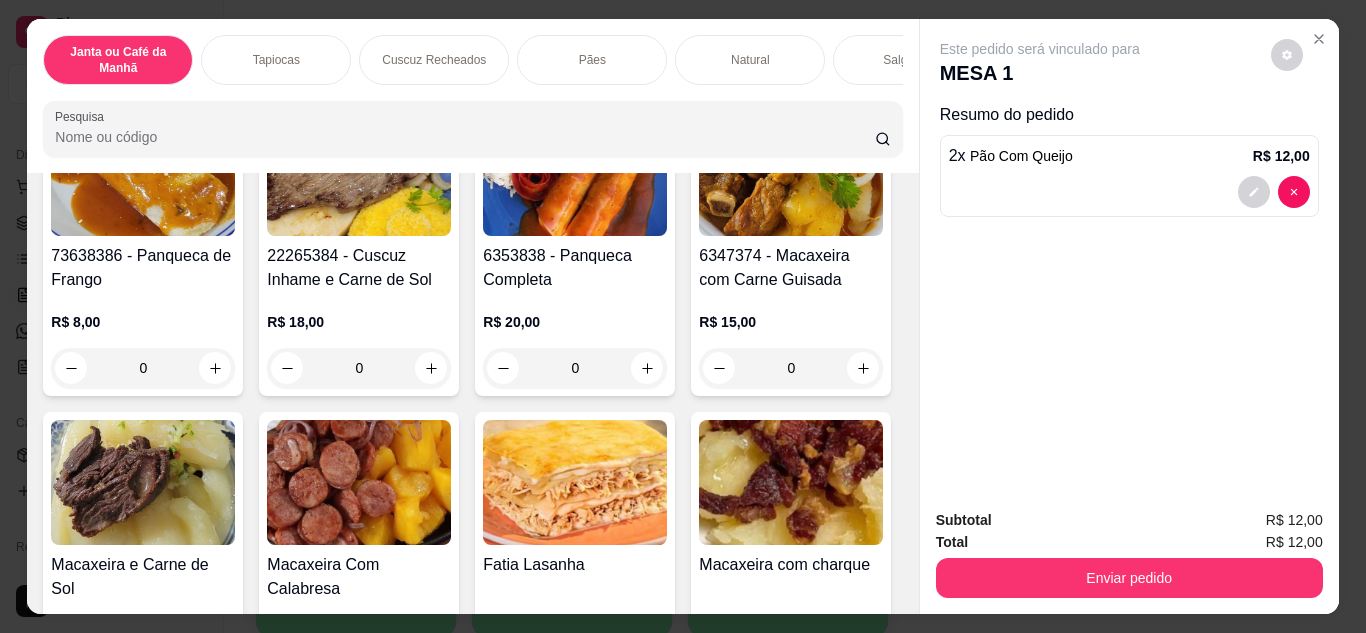 scroll, scrollTop: 0, scrollLeft: 0, axis: both 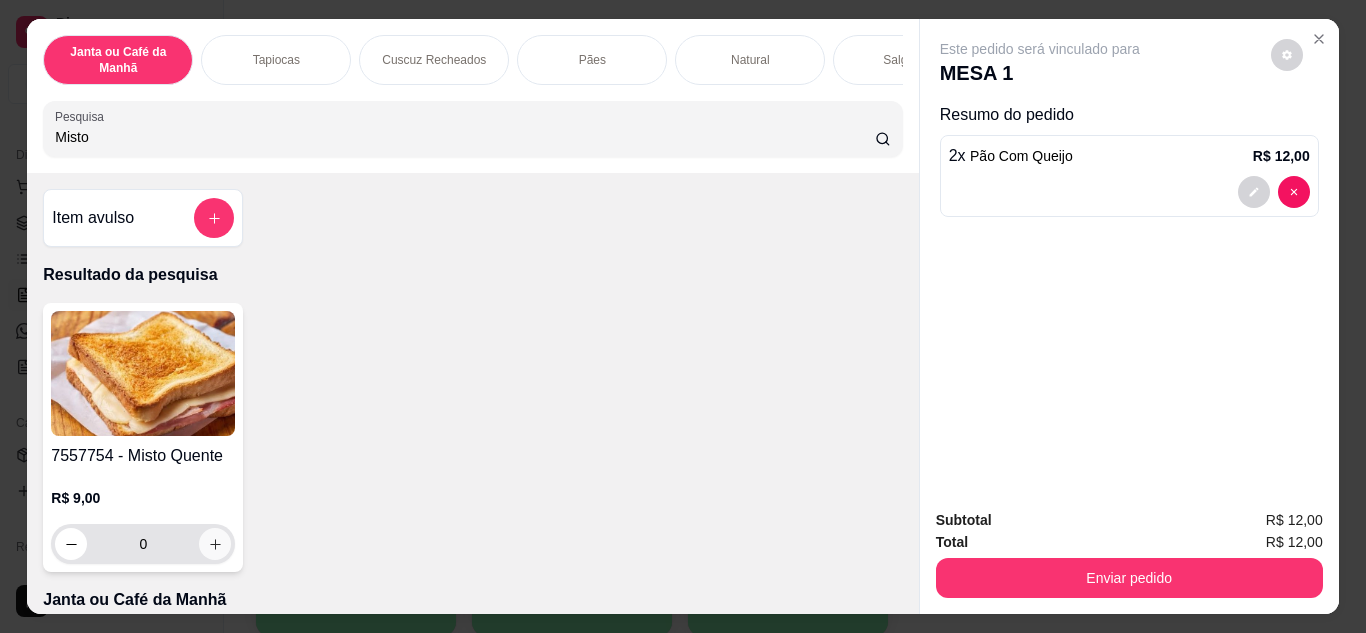 type on "Misto" 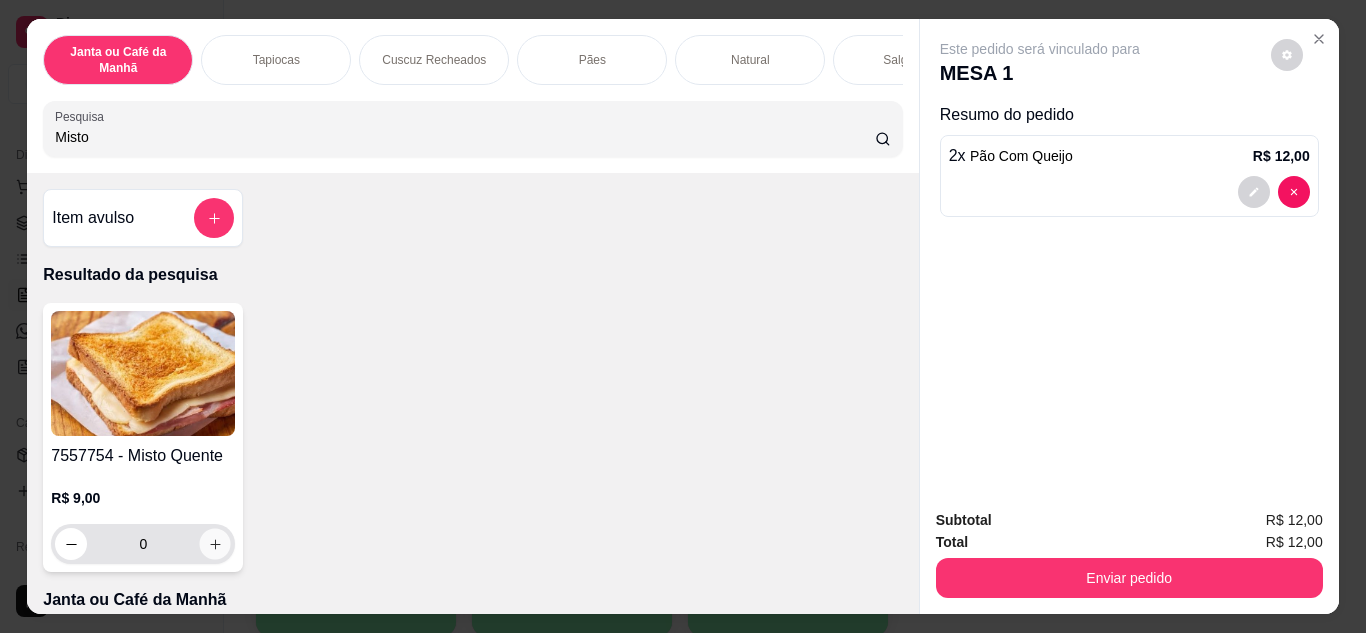 click 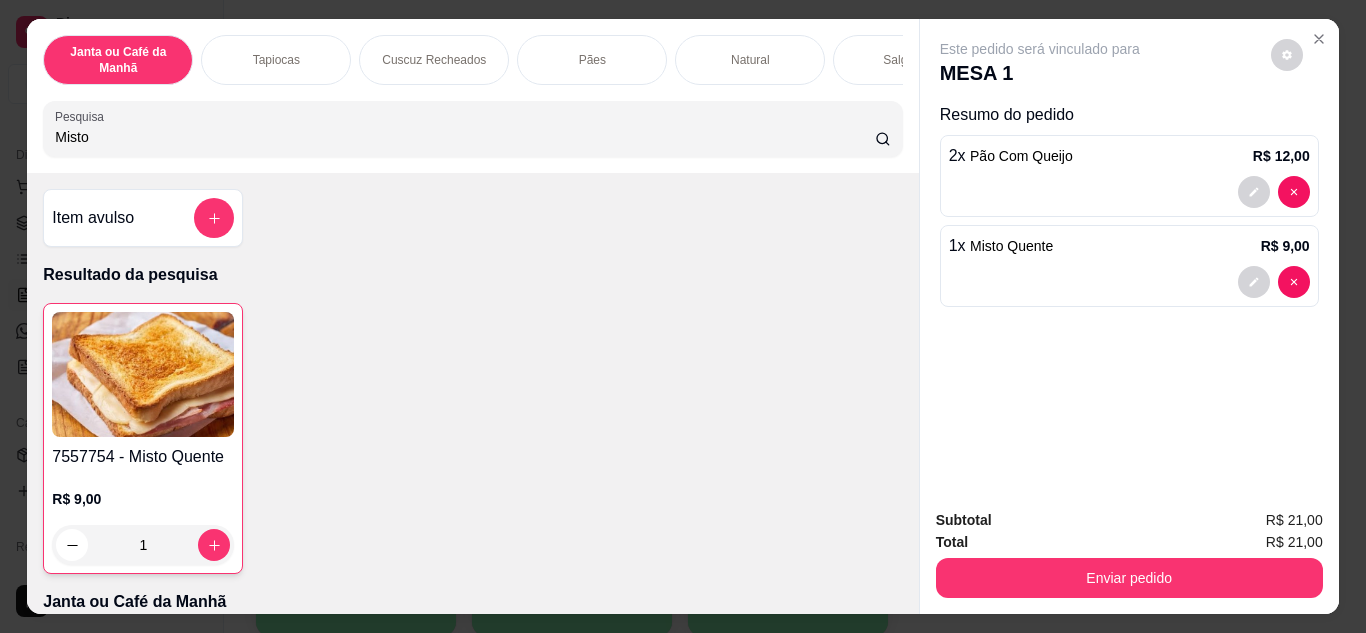 drag, startPoint x: 181, startPoint y: 152, endPoint x: 0, endPoint y: 143, distance: 181.22362 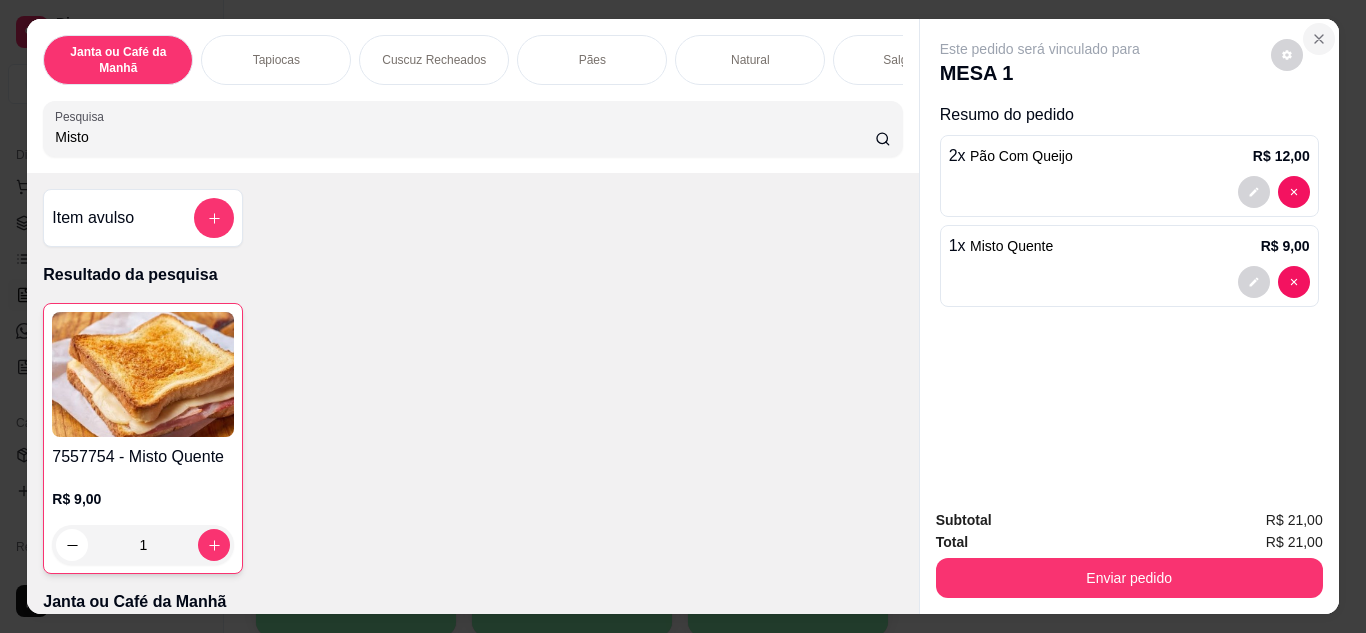click 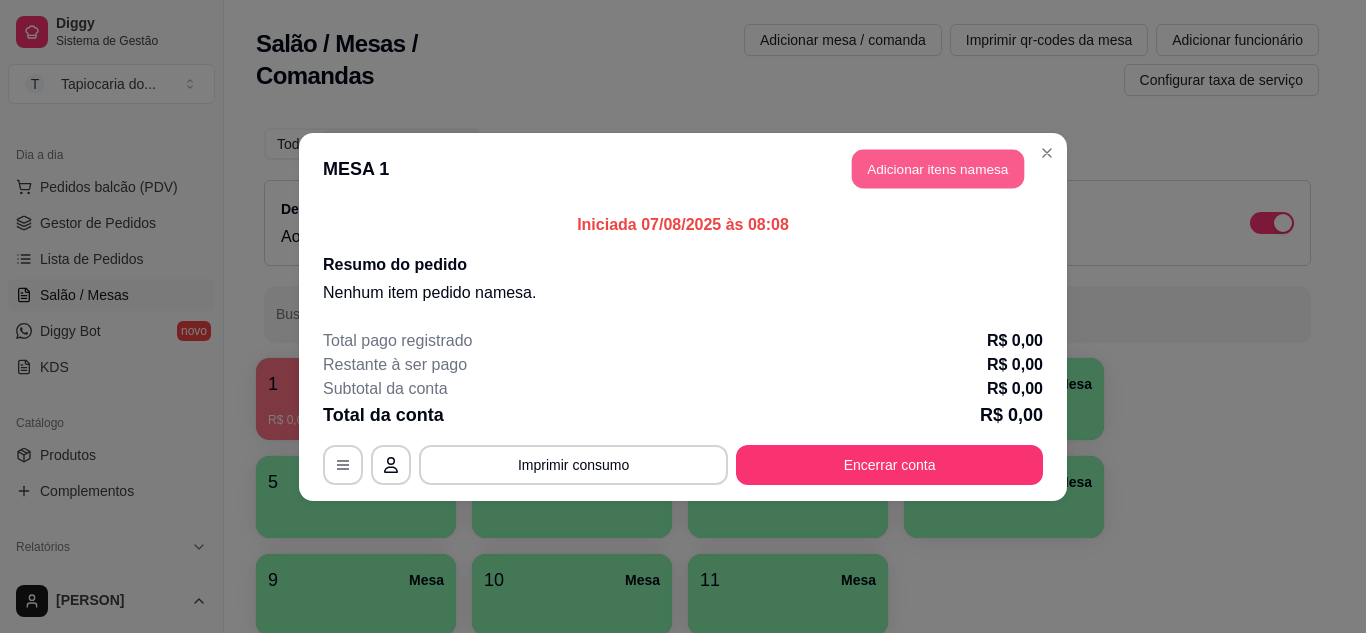 click on "Adicionar itens na  mesa" at bounding box center (938, 168) 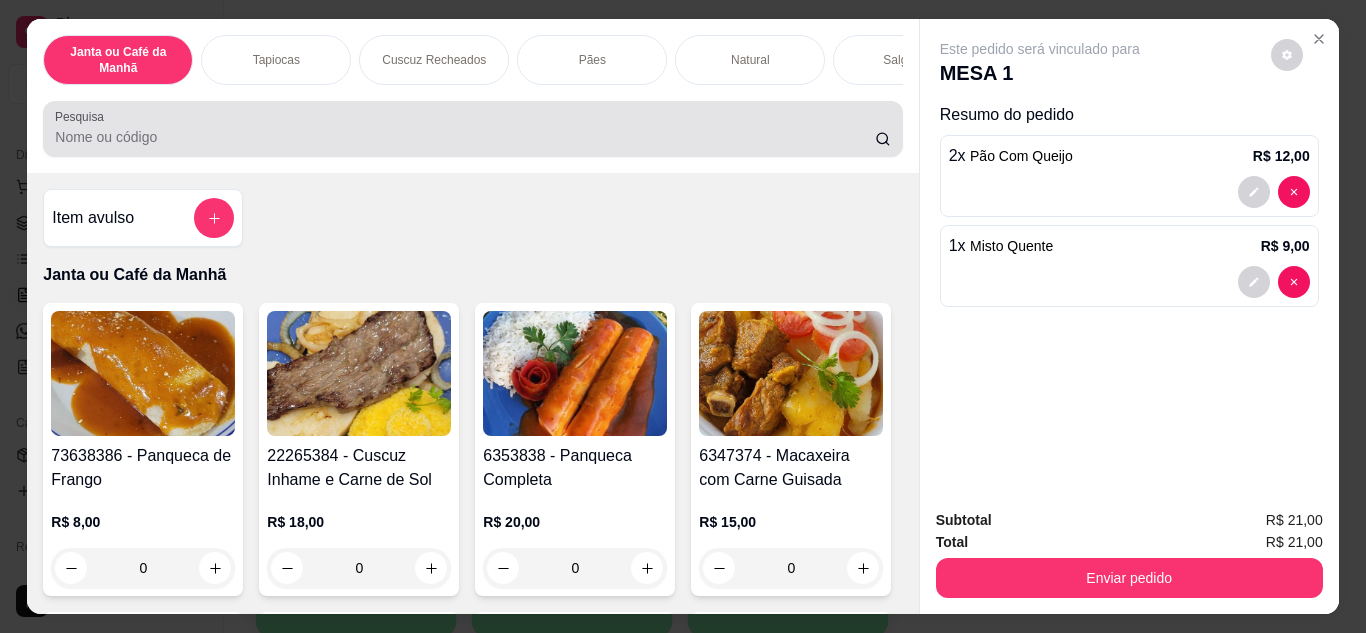 drag, startPoint x: 502, startPoint y: 162, endPoint x: 519, endPoint y: 148, distance: 22.022715 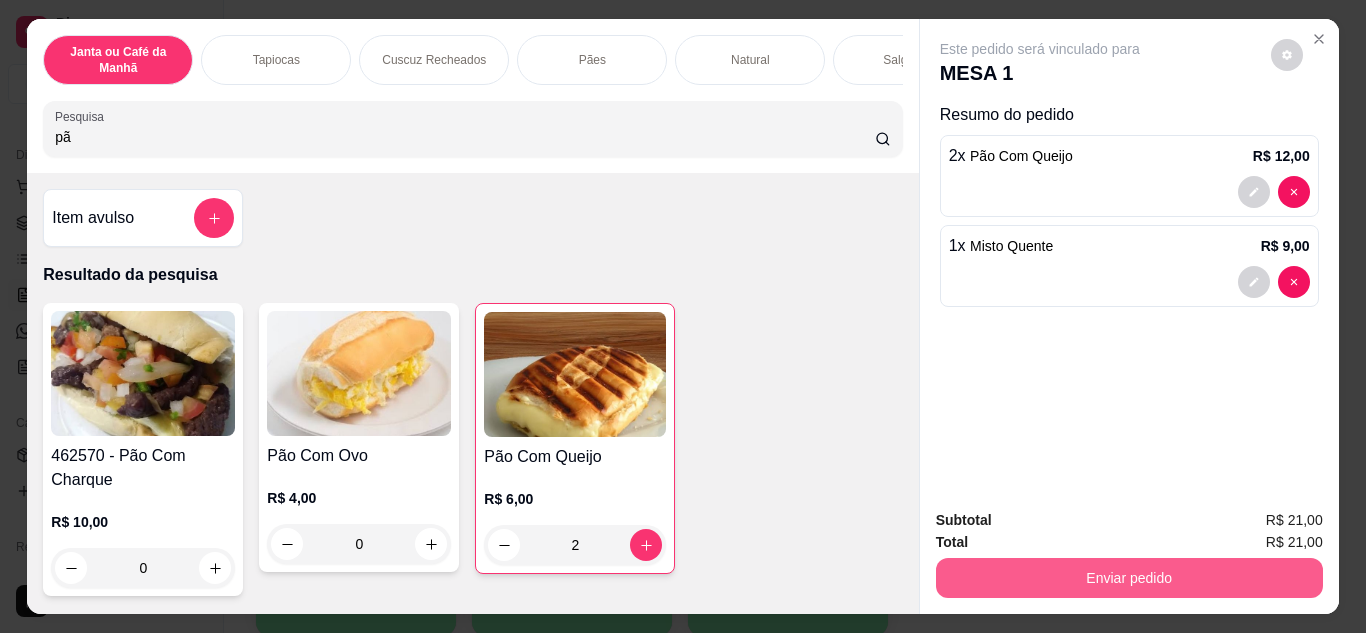 type on "pã" 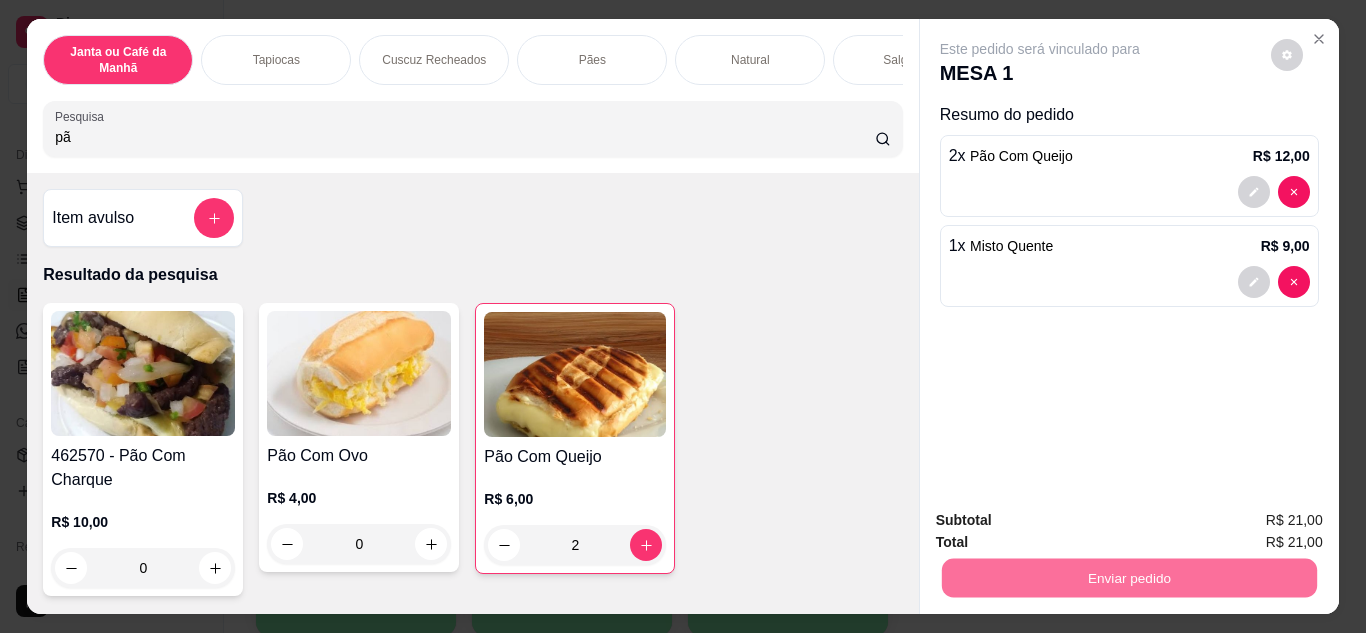 click on "Não registrar e enviar pedido" at bounding box center (1063, 520) 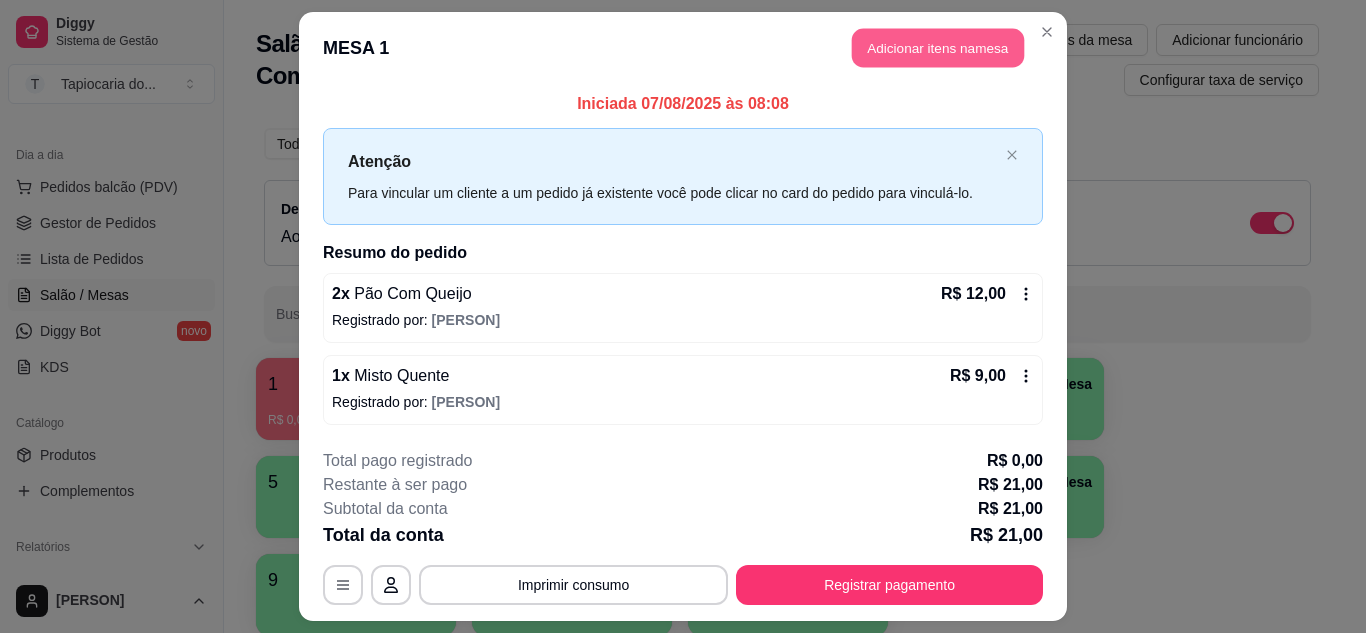 click on "Adicionar itens na  mesa" at bounding box center [938, 48] 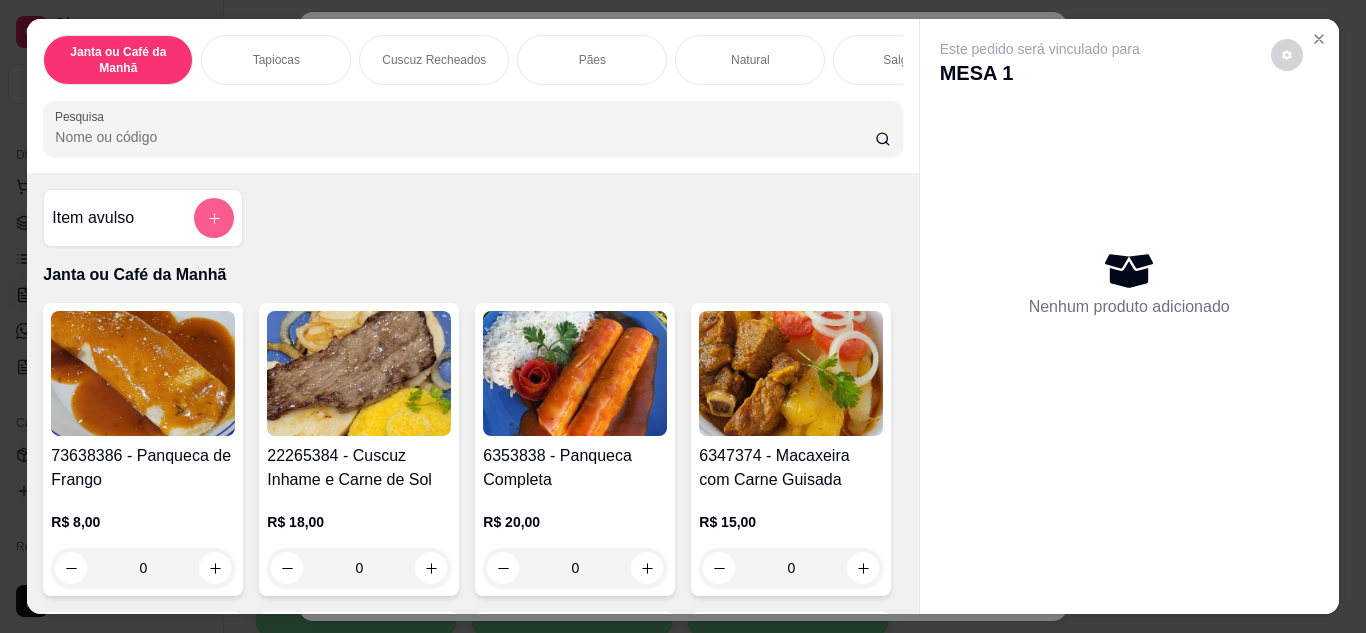 click 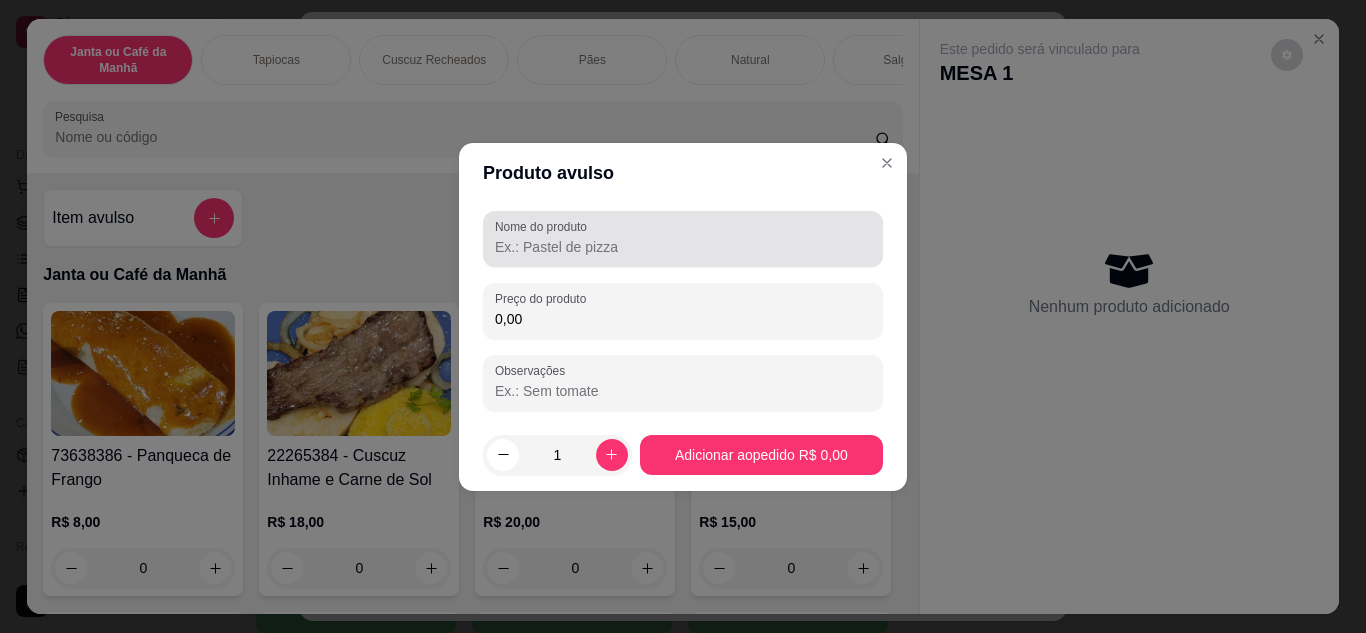 click on "Nome do produto" at bounding box center (683, 239) 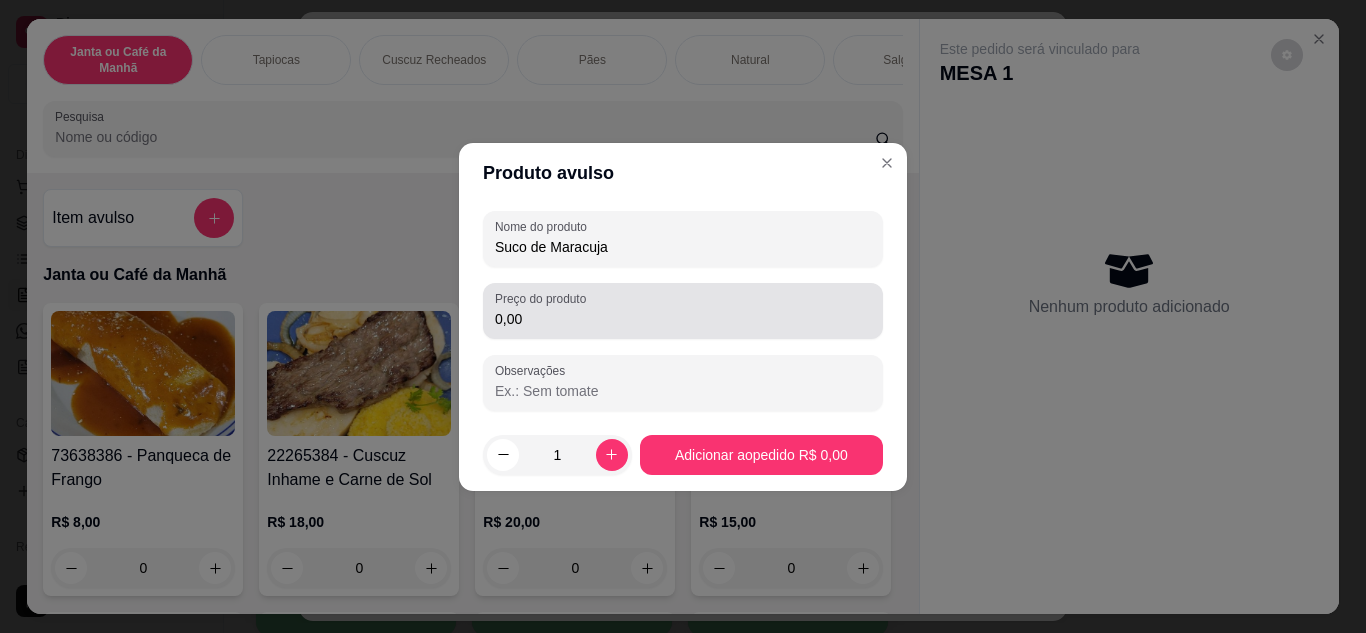 type on "Suco de Maracuja" 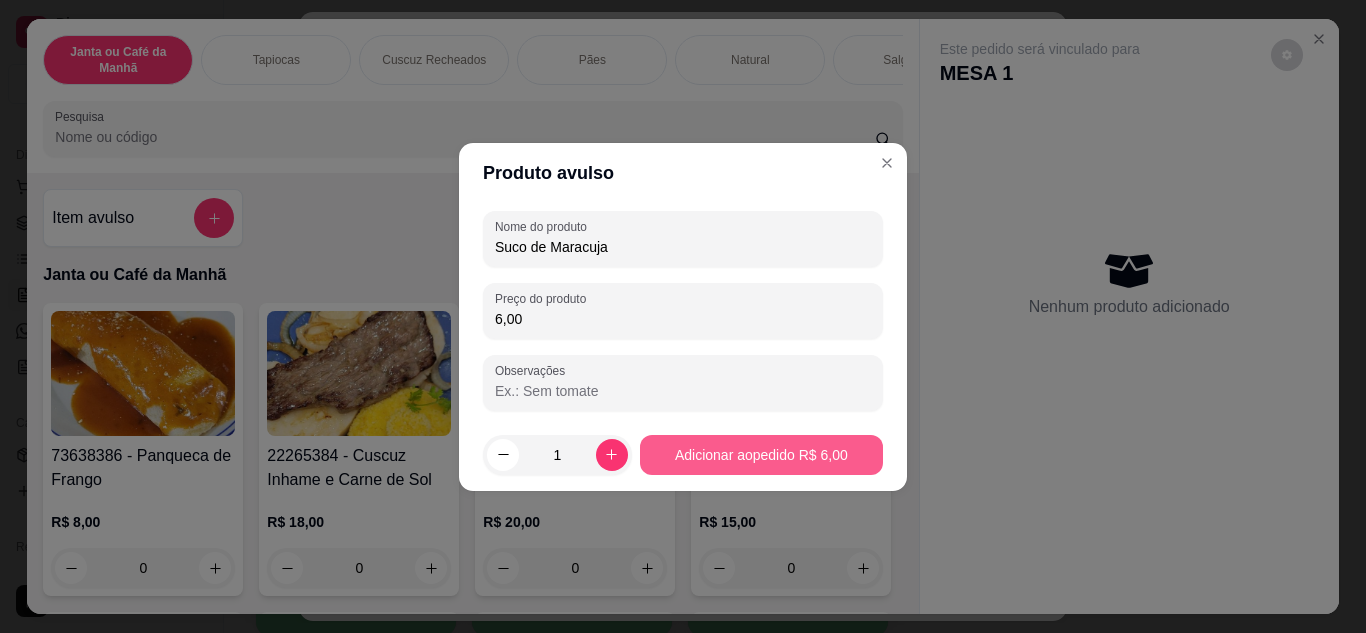 type on "6,00" 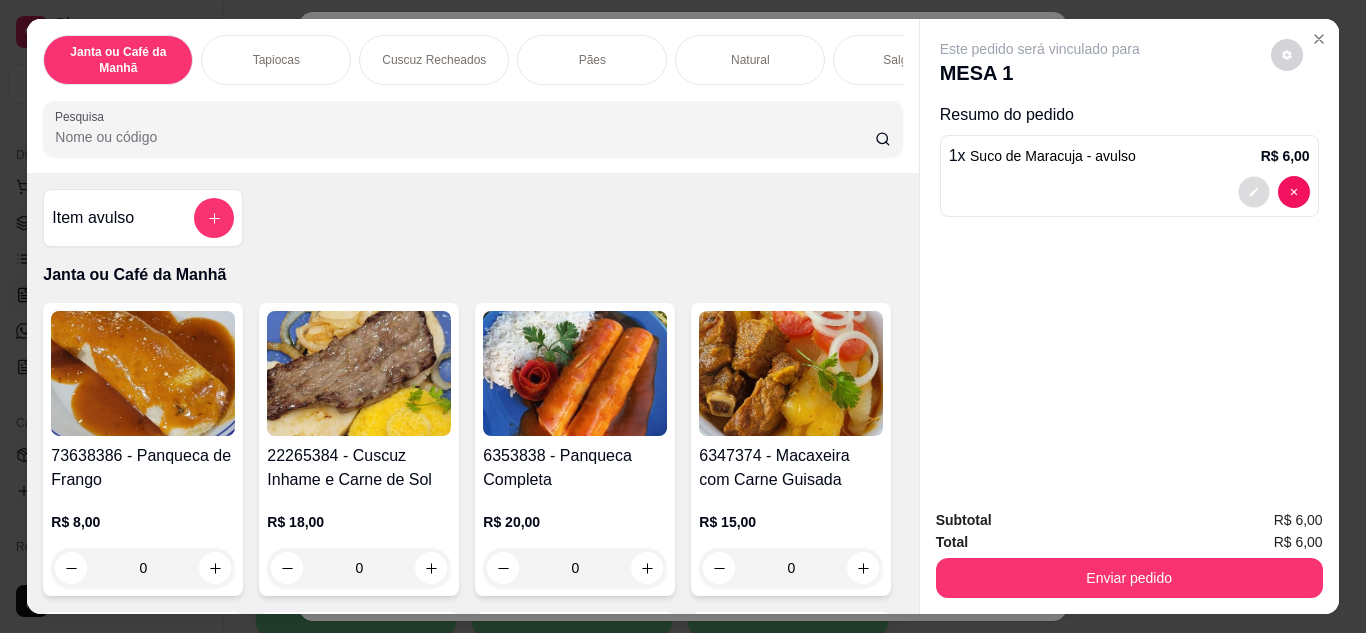 click 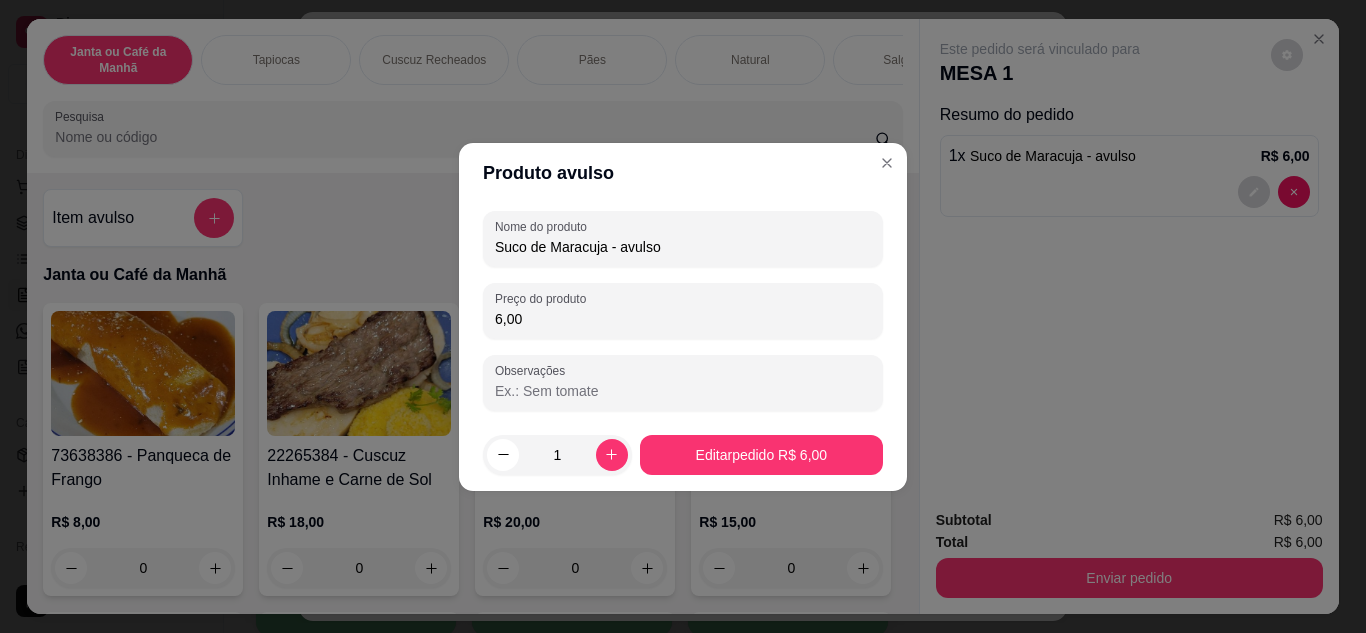 drag, startPoint x: 609, startPoint y: 252, endPoint x: 945, endPoint y: 247, distance: 336.0372 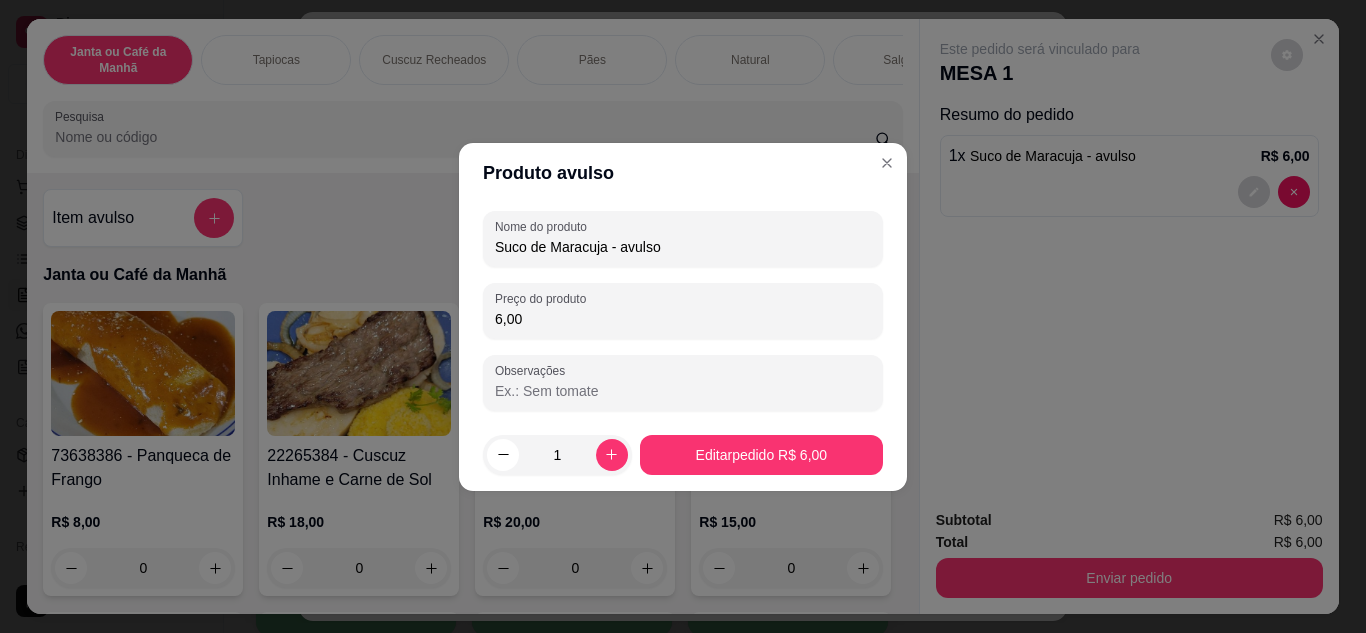 click on "Produto avulso Nome do produto Suco de Maracuja - avulso Preço do produto 6,00 Observações 1 Editar  pedido   R$ 6,00" at bounding box center [683, 316] 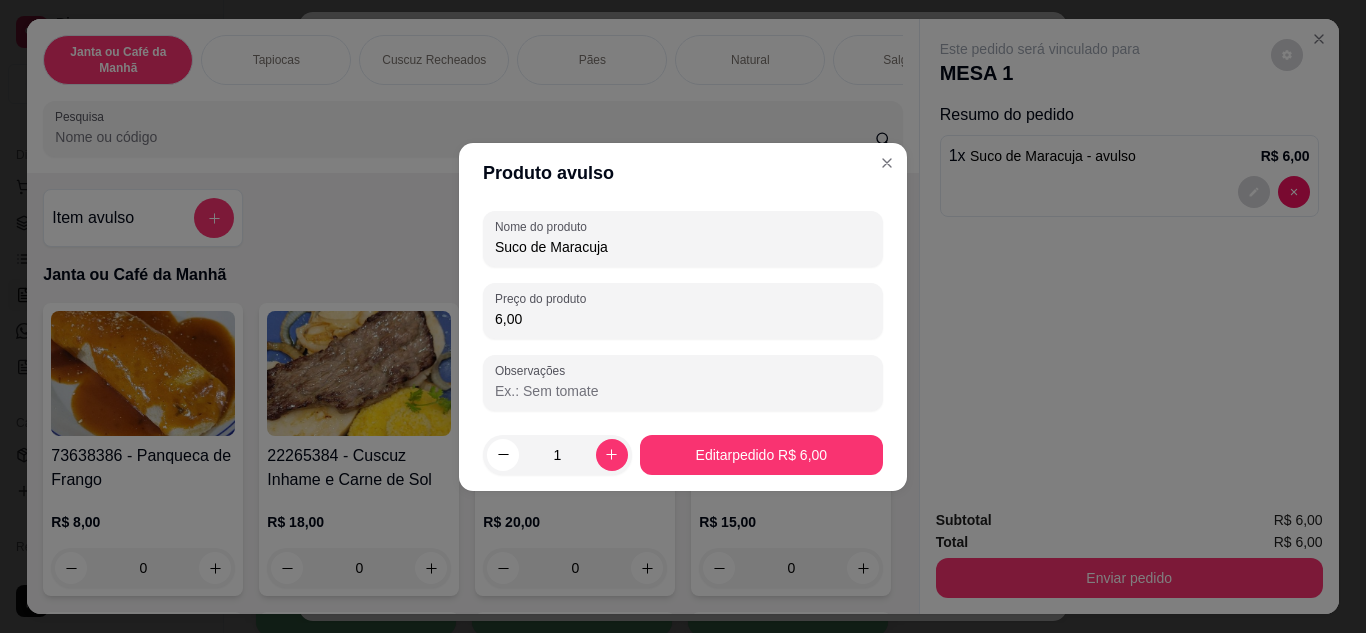 type on "Suco de Maracuja" 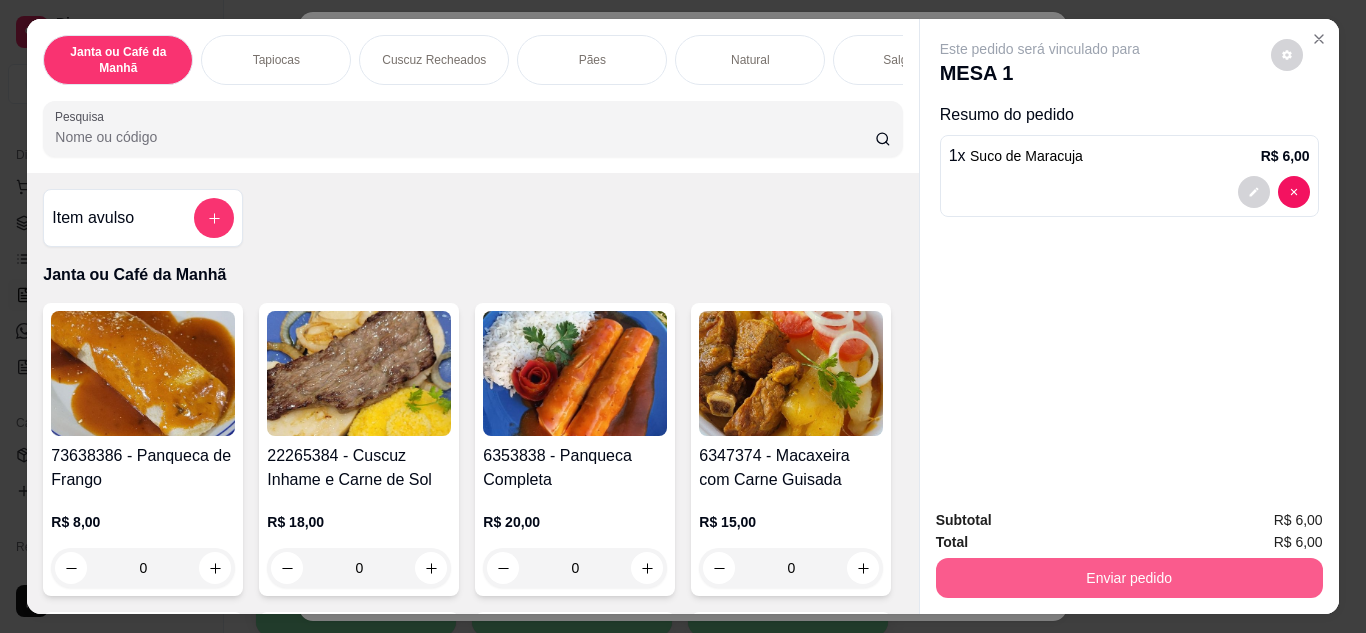 click on "Enviar pedido" at bounding box center (1129, 578) 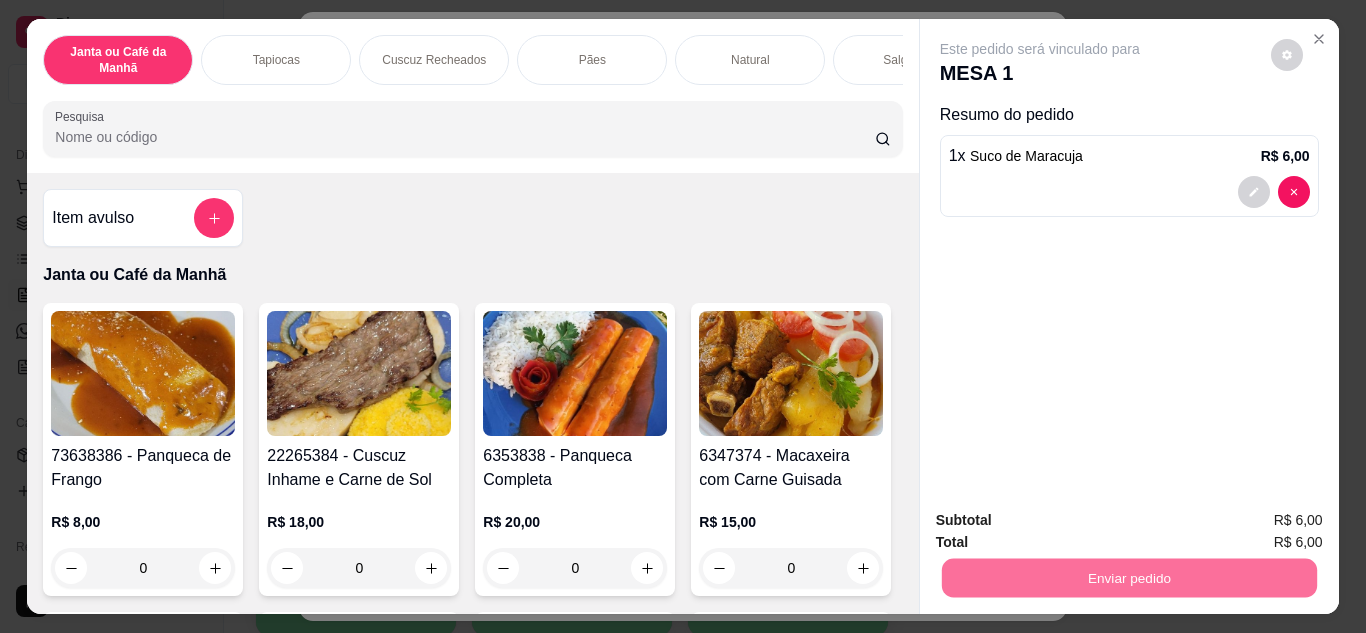 click on "Este pedido será vinculado para MESA 1 Resumo do pedido 1 x Suco de Maracuja R$ 6,00" at bounding box center [1129, 256] 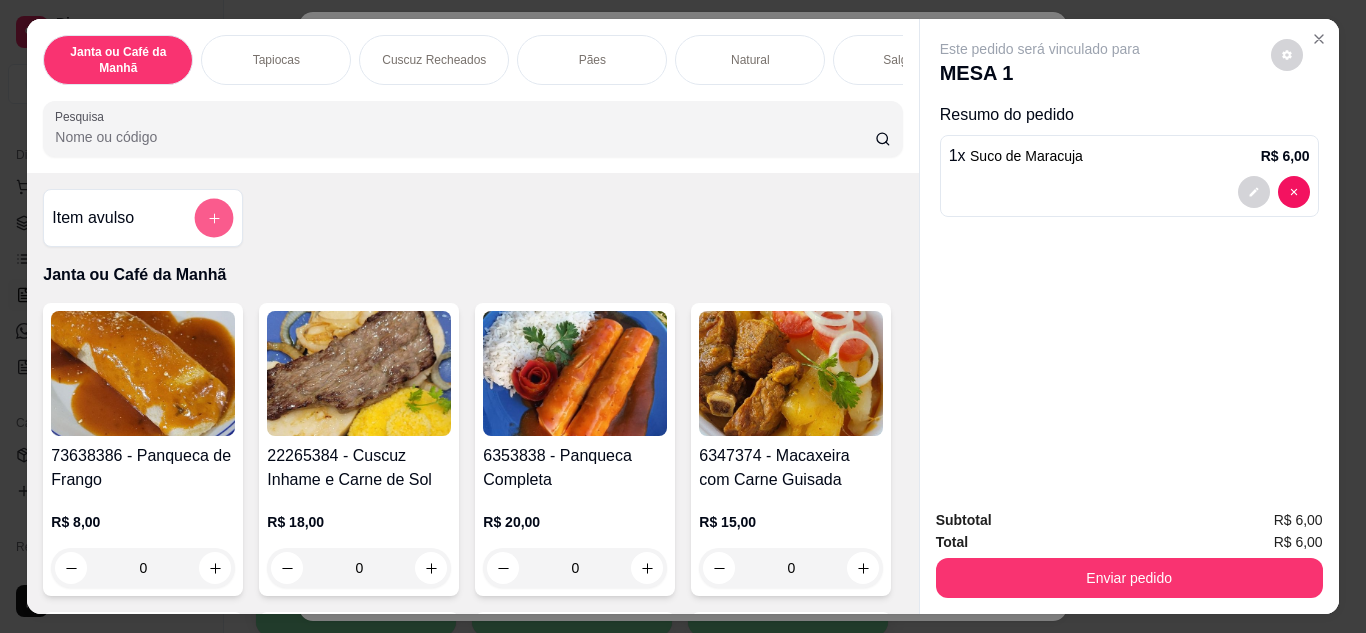 click at bounding box center [214, 218] 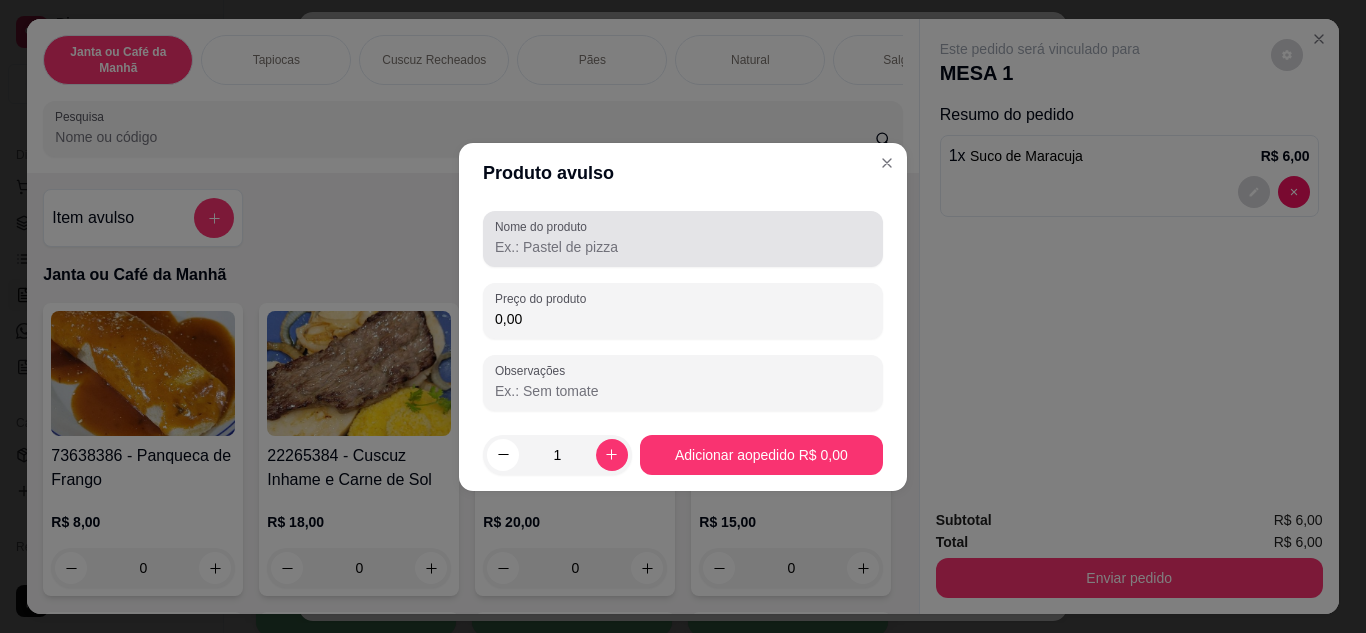 click on "Nome do produto" at bounding box center (683, 247) 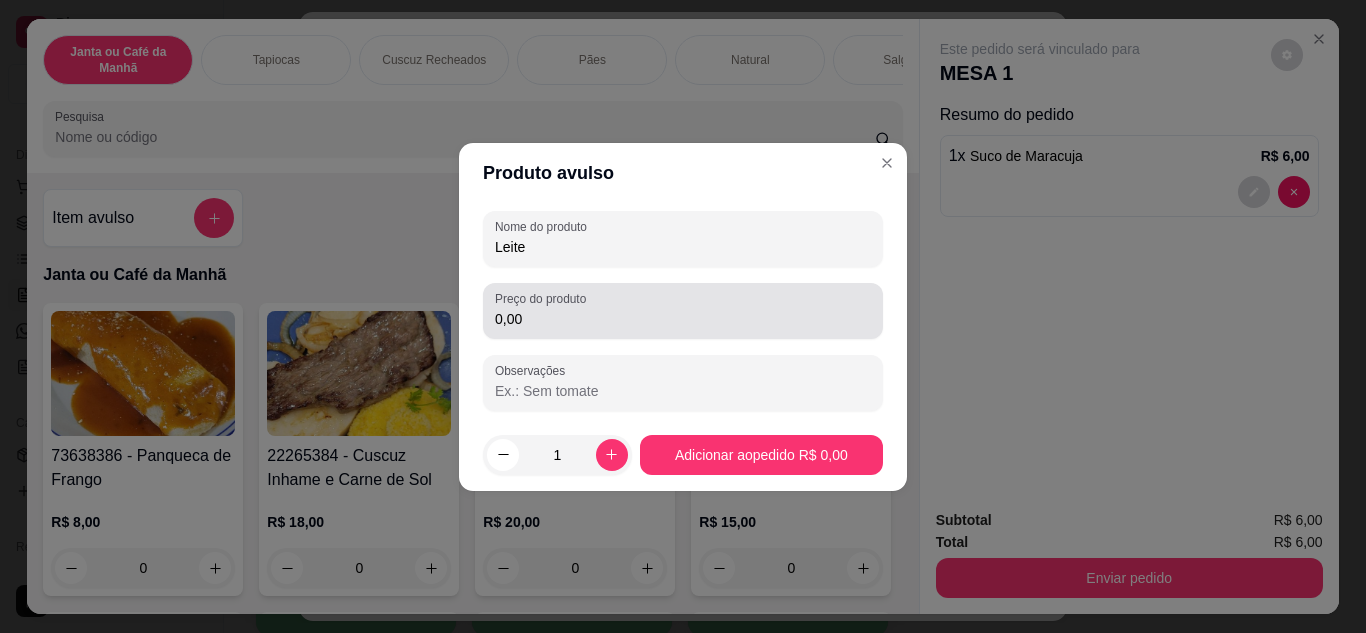 type on "Leite" 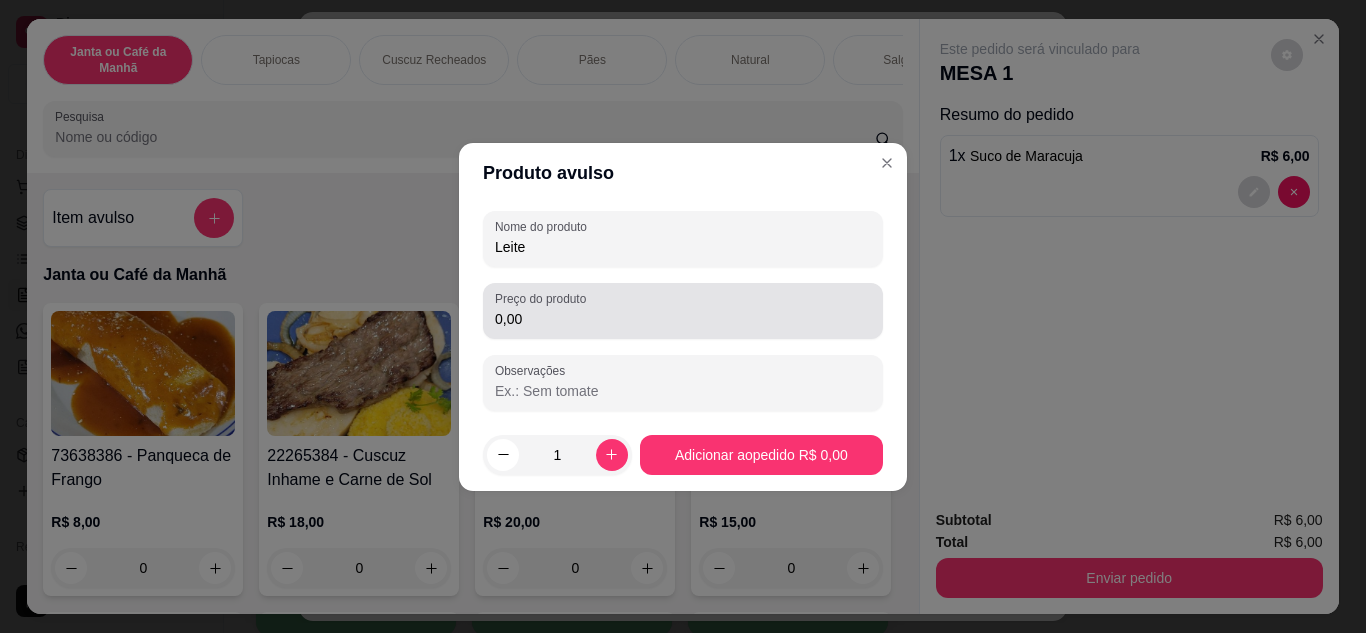 click on "0,00" at bounding box center (683, 311) 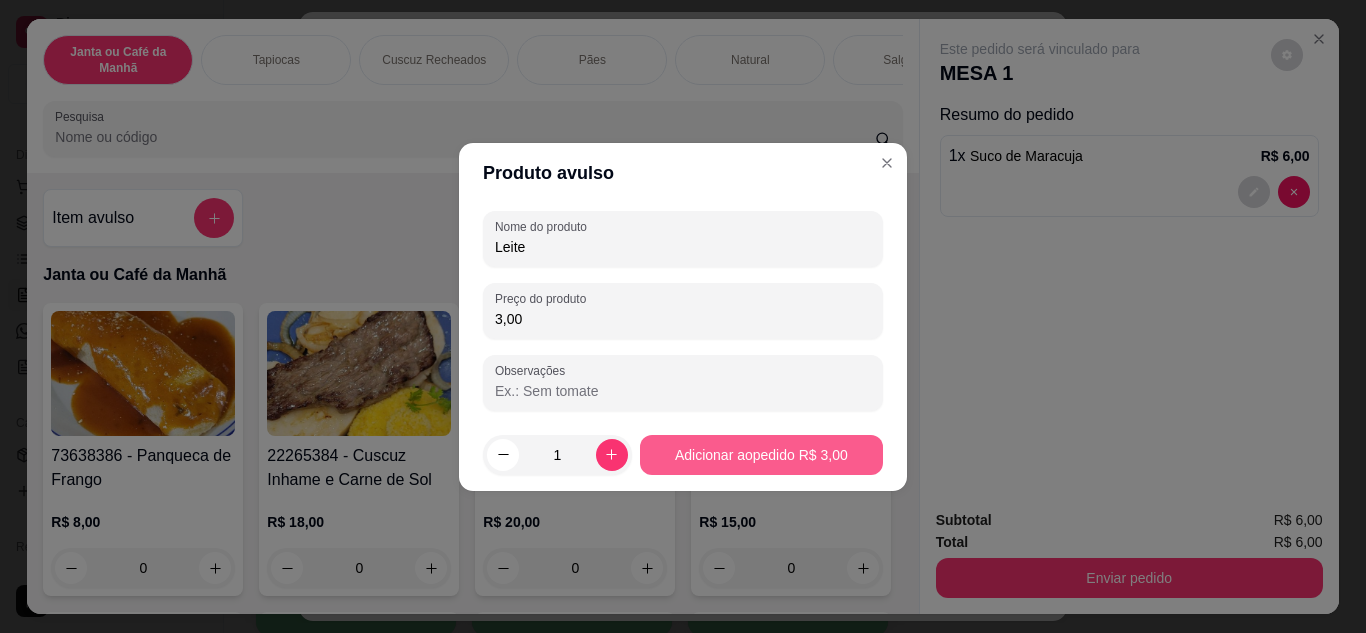 type on "3,00" 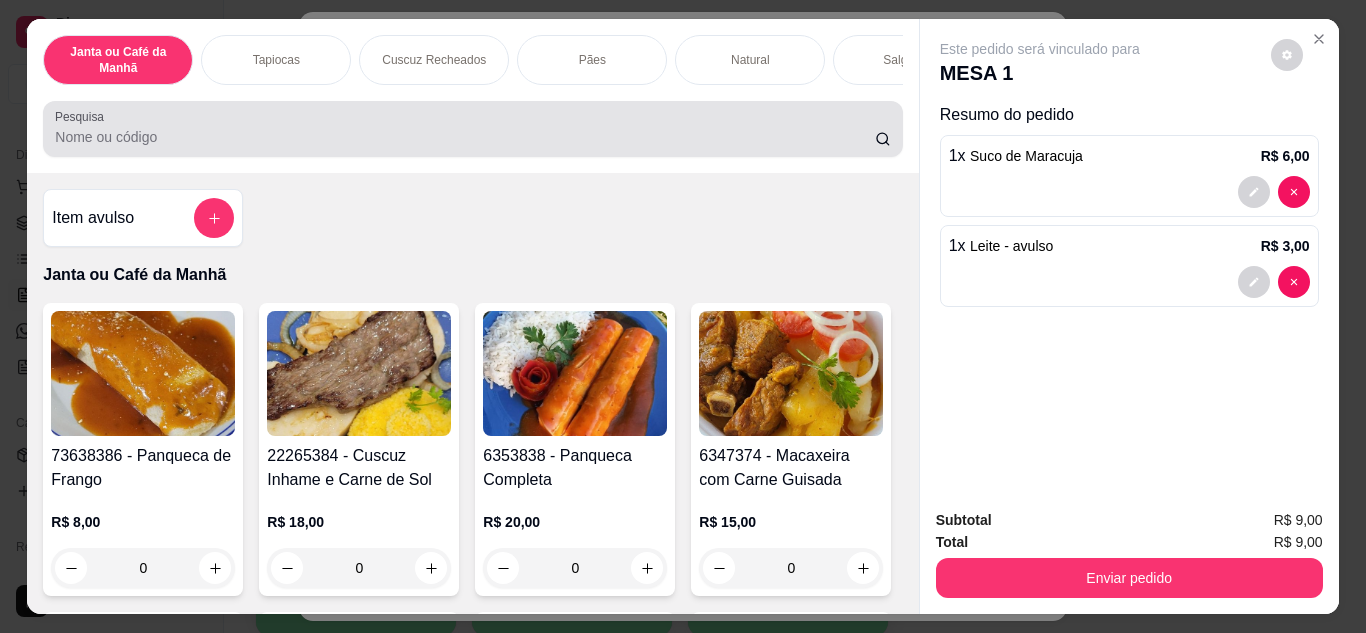 click at bounding box center [472, 129] 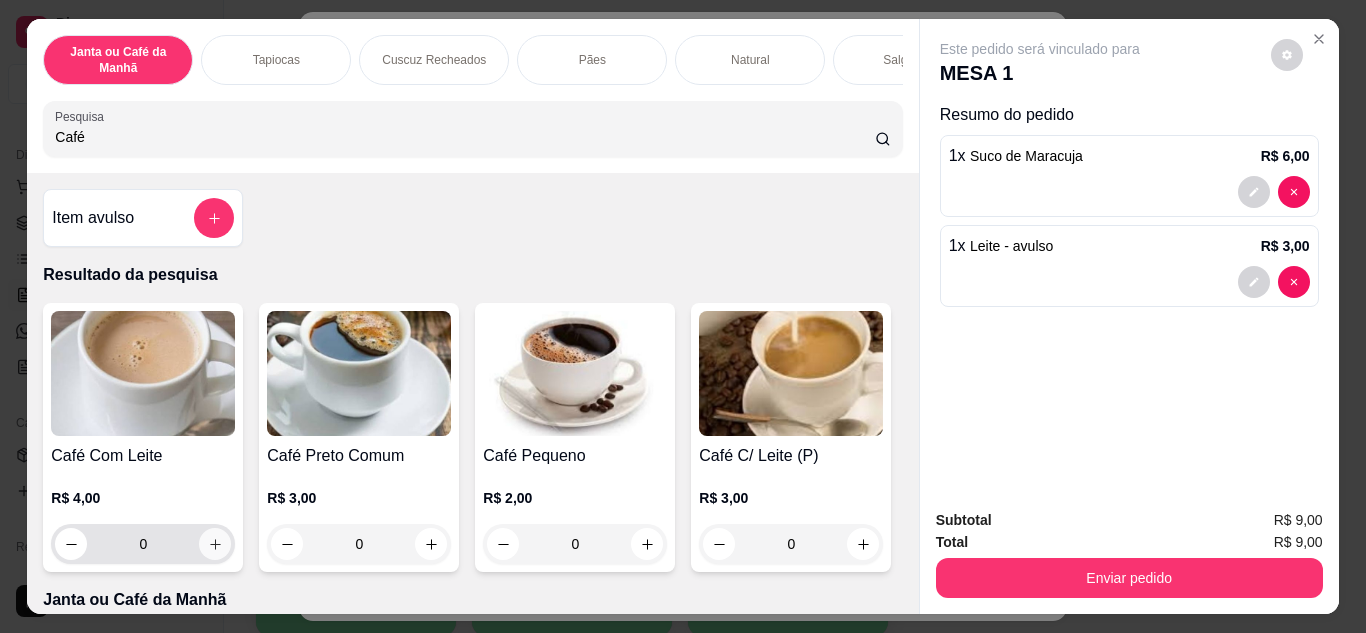 type on "Café" 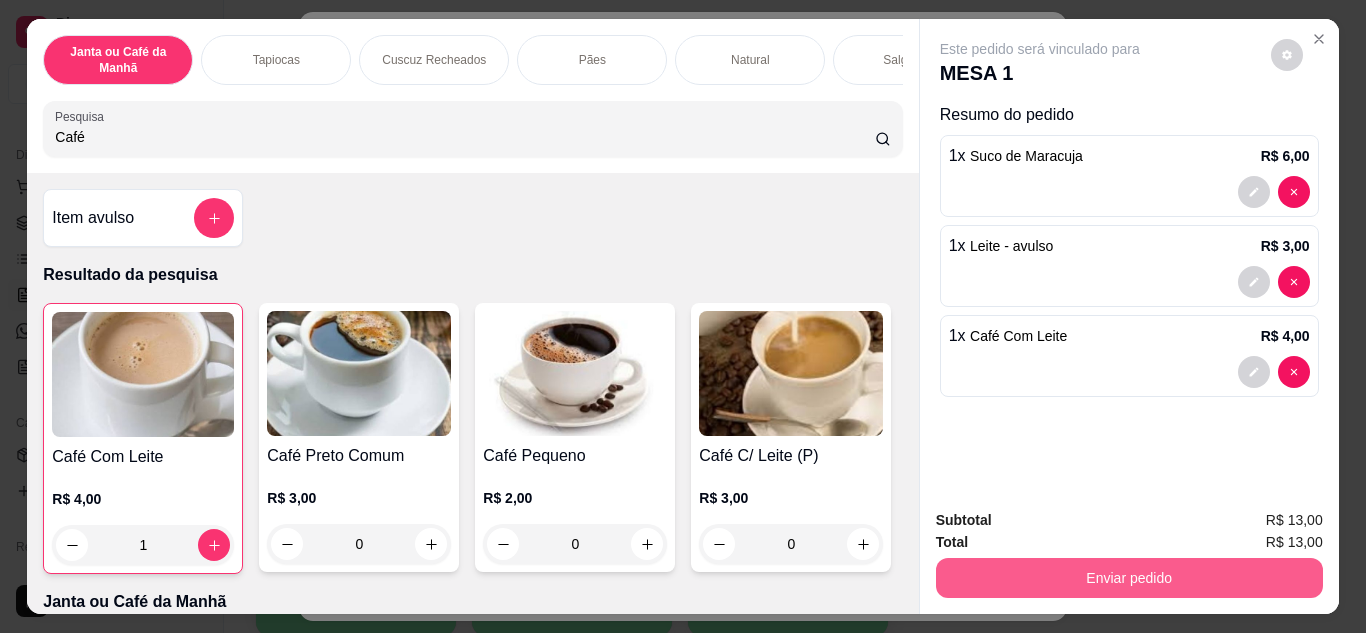click on "Enviar pedido" at bounding box center [1129, 578] 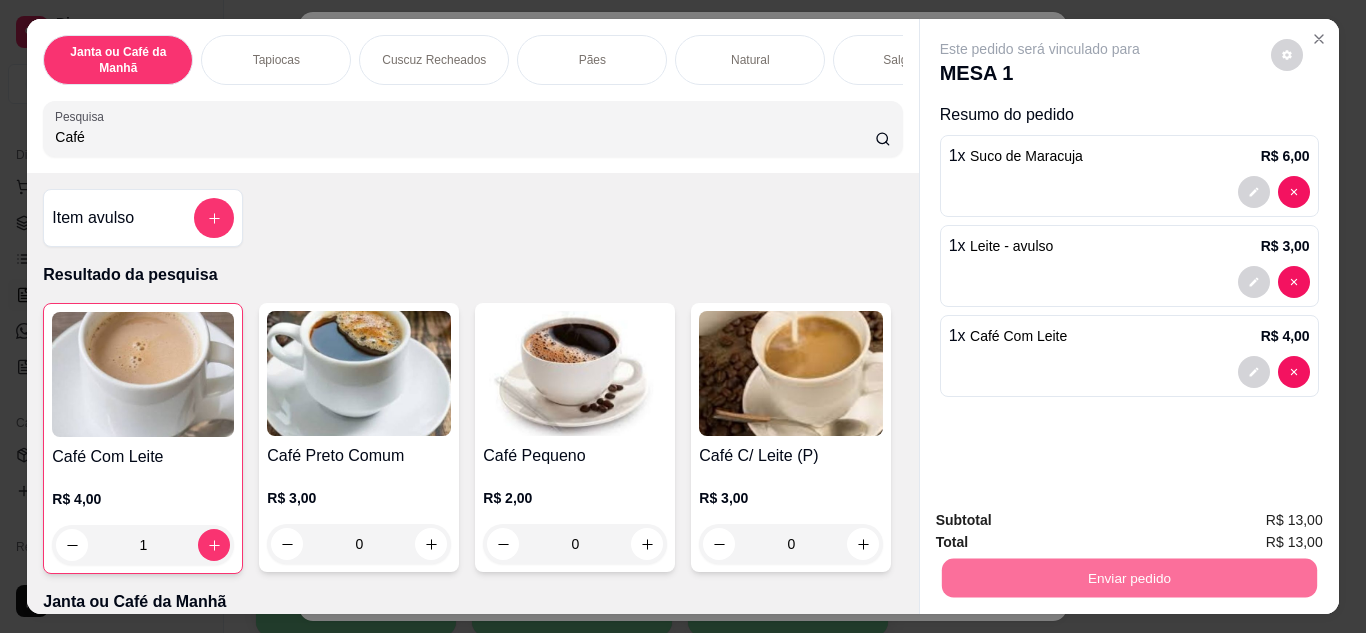 click on "Não registrar e enviar pedido" at bounding box center (1063, 522) 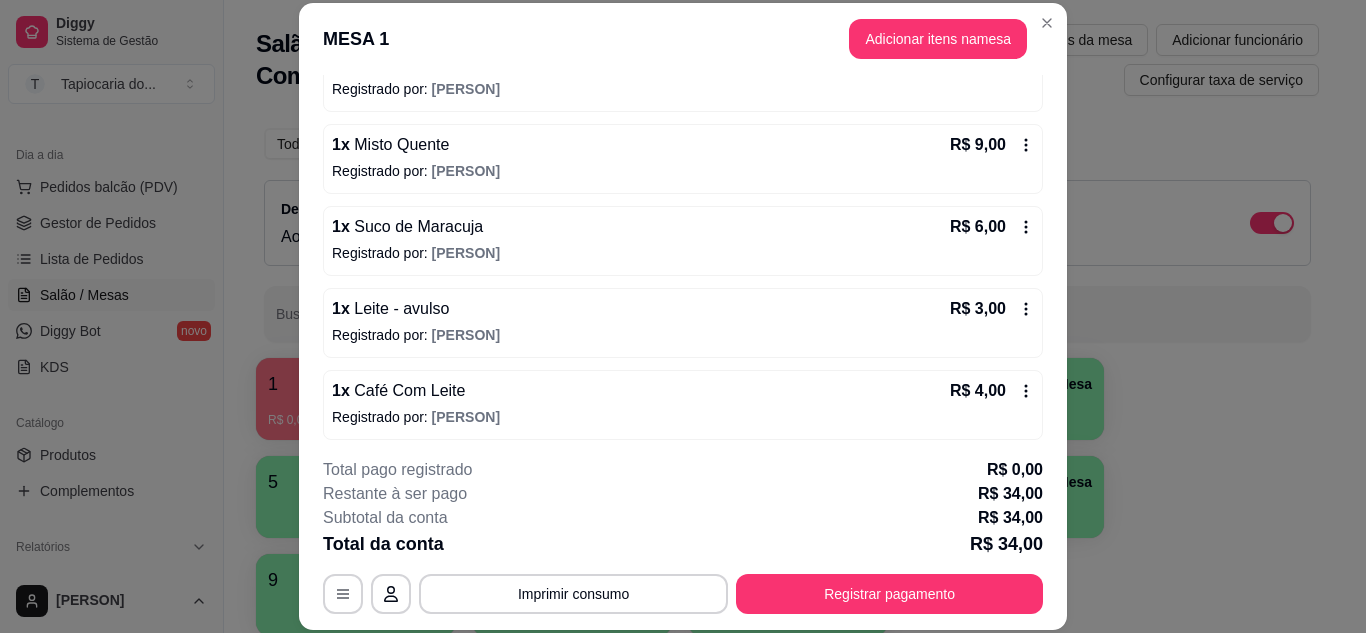 scroll, scrollTop: 228, scrollLeft: 0, axis: vertical 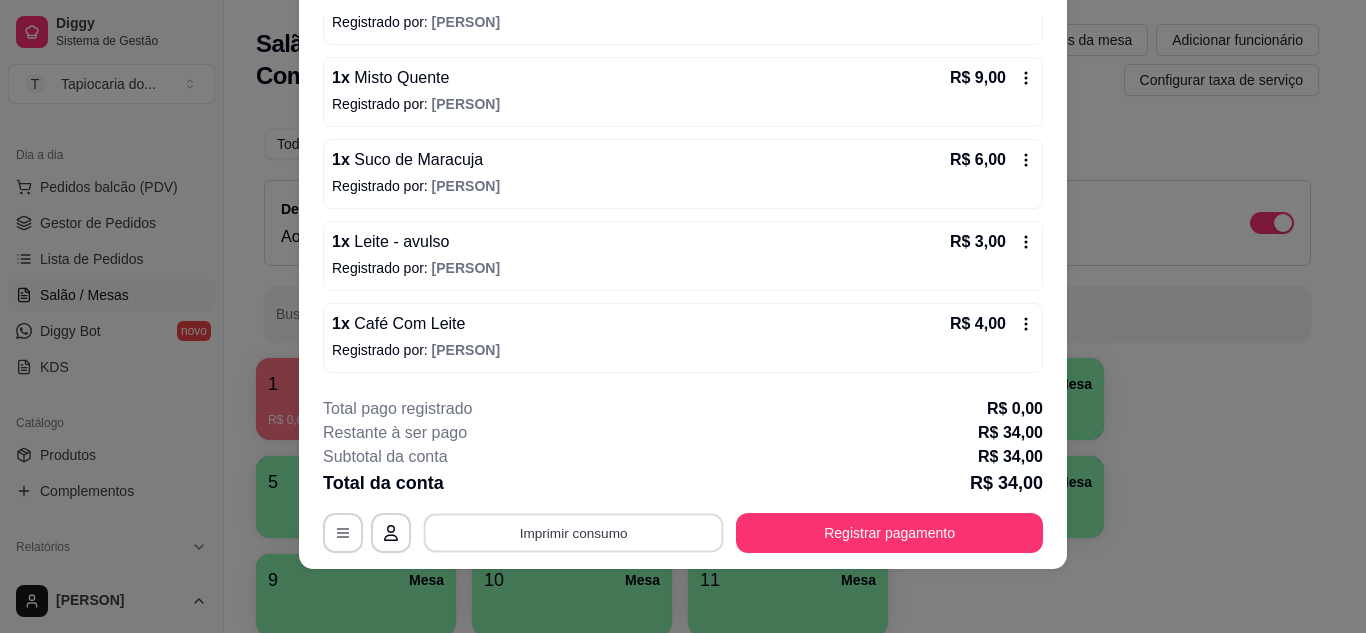 click on "Imprimir consumo" at bounding box center [574, 532] 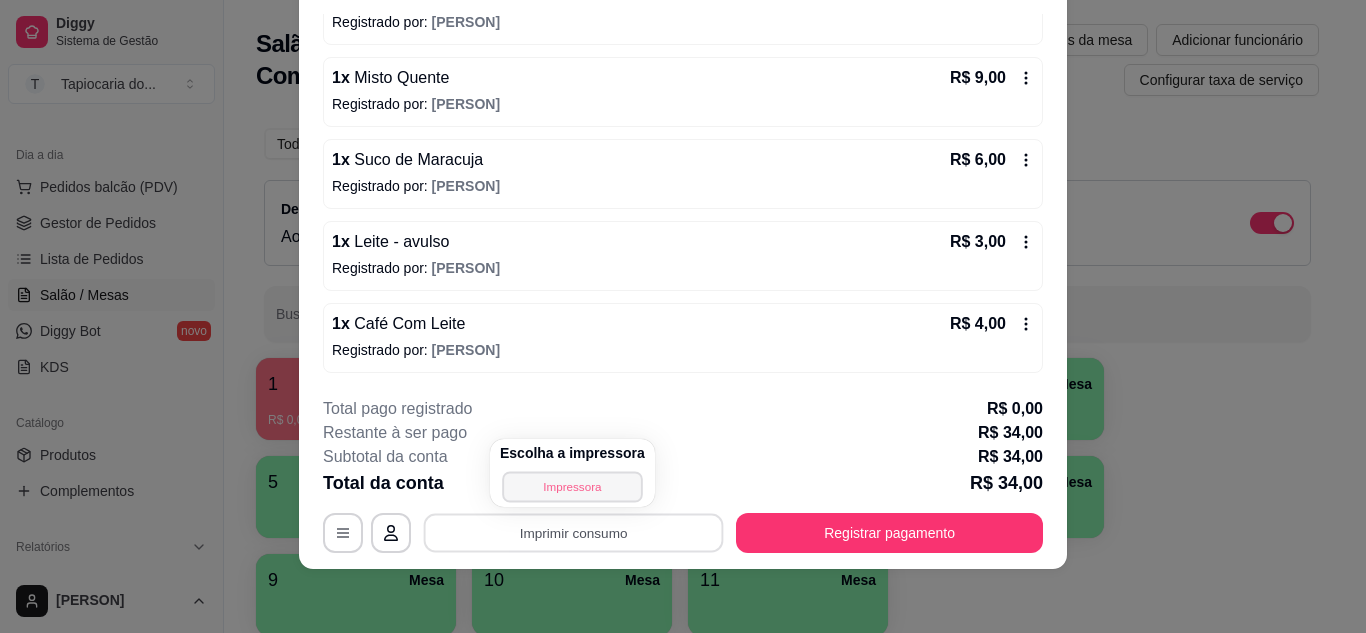 click on "Impressora" at bounding box center (572, 486) 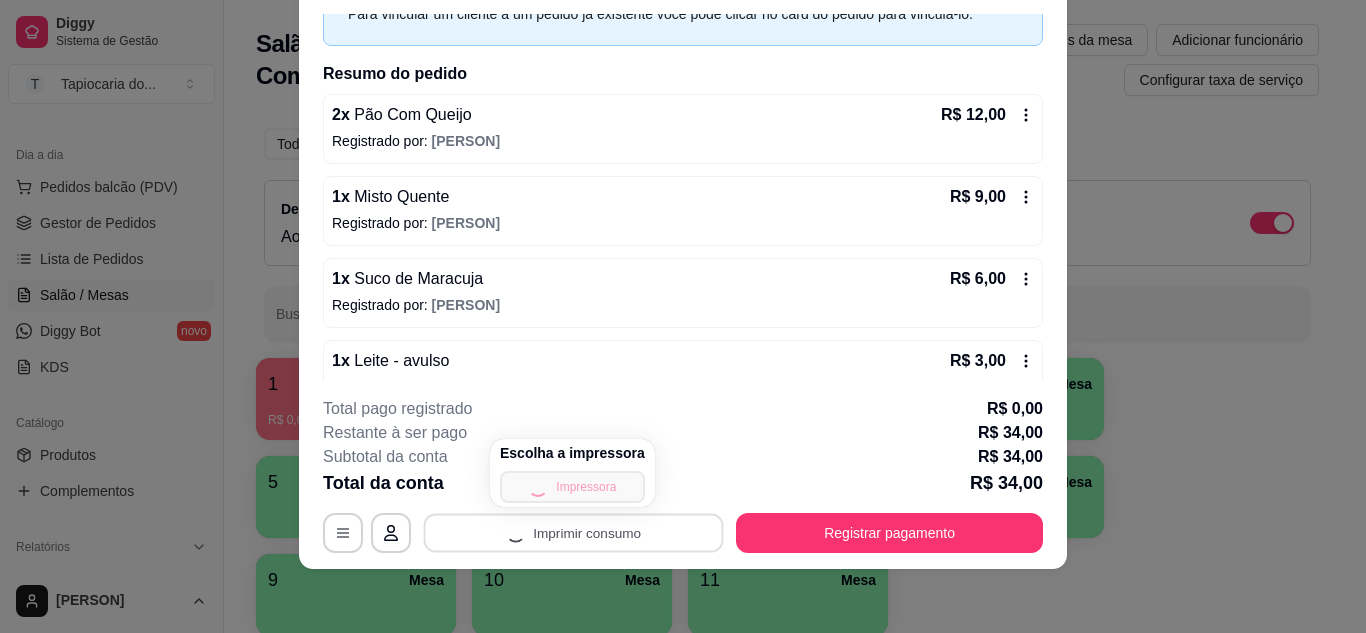 scroll, scrollTop: 0, scrollLeft: 0, axis: both 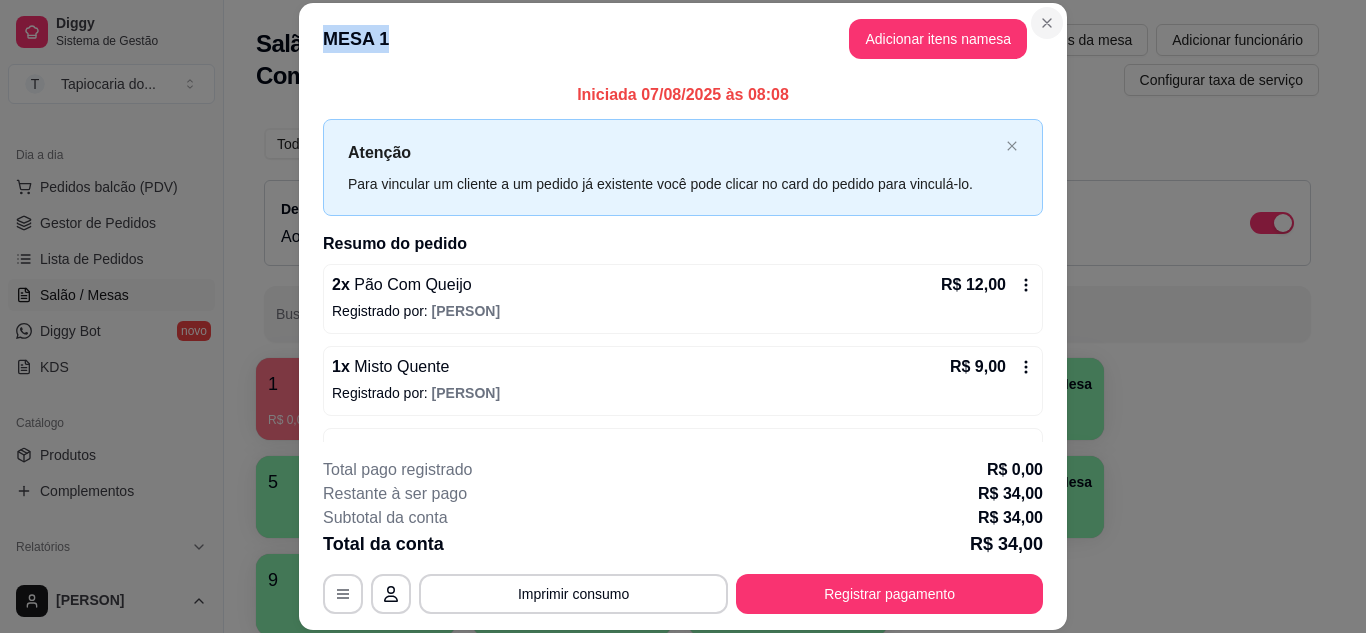 click on "**********" at bounding box center [683, 316] 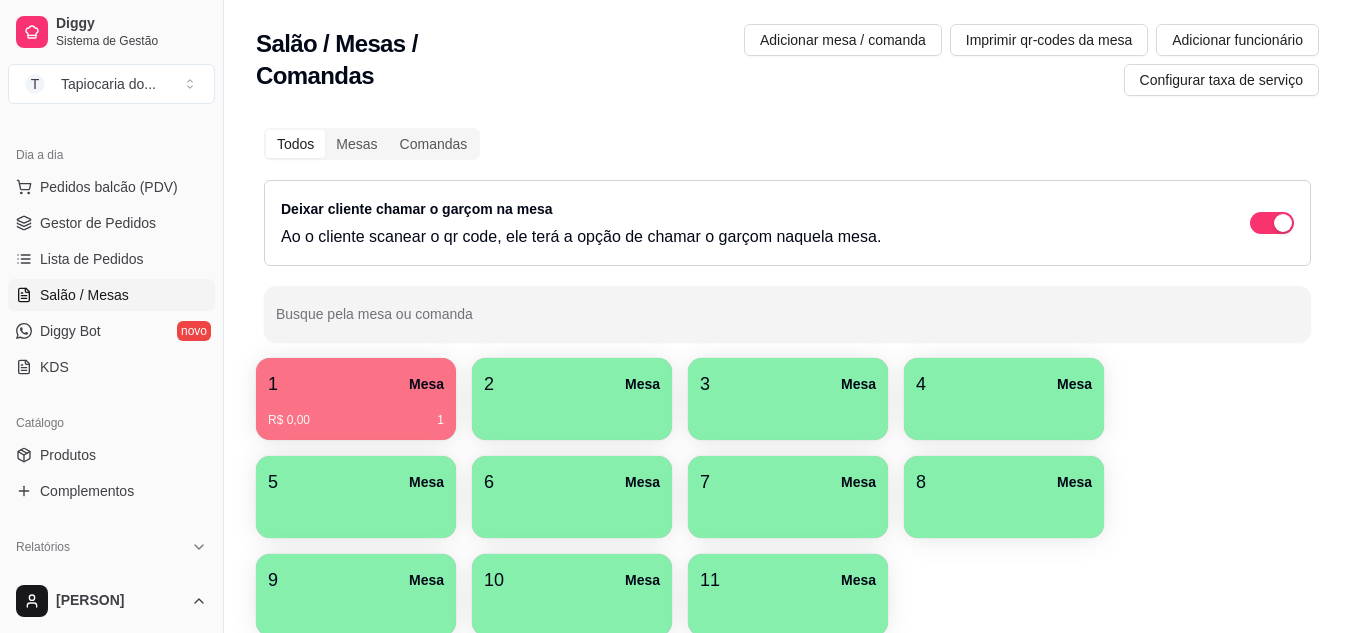 click on "1 Mesa R$ 0,00 1 2 Mesa 3 Mesa 4 Mesa 5 Mesa 6 Mesa 7 Mesa 8 Mesa 9 Mesa 10 Mesa 11 Mesa" at bounding box center [787, 497] 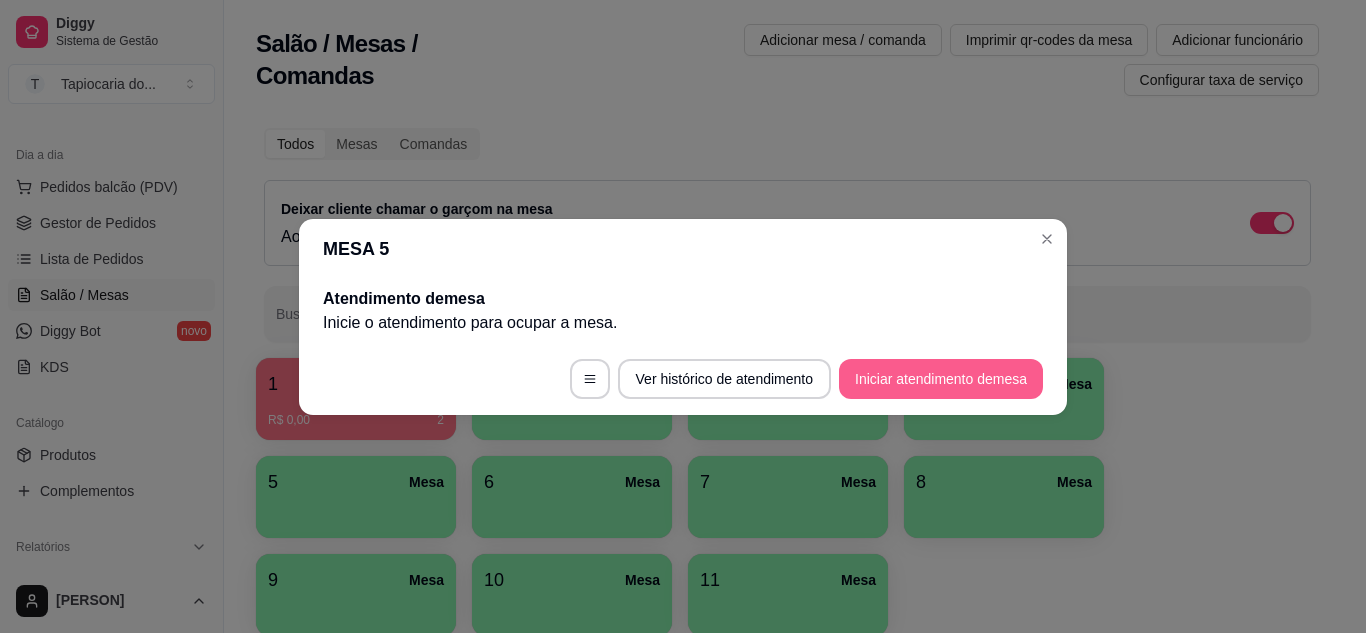 click on "Iniciar atendimento de  mesa" at bounding box center [941, 379] 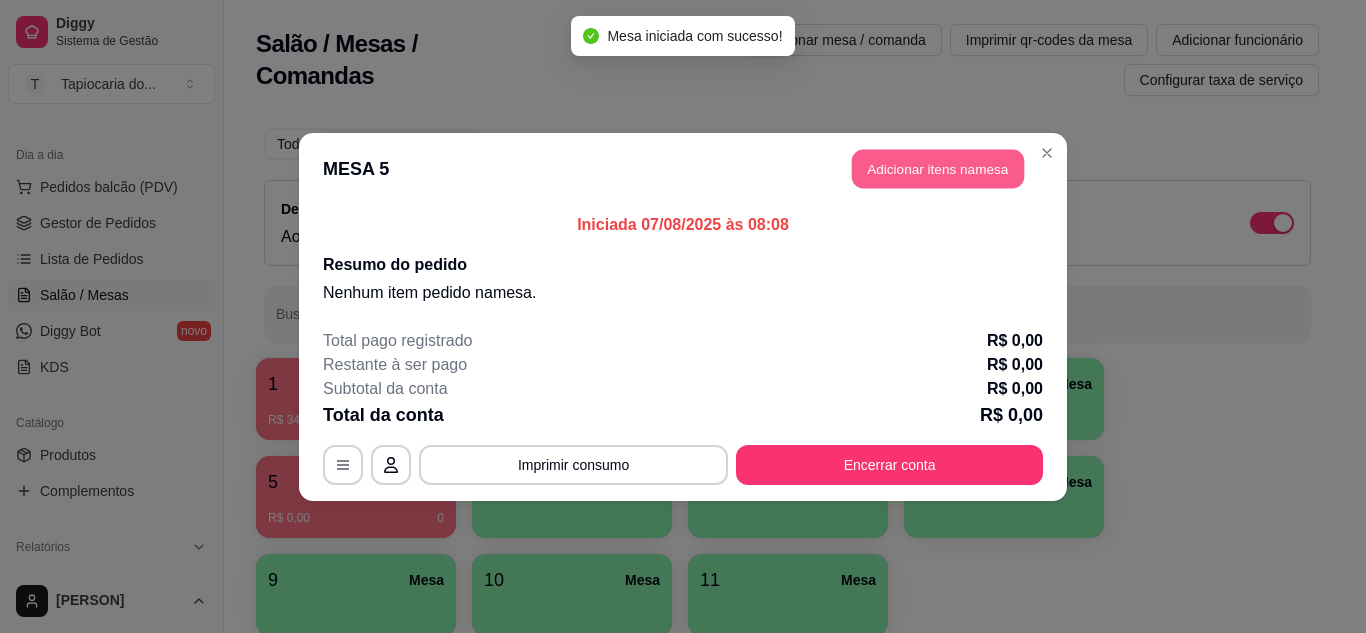 click on "Adicionar itens na  mesa" at bounding box center [938, 168] 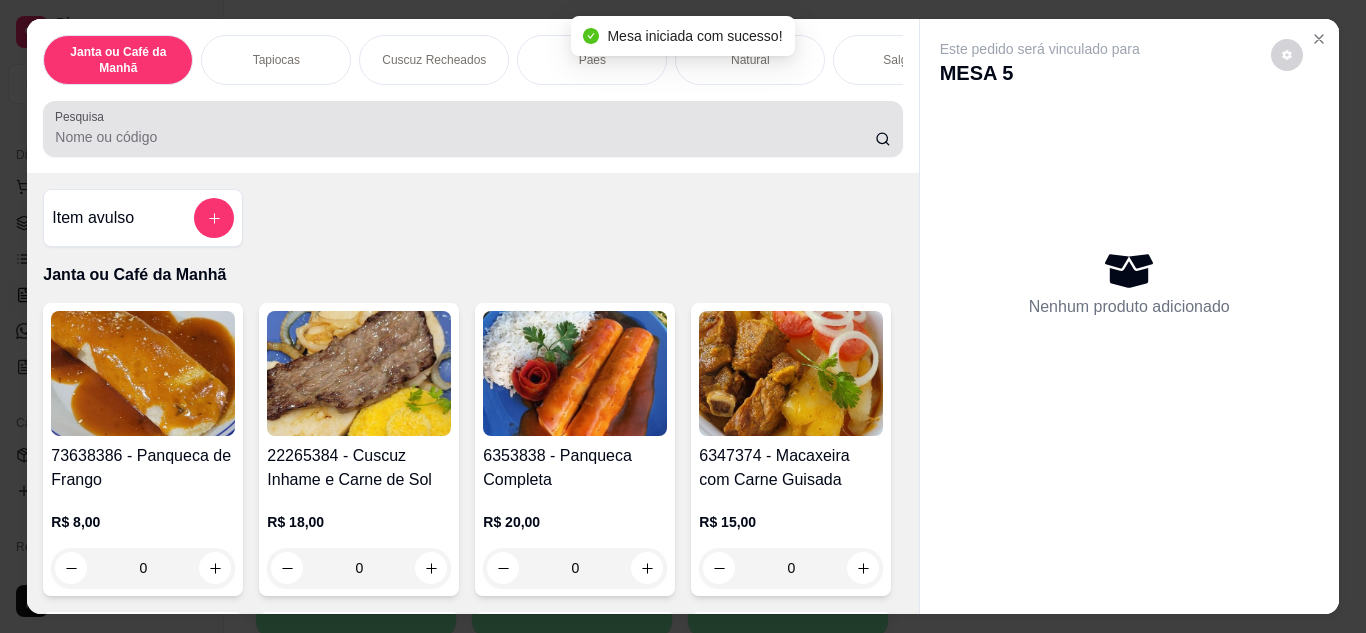 click on "Pesquisa" at bounding box center [465, 137] 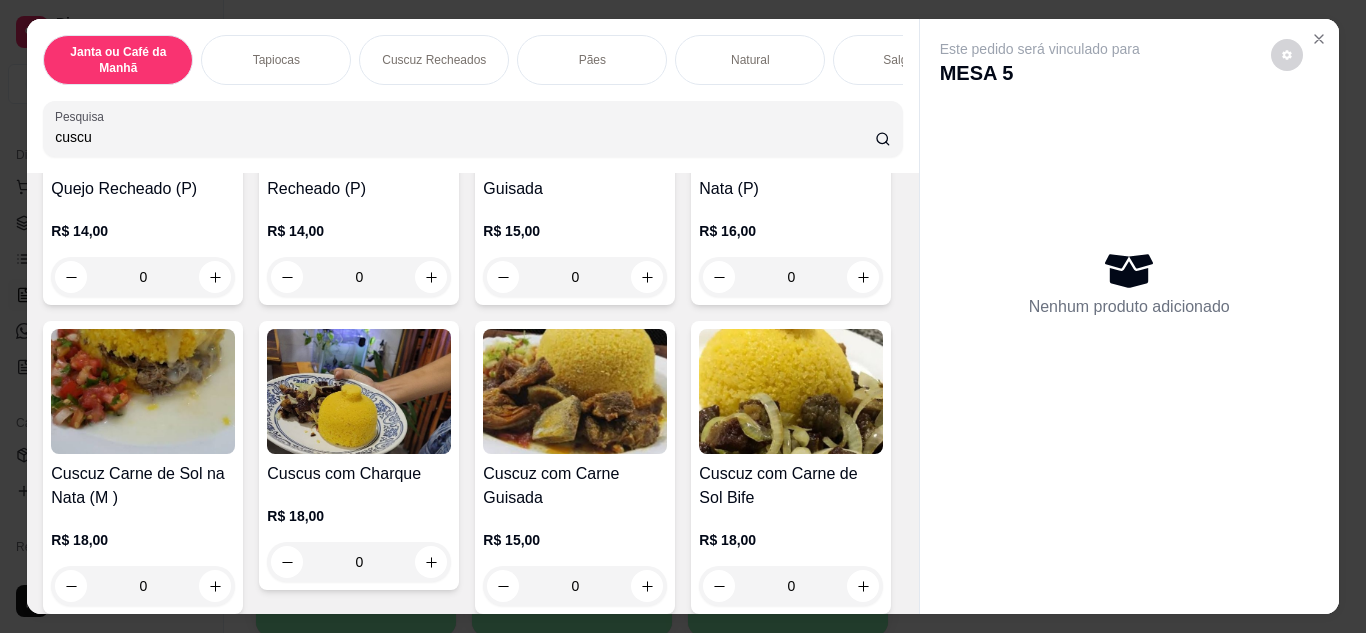 scroll, scrollTop: 700, scrollLeft: 0, axis: vertical 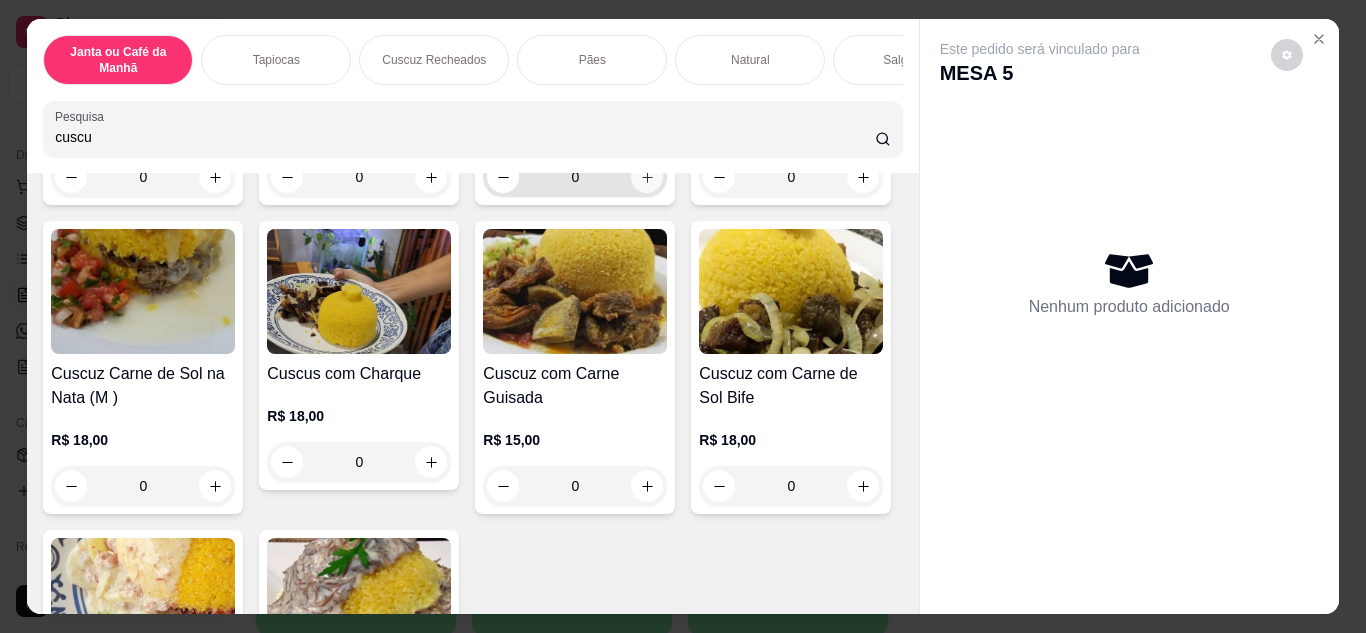 type on "cuscu" 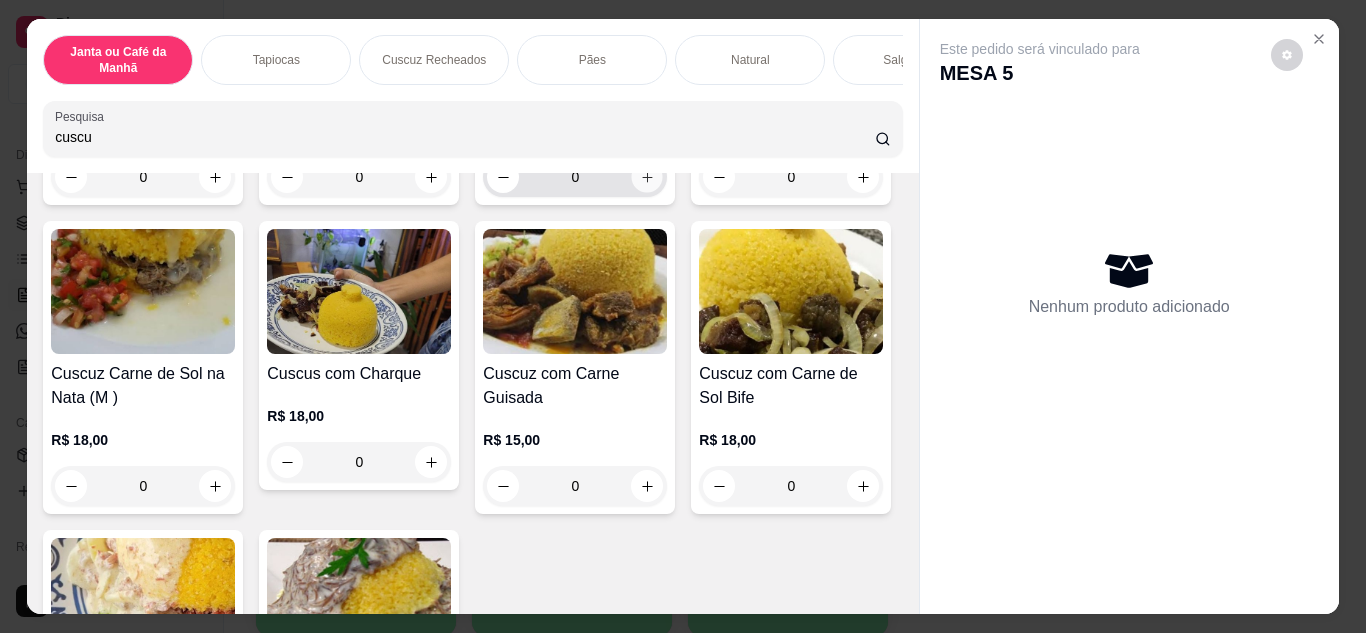 click 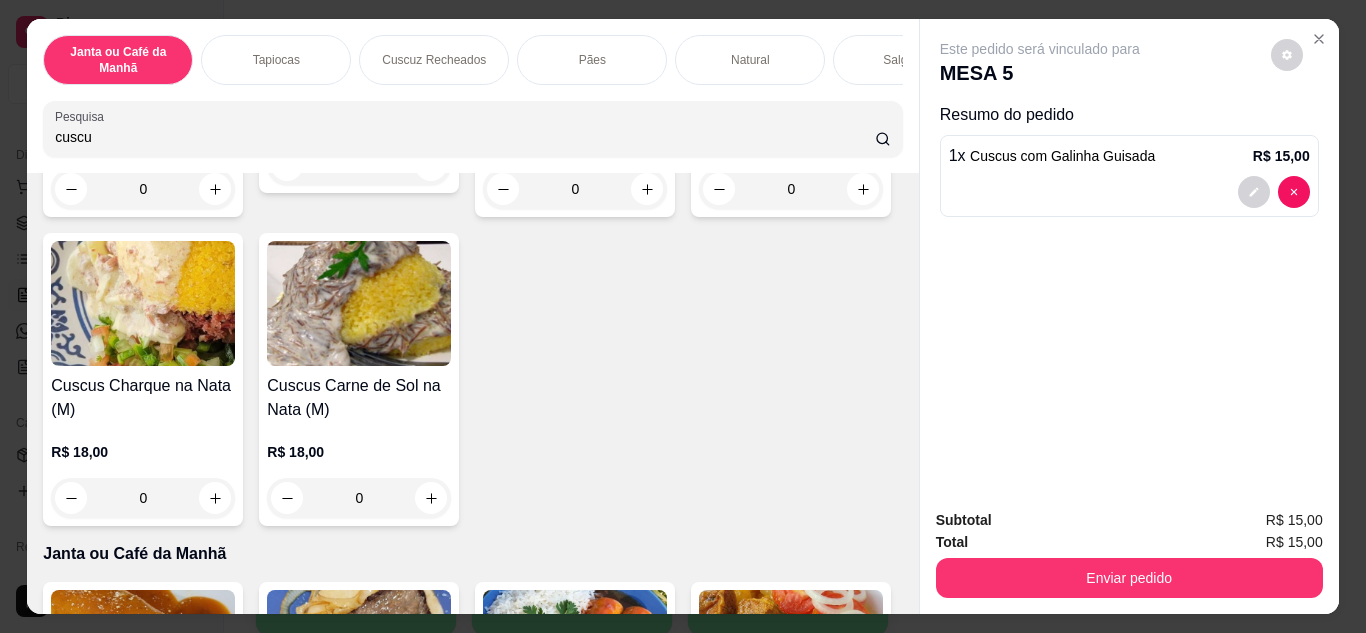 scroll, scrollTop: 1000, scrollLeft: 0, axis: vertical 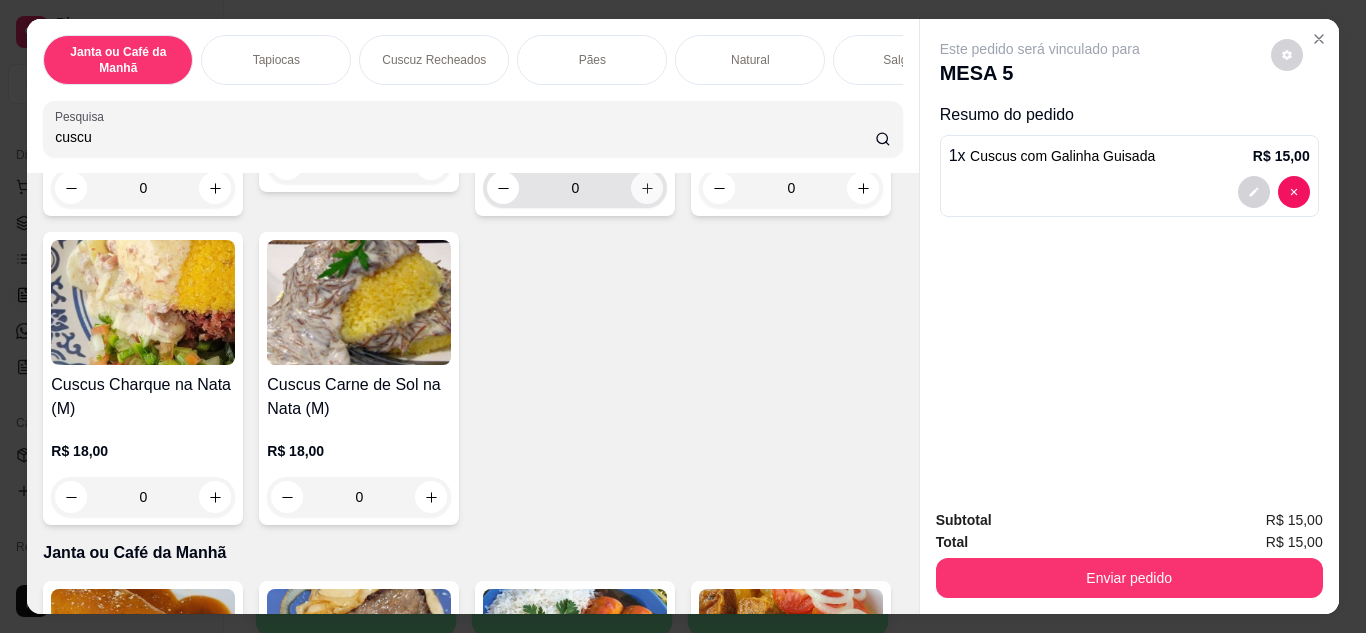 click 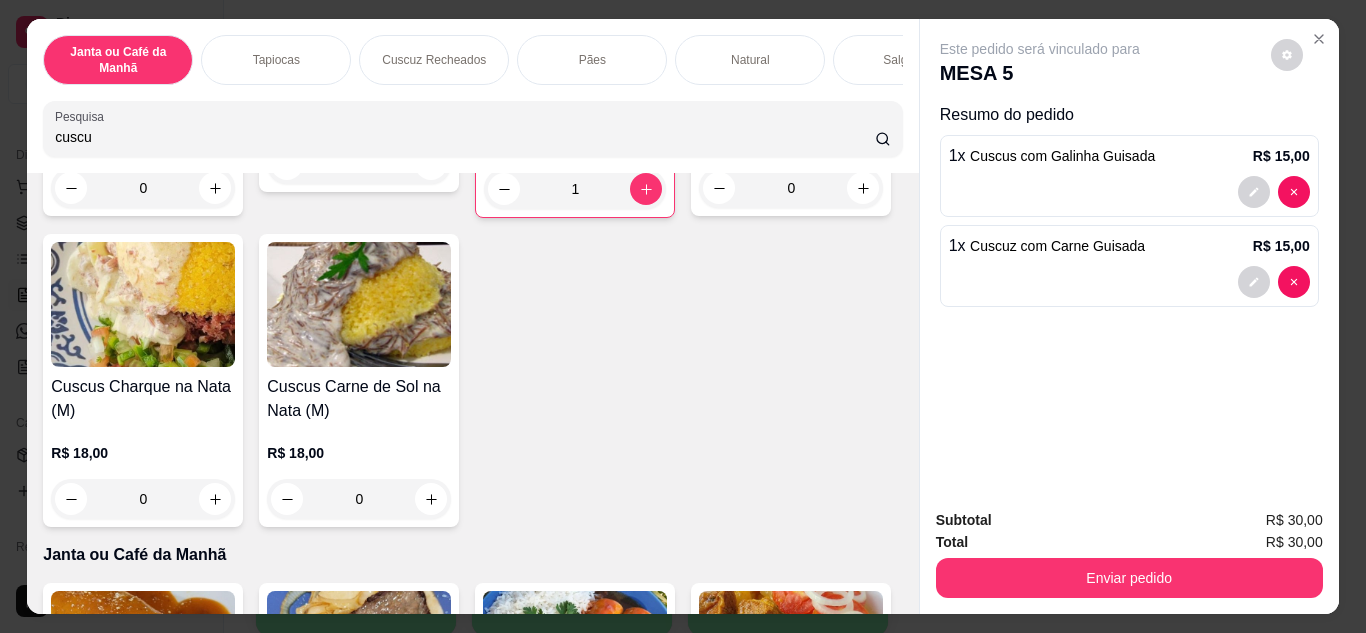 drag, startPoint x: 340, startPoint y: 149, endPoint x: 0, endPoint y: 143, distance: 340.05295 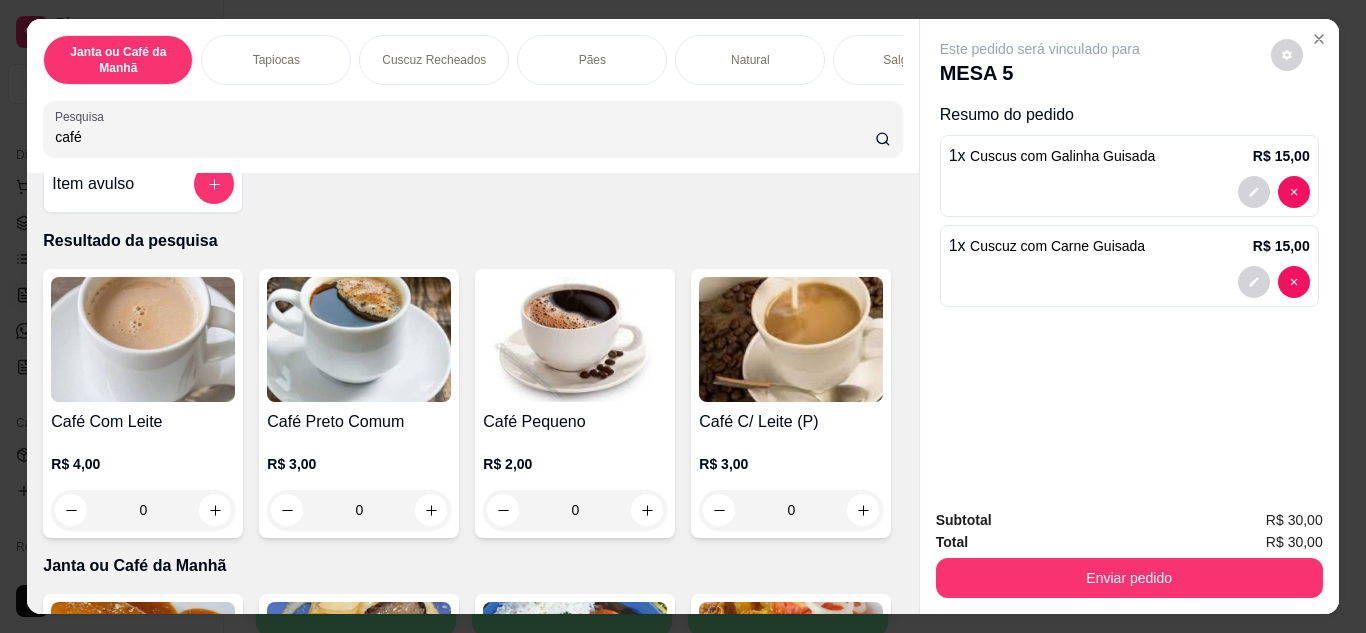 scroll, scrollTop: 0, scrollLeft: 0, axis: both 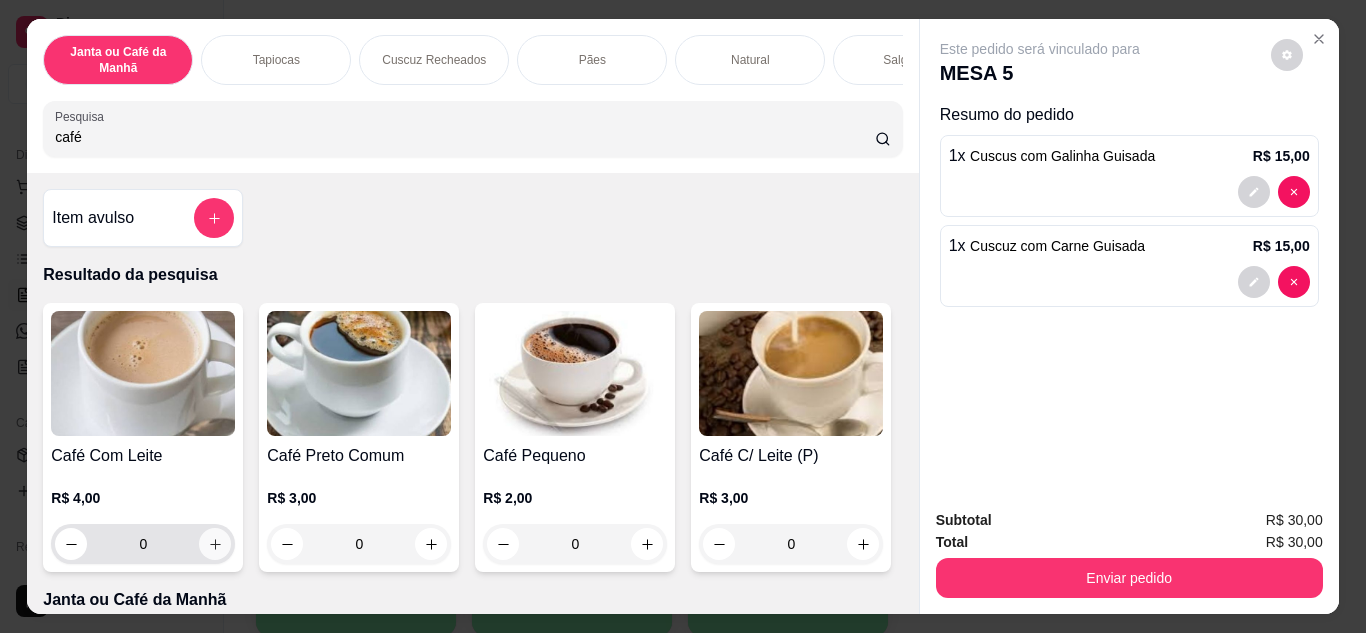 type on "café" 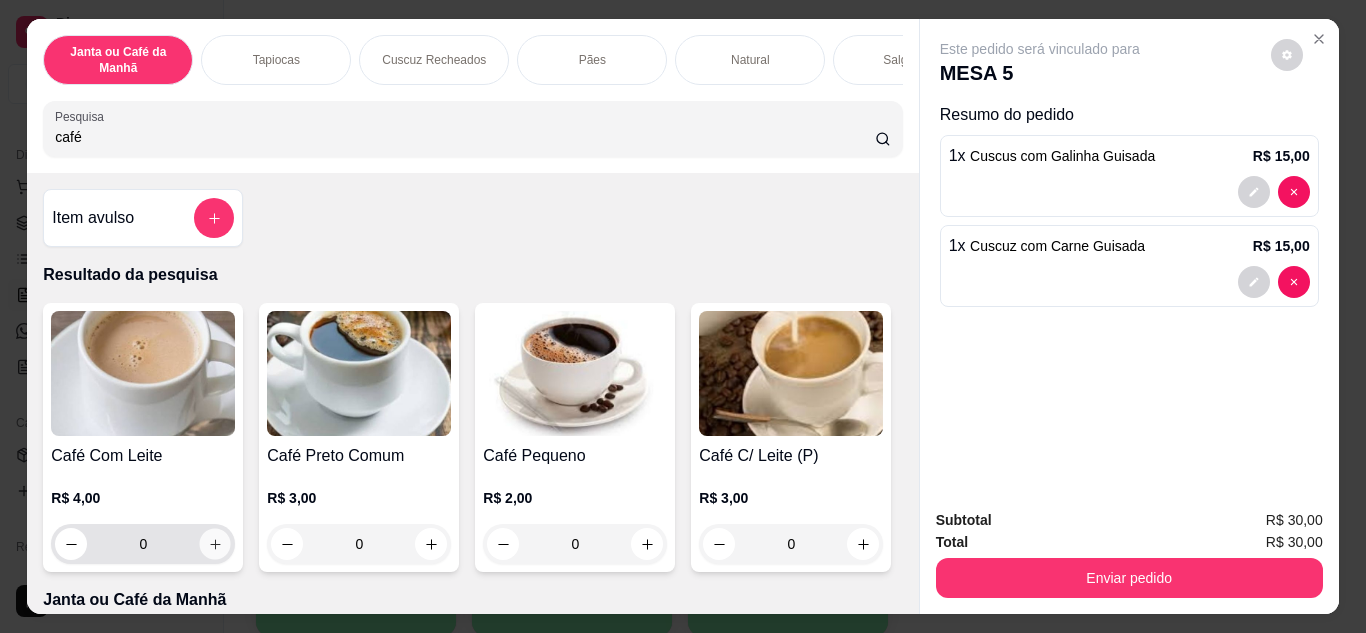 click 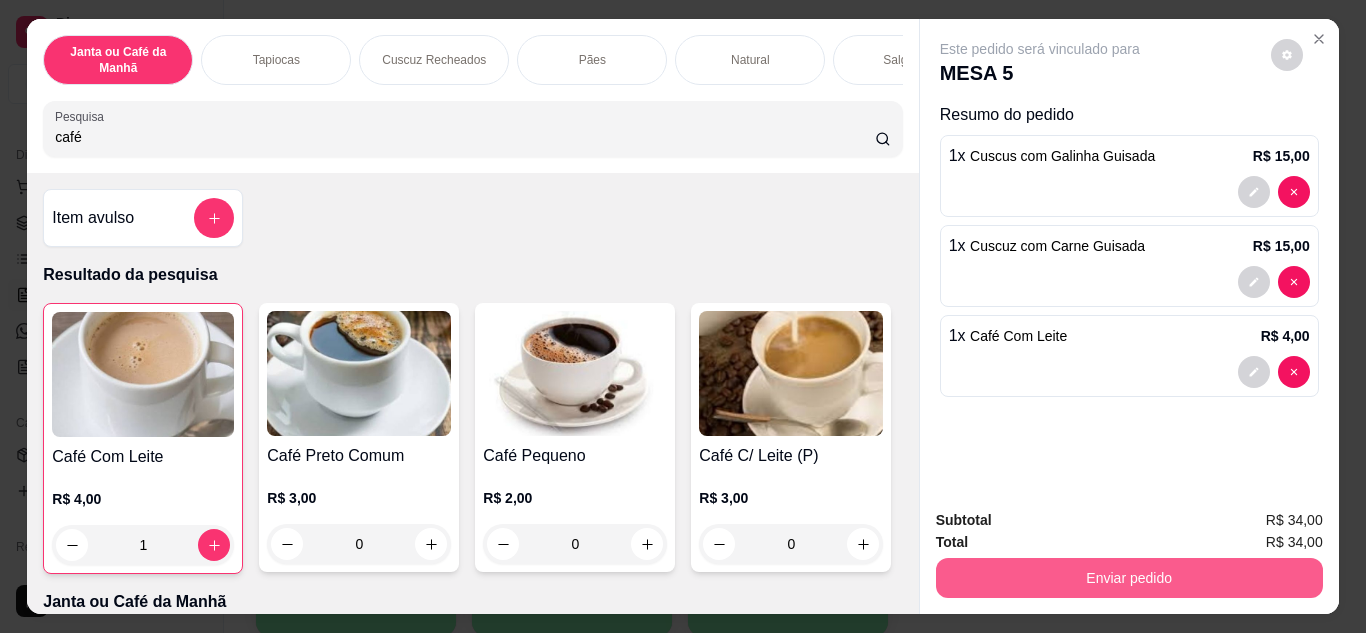 click on "Enviar pedido" at bounding box center (1129, 578) 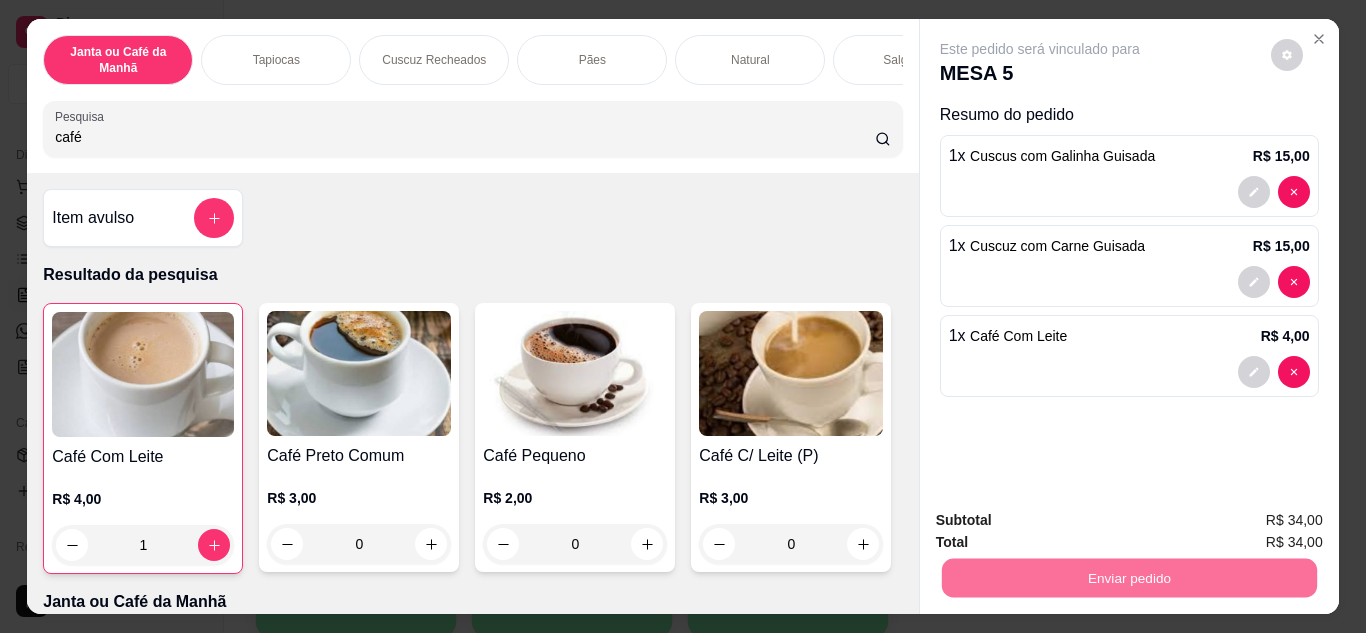 click on "Não registrar e enviar pedido" at bounding box center [1063, 521] 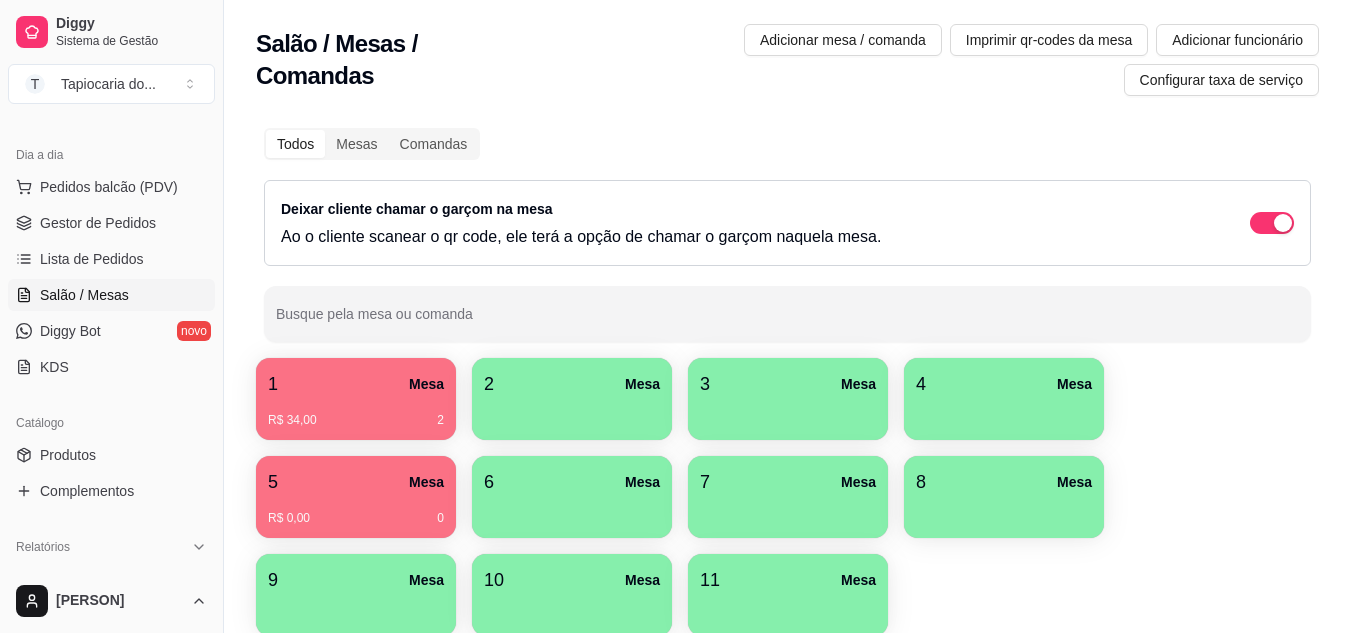 click on "Adicionar mesa / comanda Imprimir qr-codes da mesa Adicionar funcionário Configurar taxa de serviço" at bounding box center (936, 60) 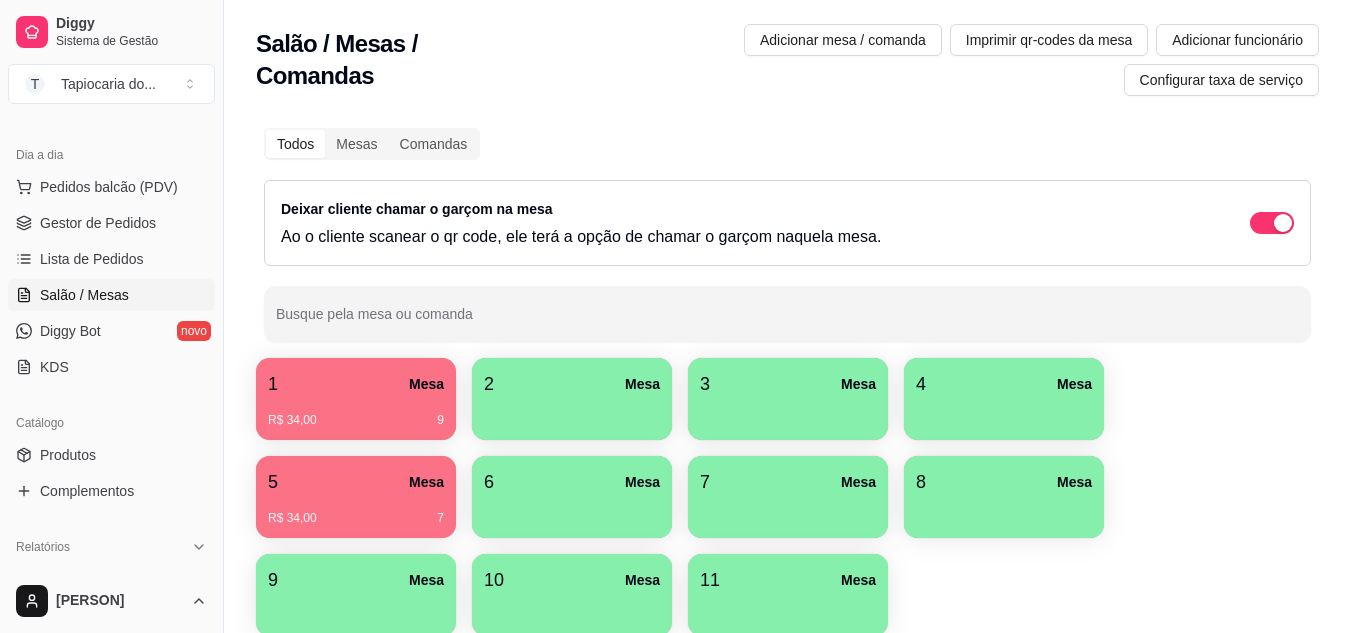 click on "5 Mesa" at bounding box center (356, 482) 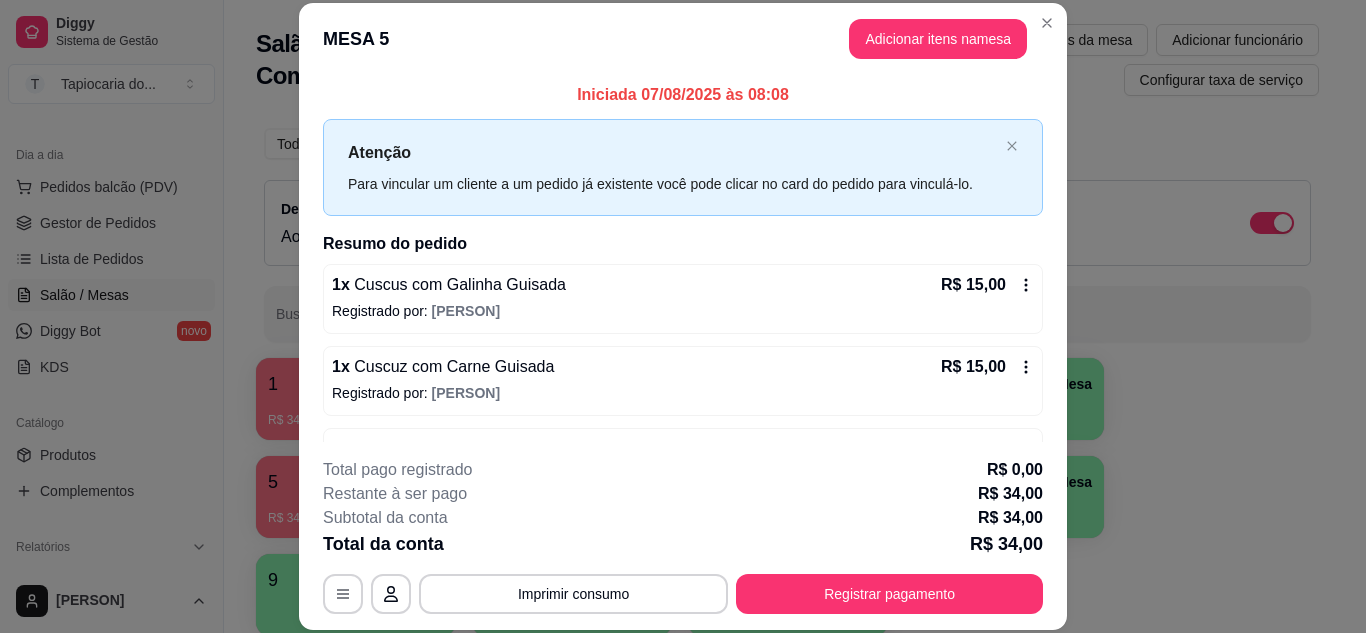 click 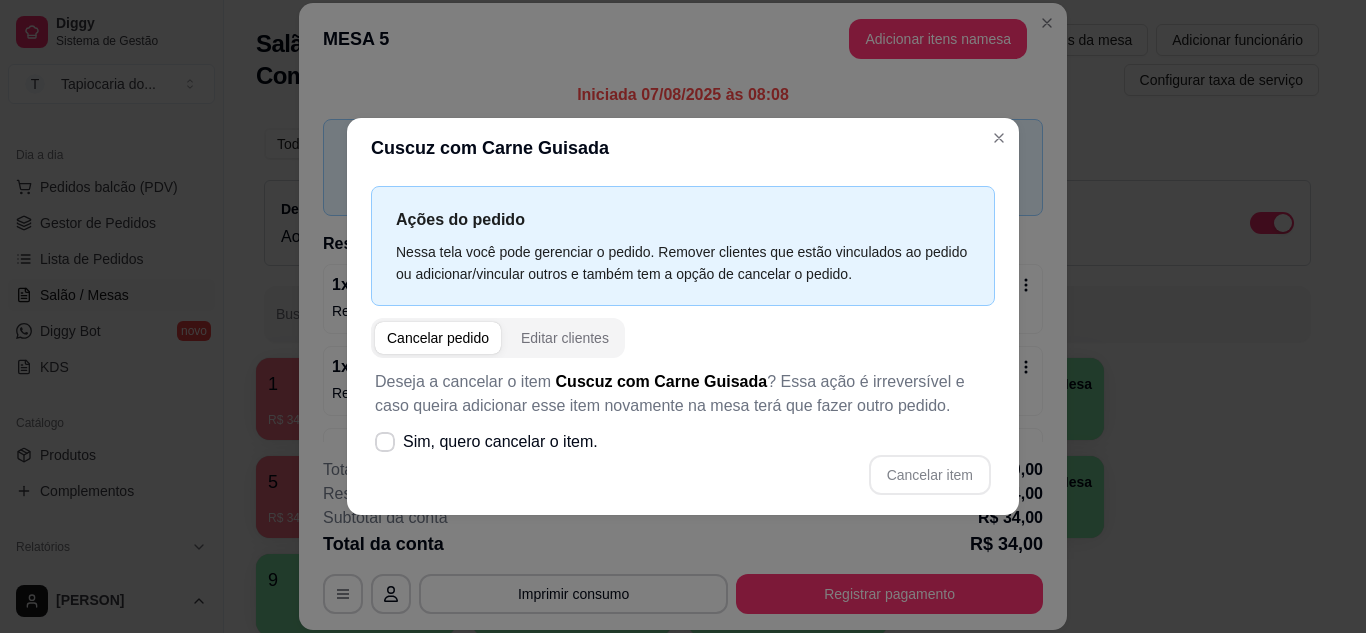 click at bounding box center (438, 338) 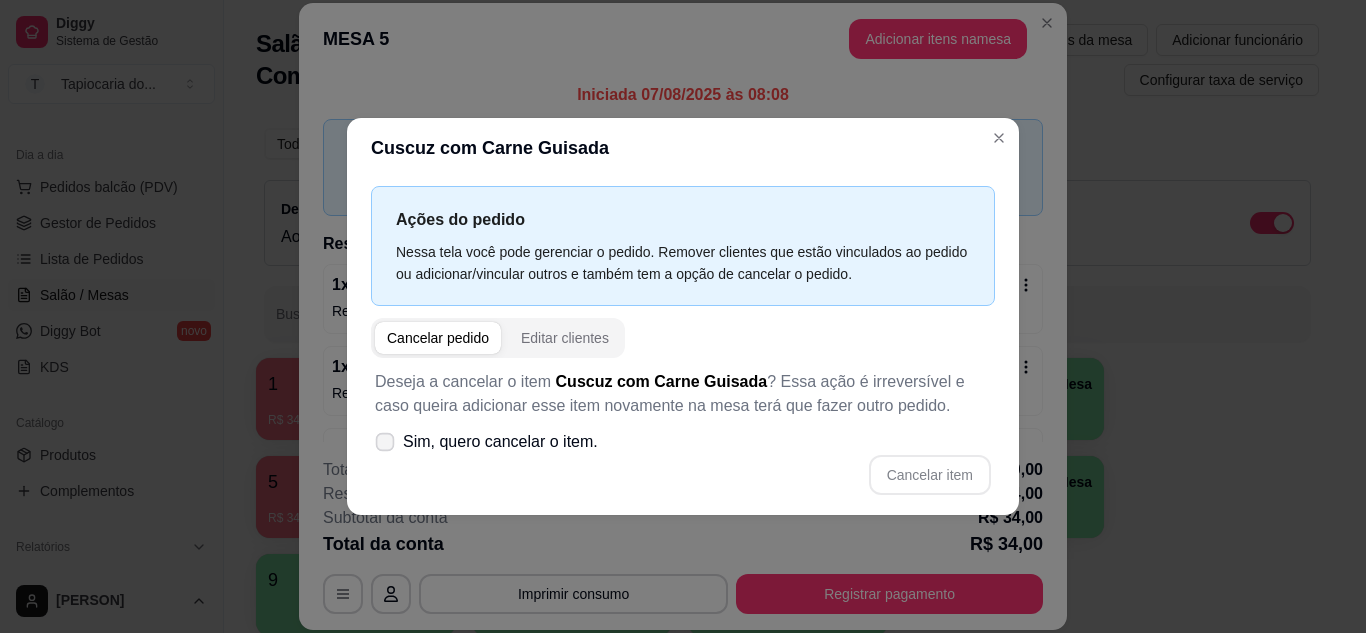 click at bounding box center (385, 441) 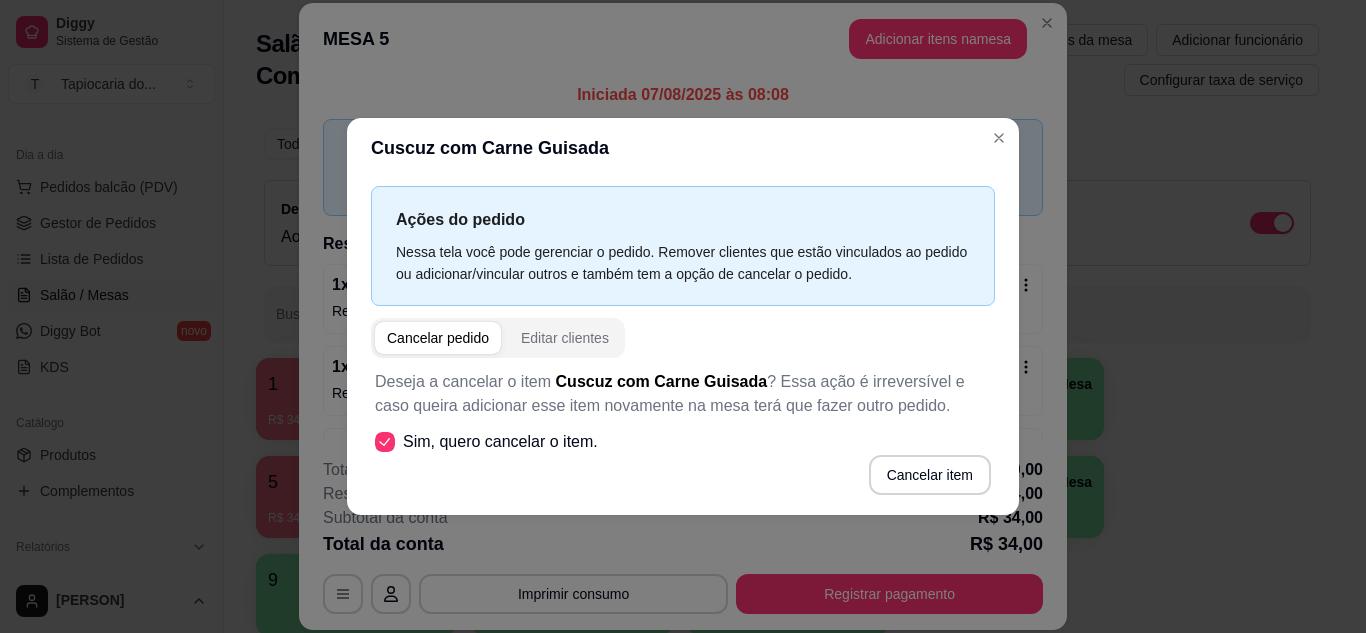 click on "Cancelar pedido" at bounding box center (438, 338) 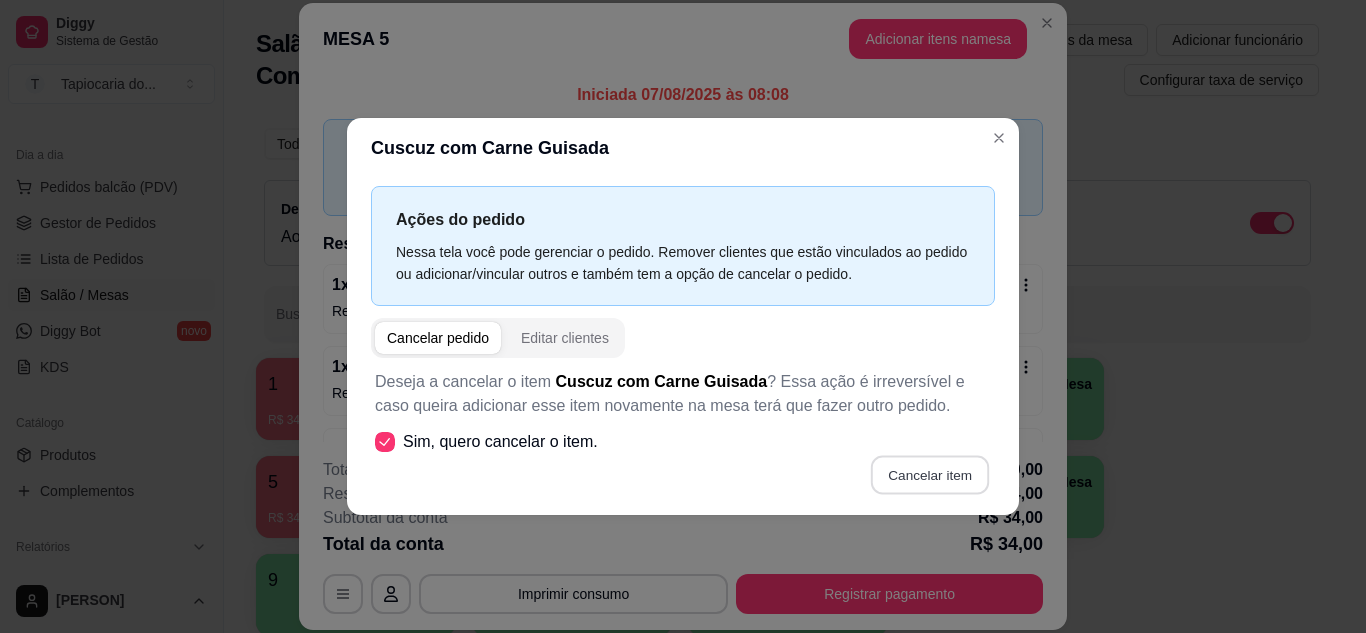 click on "Cancelar item" at bounding box center (929, 474) 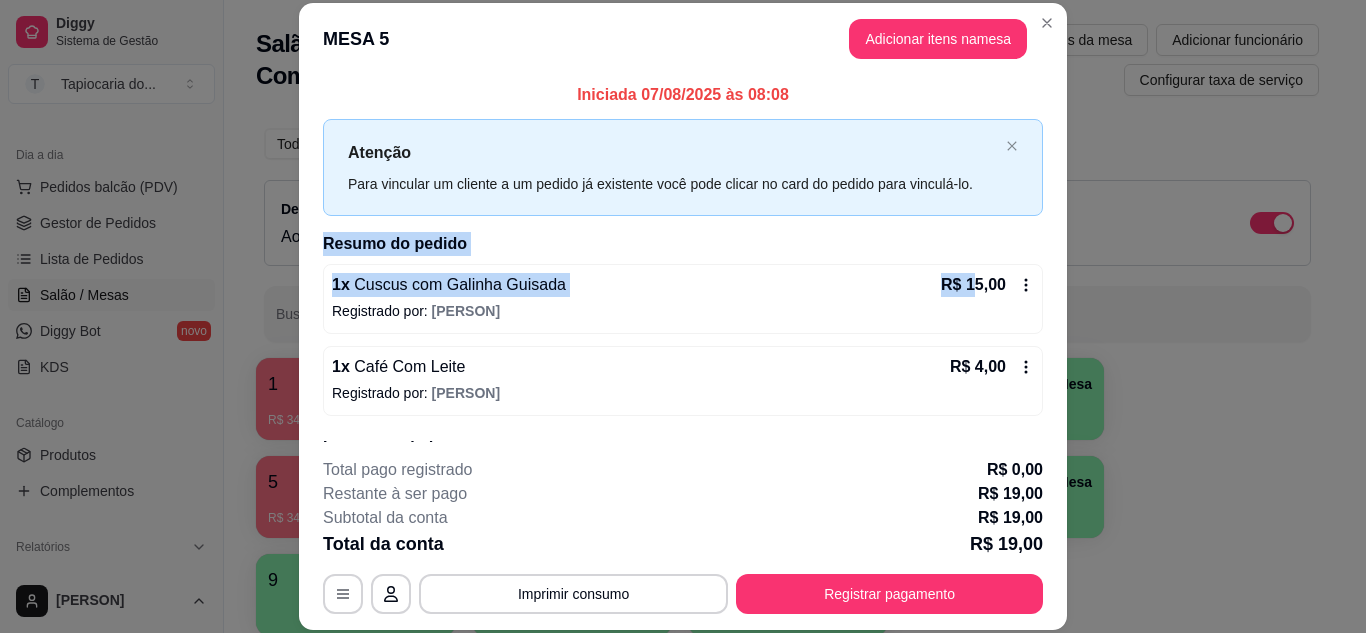 drag, startPoint x: 1002, startPoint y: 141, endPoint x: 969, endPoint y: 125, distance: 36.67424 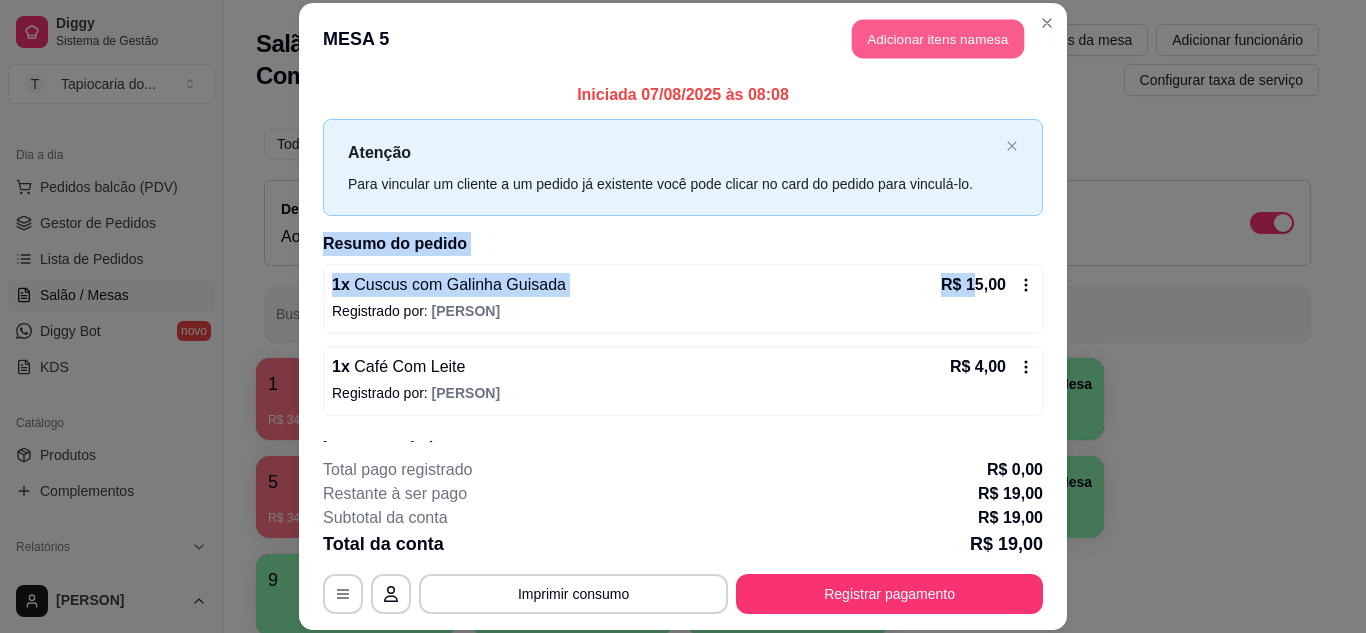click on "Adicionar itens na  mesa" at bounding box center (938, 39) 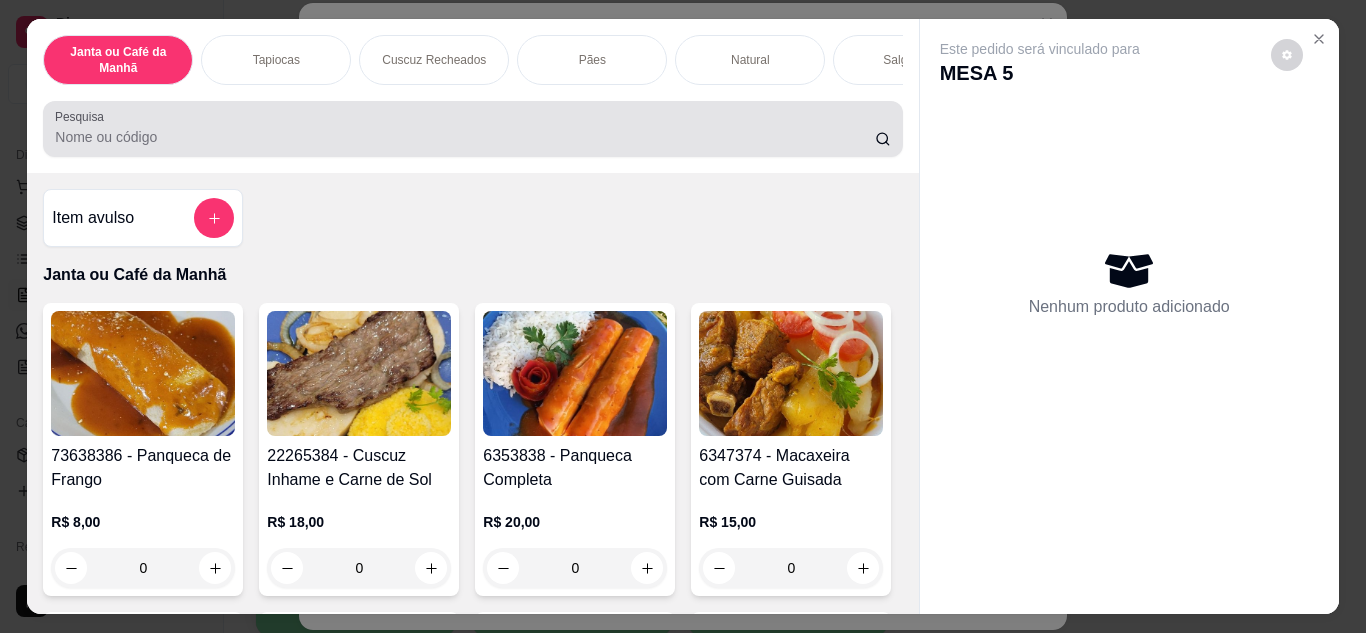 click at bounding box center (472, 129) 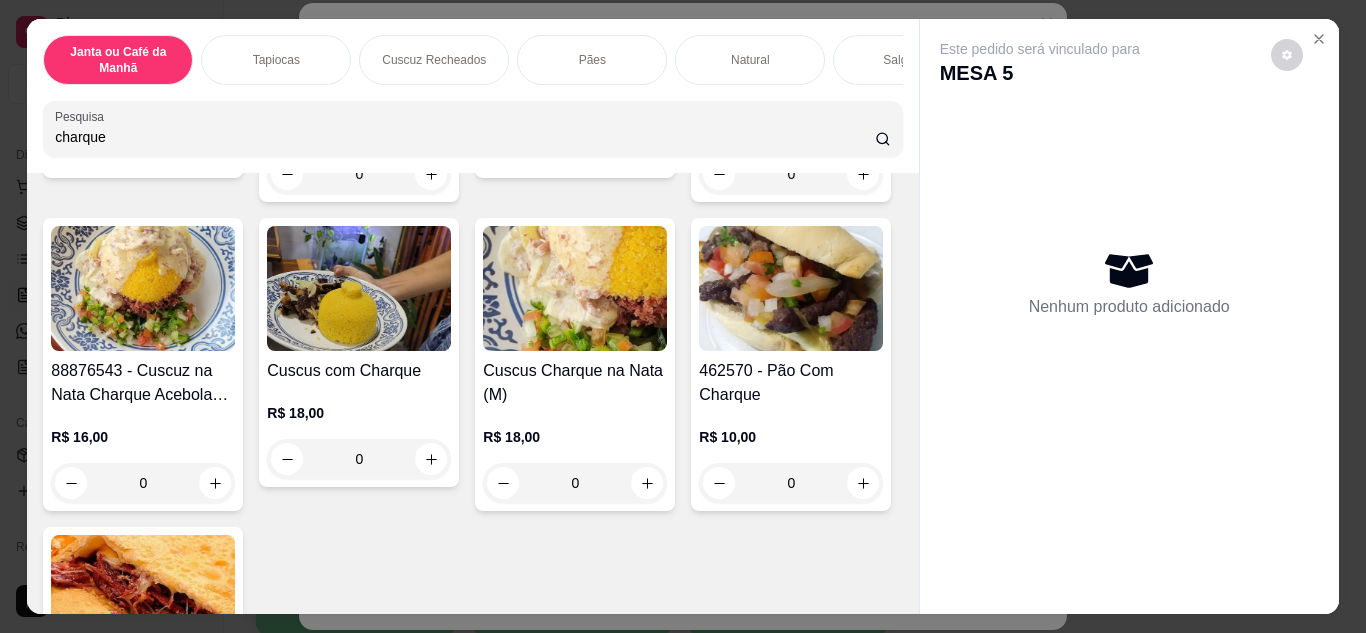 scroll, scrollTop: 400, scrollLeft: 0, axis: vertical 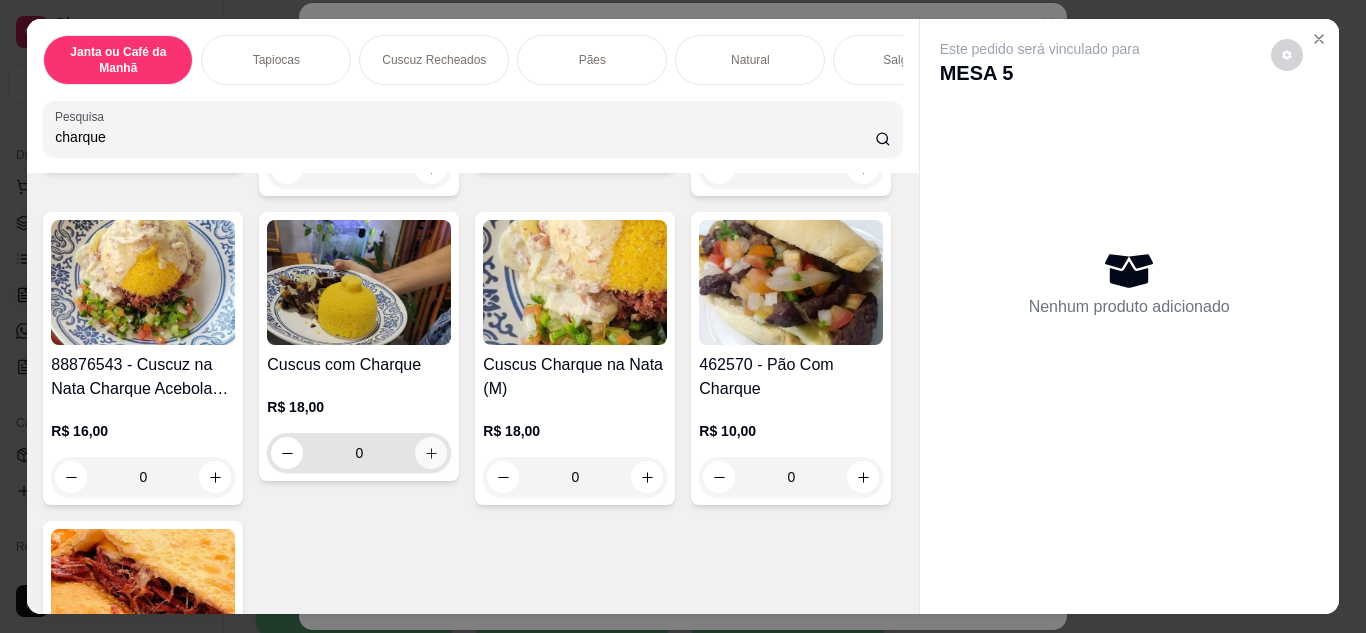 type on "charque" 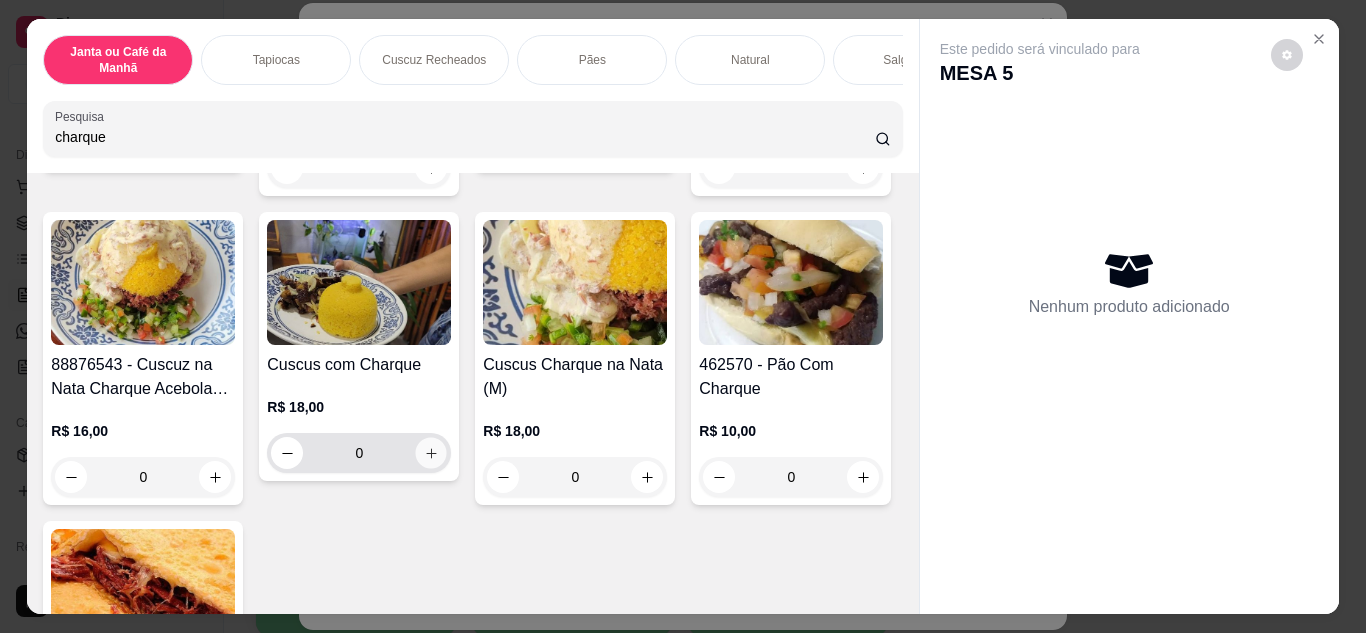 click at bounding box center [431, 452] 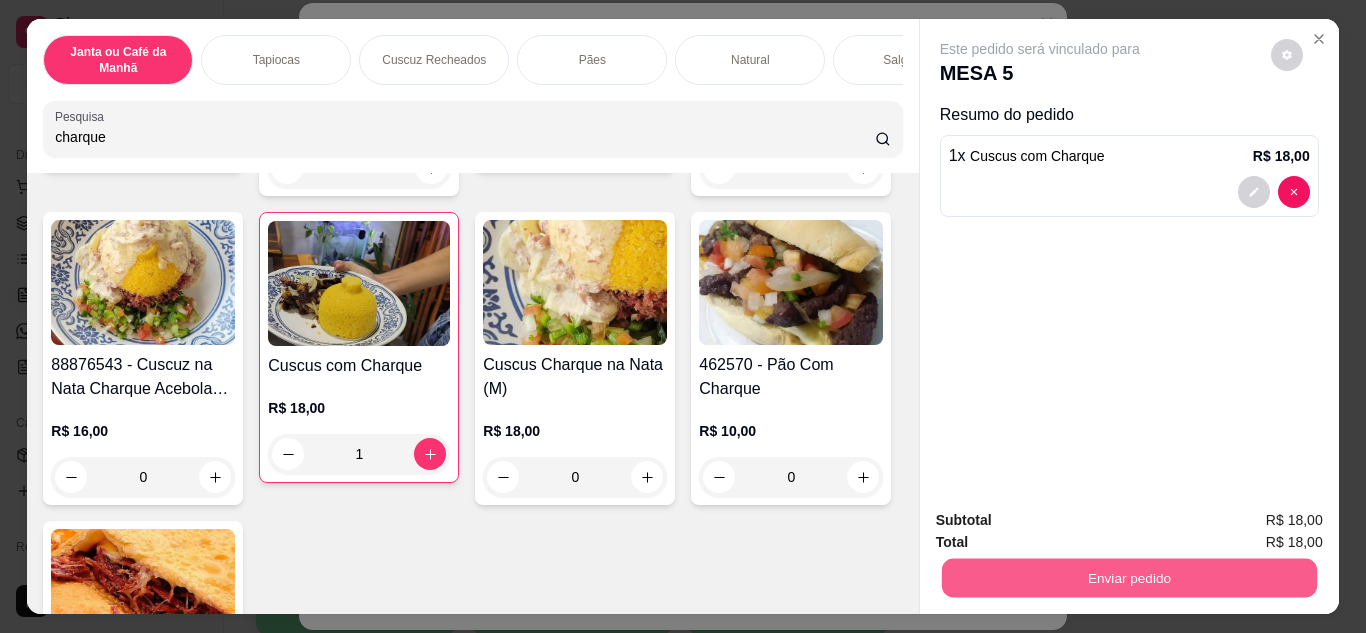 click on "Enviar pedido" at bounding box center (1128, 578) 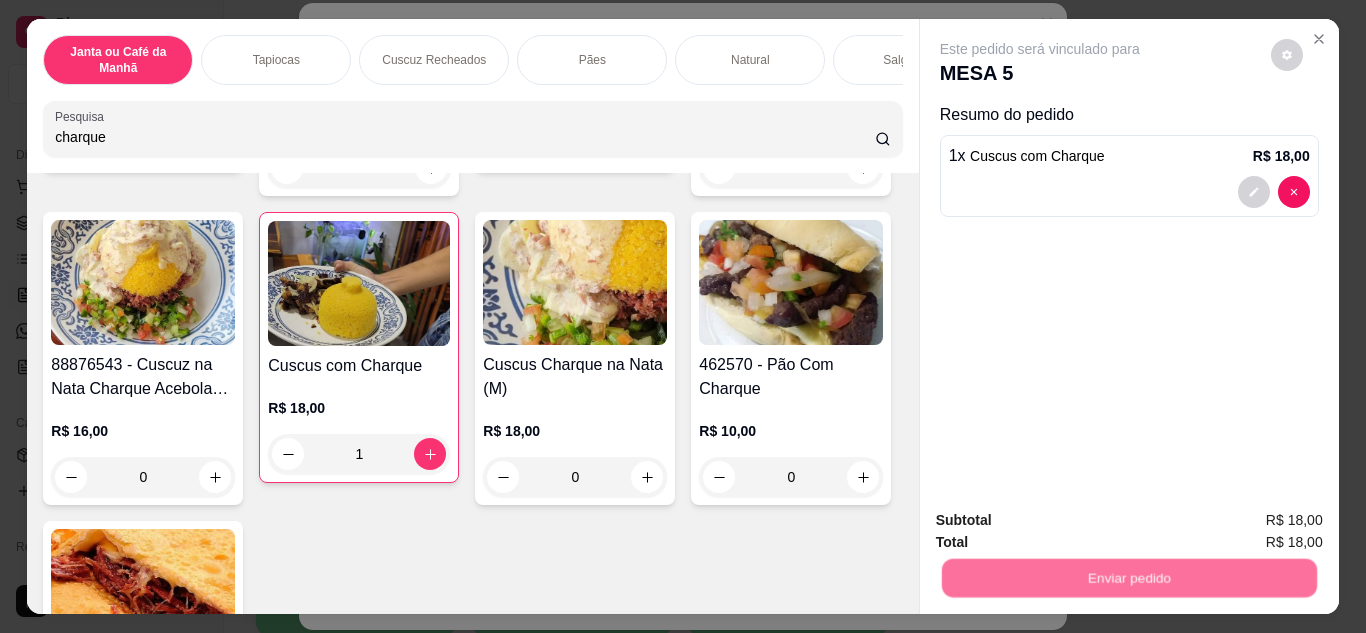 click on "Não registrar e enviar pedido" at bounding box center (1063, 520) 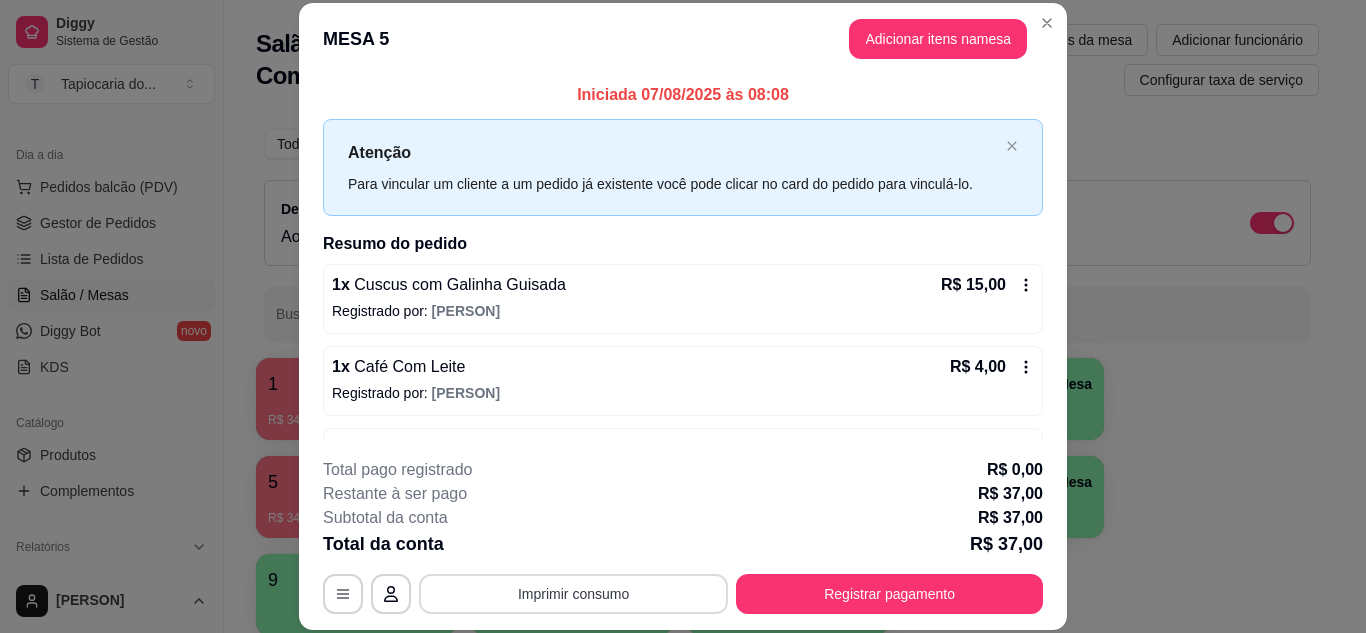 click on "Imprimir consumo" at bounding box center [573, 594] 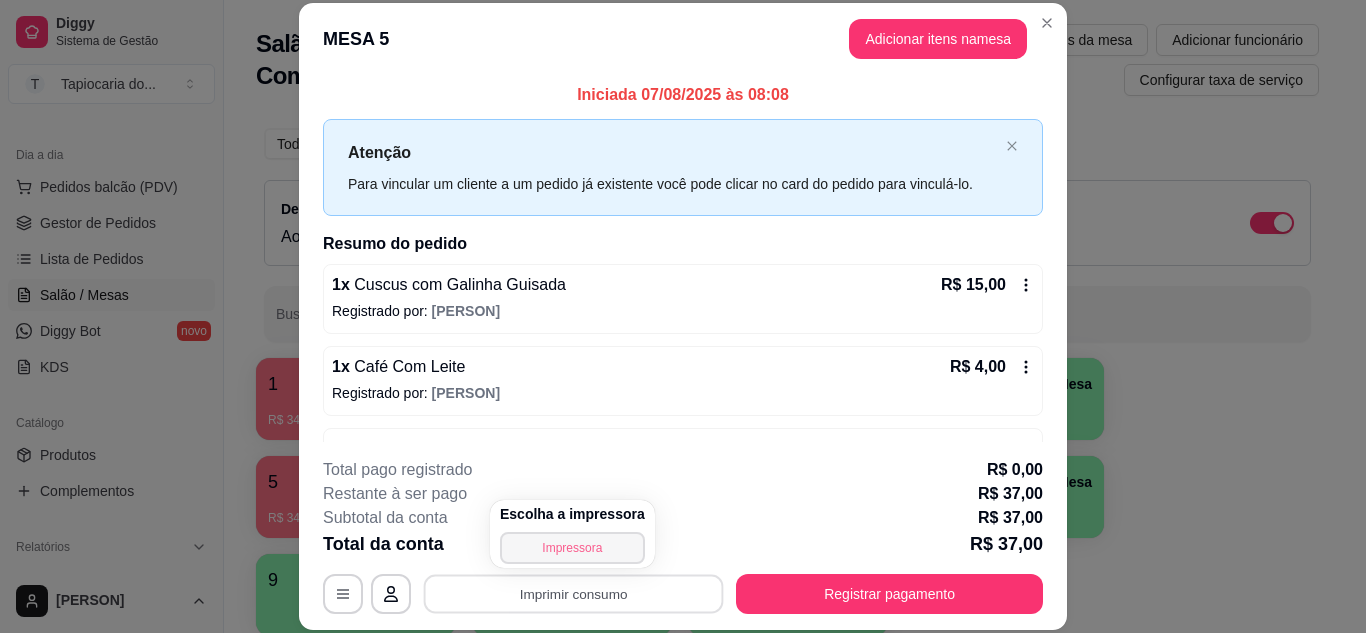 click on "Impressora" at bounding box center [572, 548] 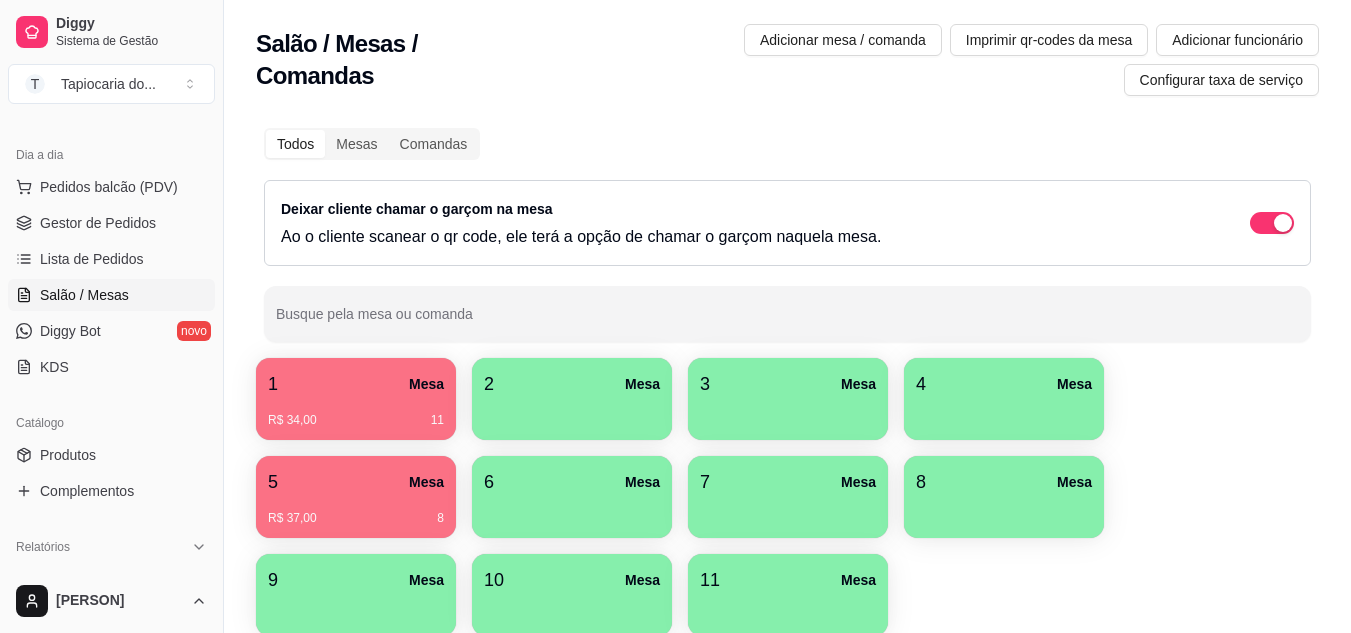 click on "1 Mesa" at bounding box center (356, 384) 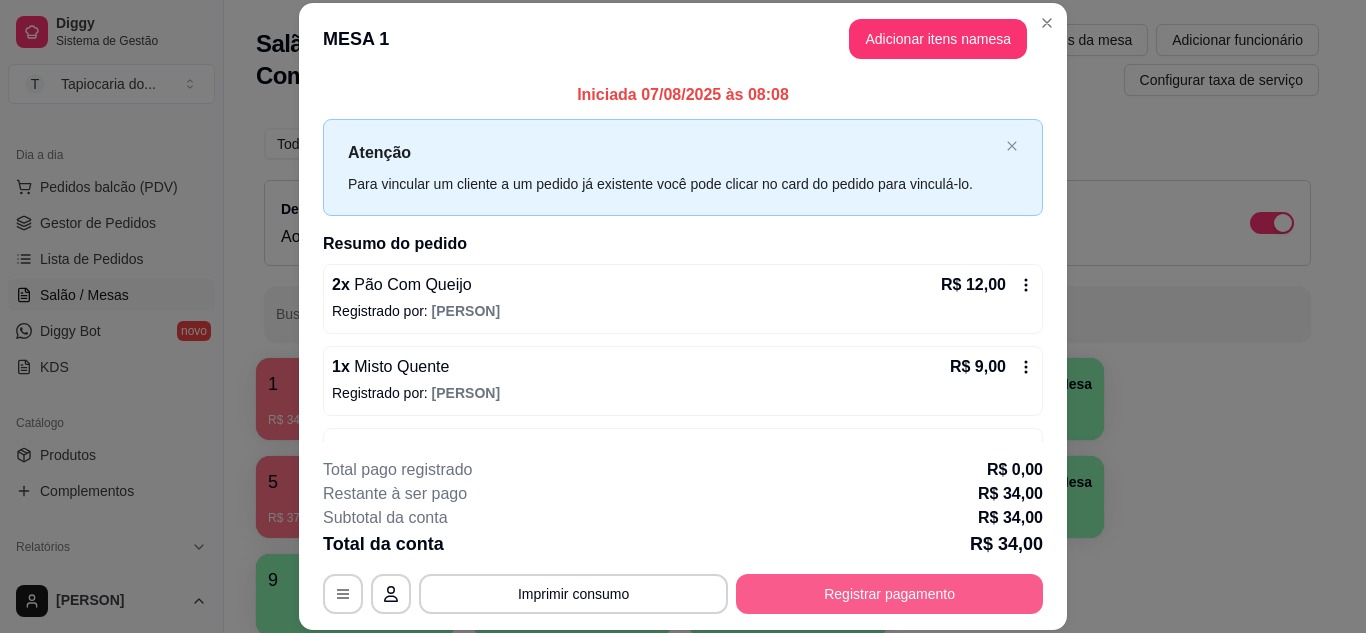 click on "Registrar pagamento" at bounding box center [889, 594] 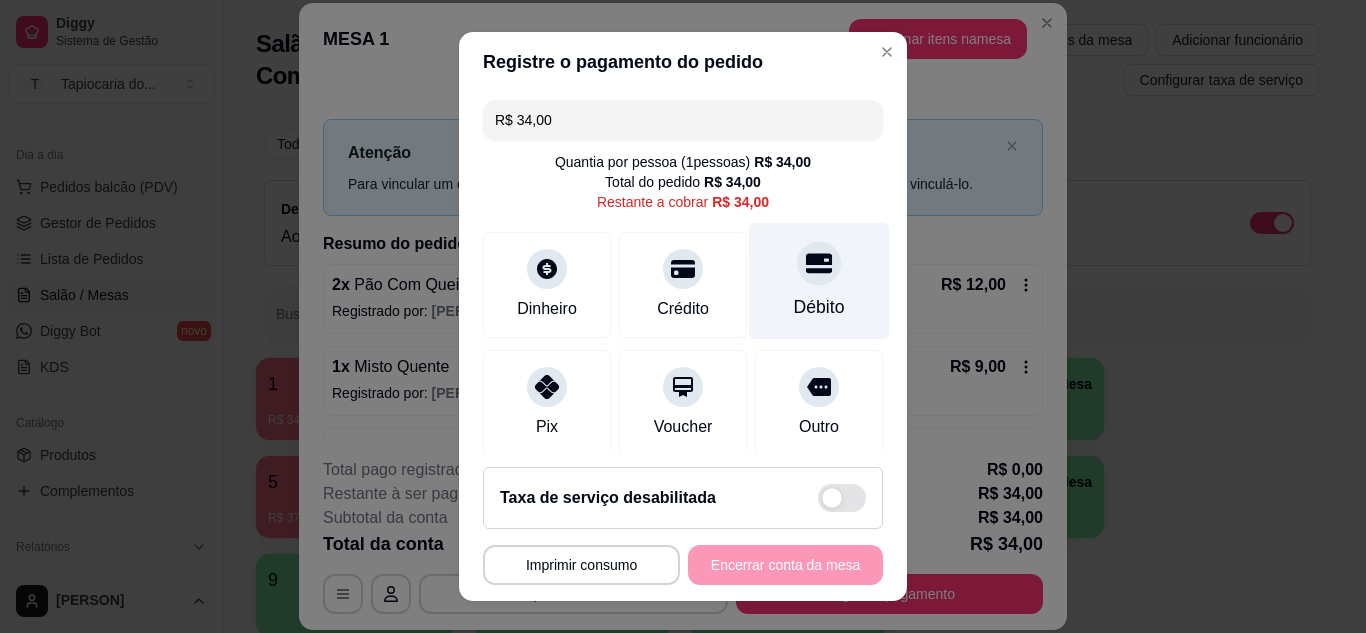 drag, startPoint x: 797, startPoint y: 284, endPoint x: 799, endPoint y: 323, distance: 39.051247 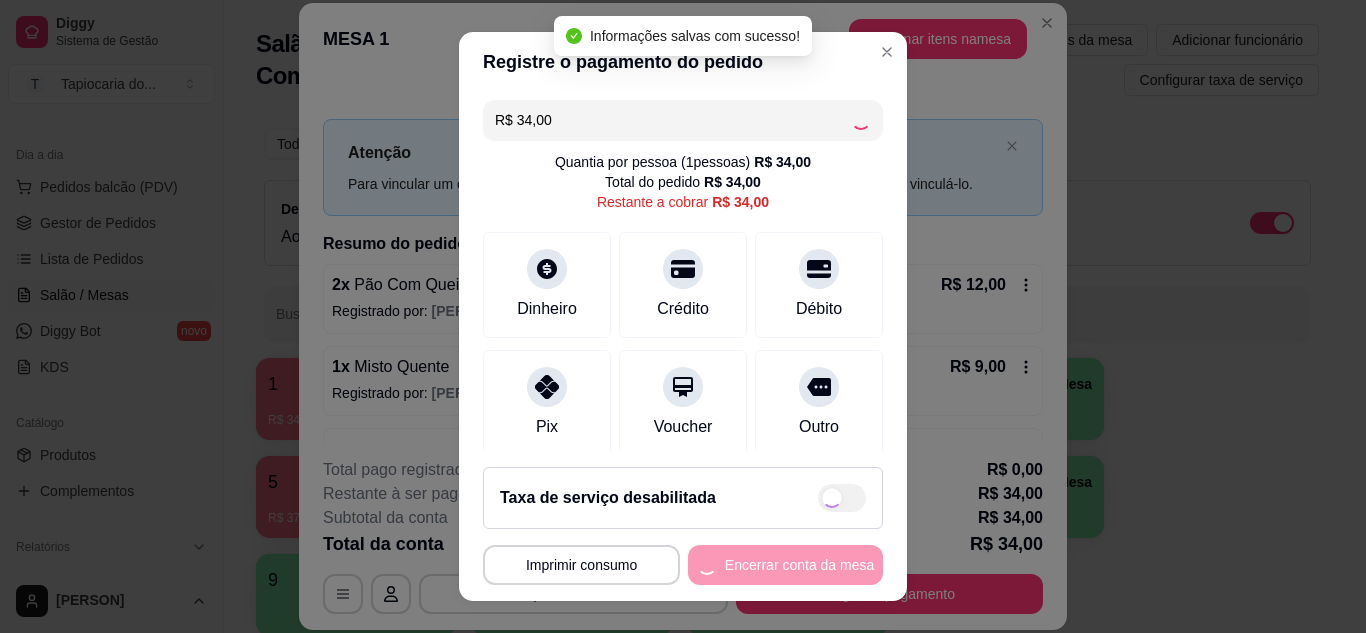 type on "R$ 0,00" 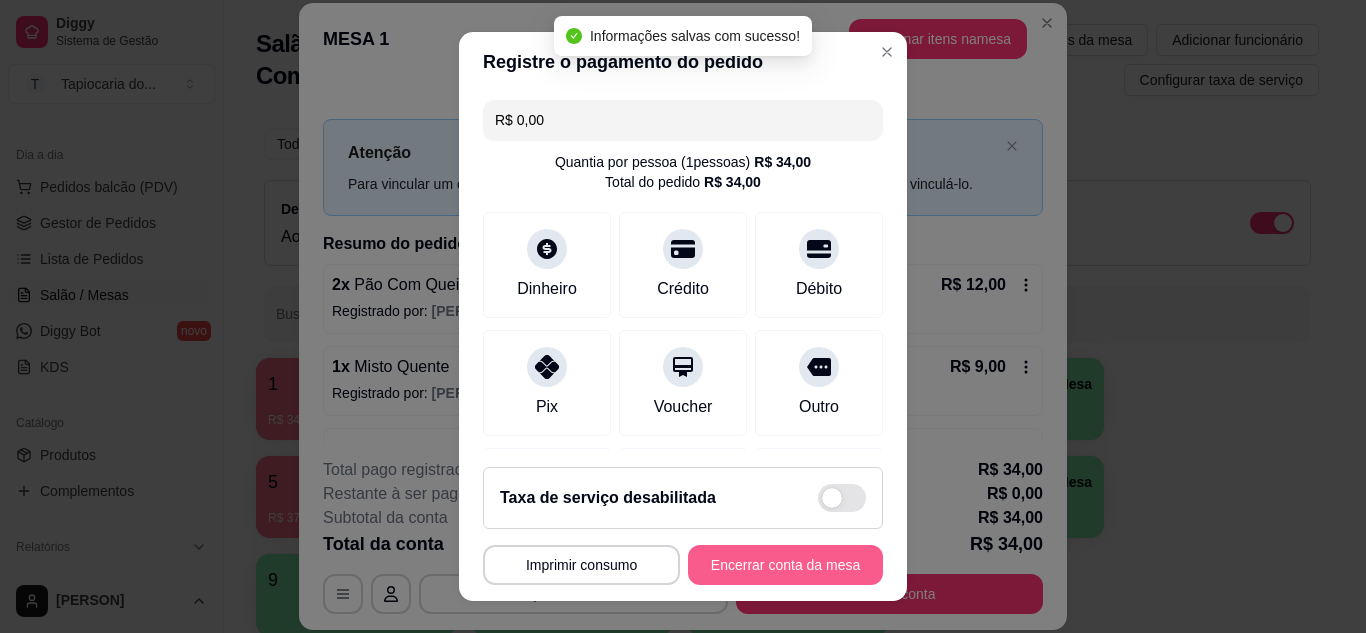 click on "Encerrar conta da mesa" at bounding box center [785, 565] 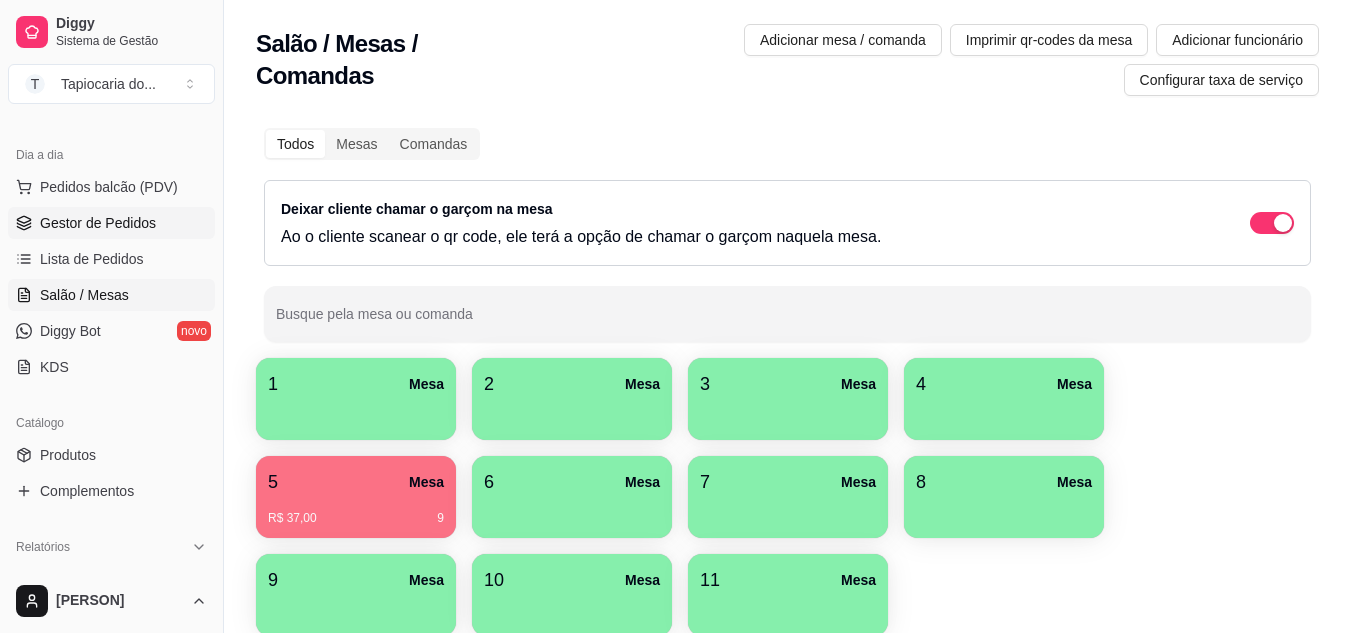 click on "Gestor de Pedidos" at bounding box center [98, 223] 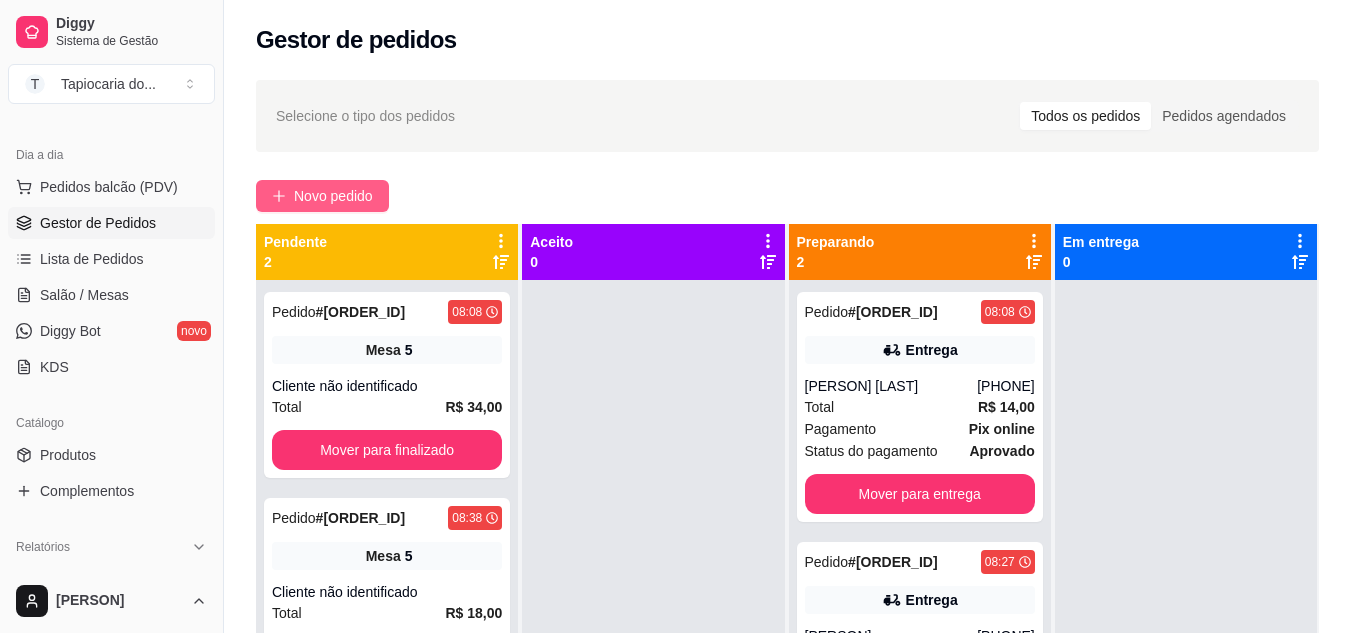 click on "Novo pedido" at bounding box center (333, 196) 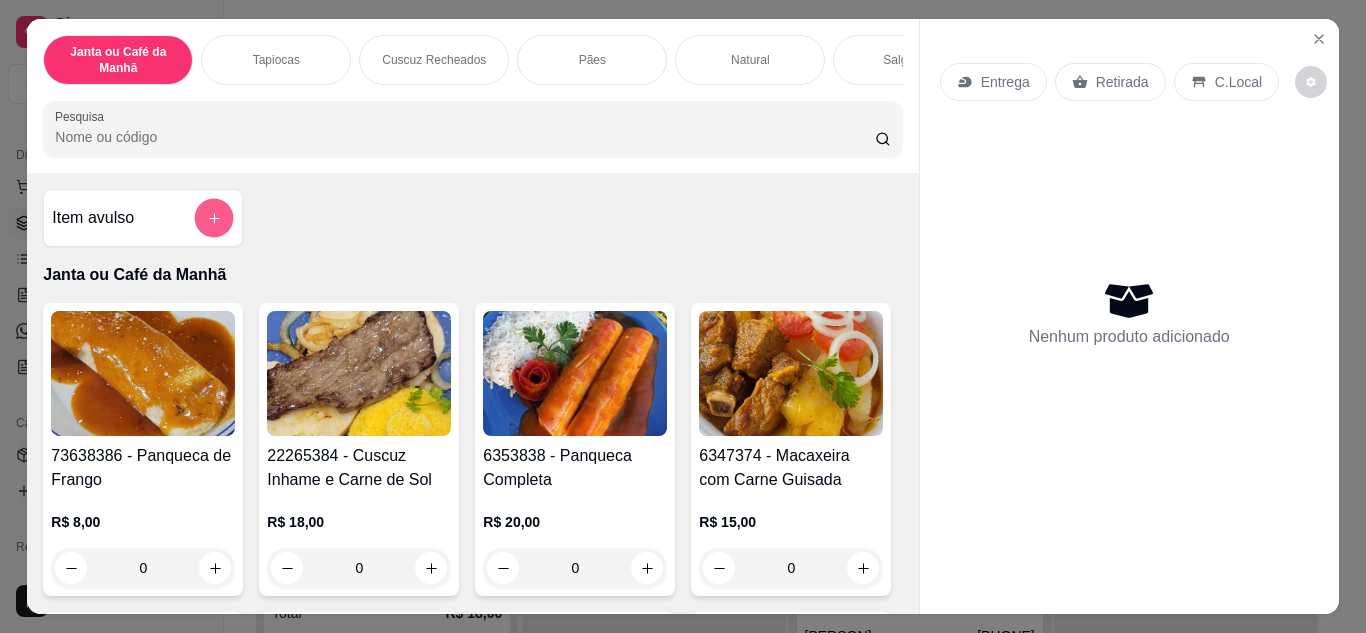 click at bounding box center [214, 218] 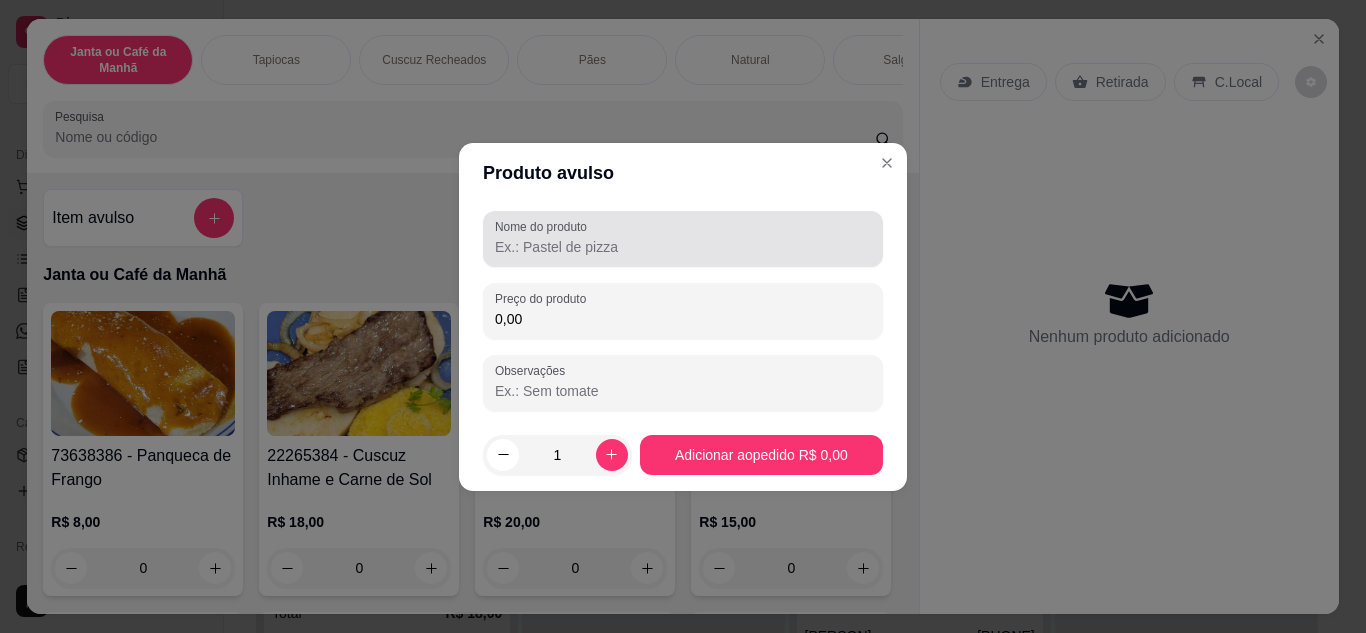 click on "Nome do produto" at bounding box center [683, 239] 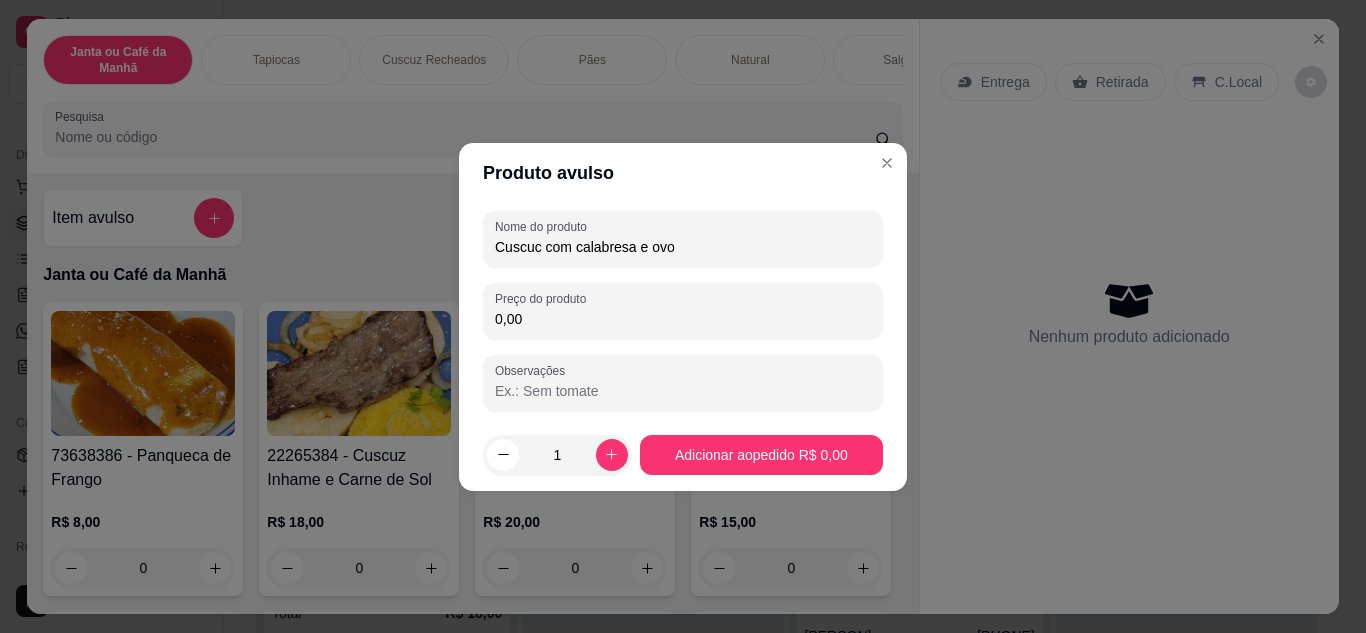 click on "Cuscuc com calabresa e ovo" at bounding box center (683, 247) 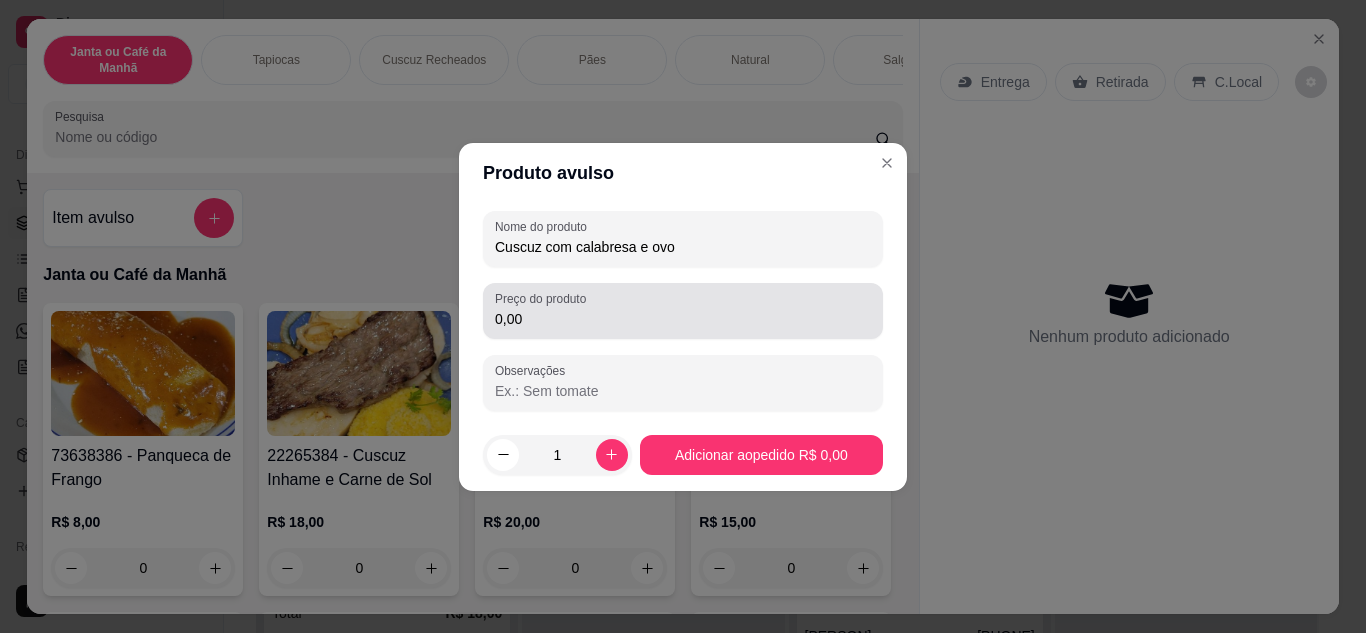 type on "Cuscuz com calabresa e ovo" 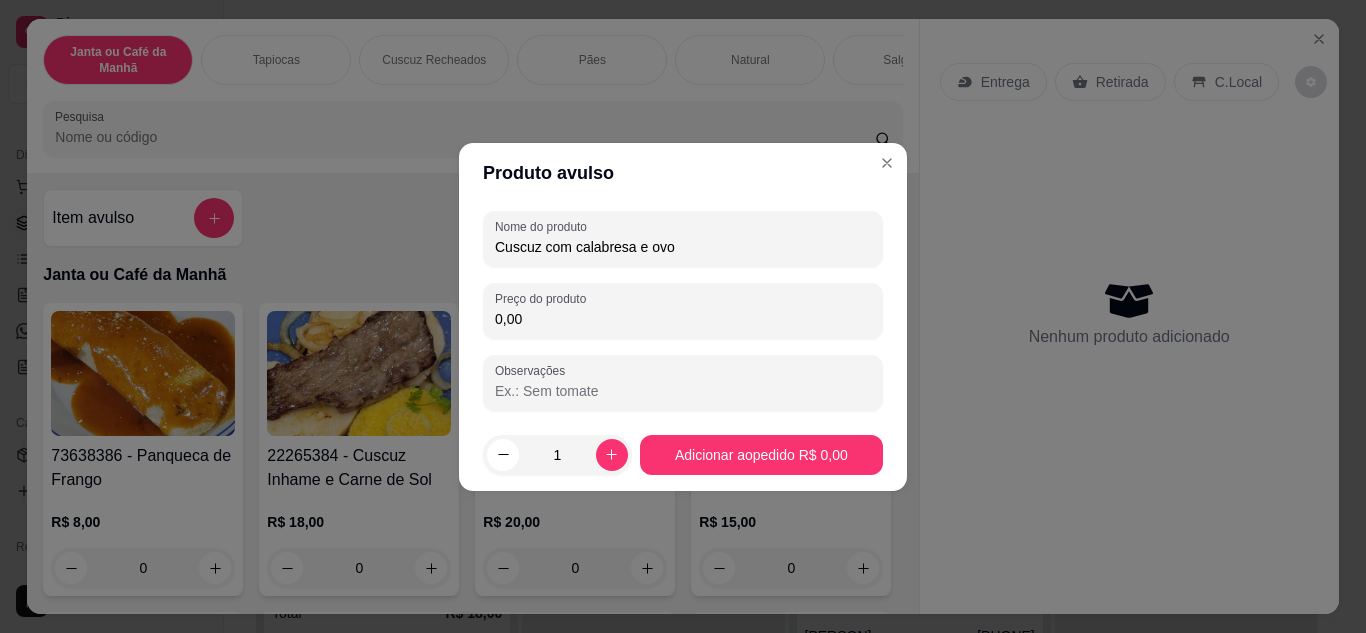 click on "0,00" at bounding box center (683, 319) 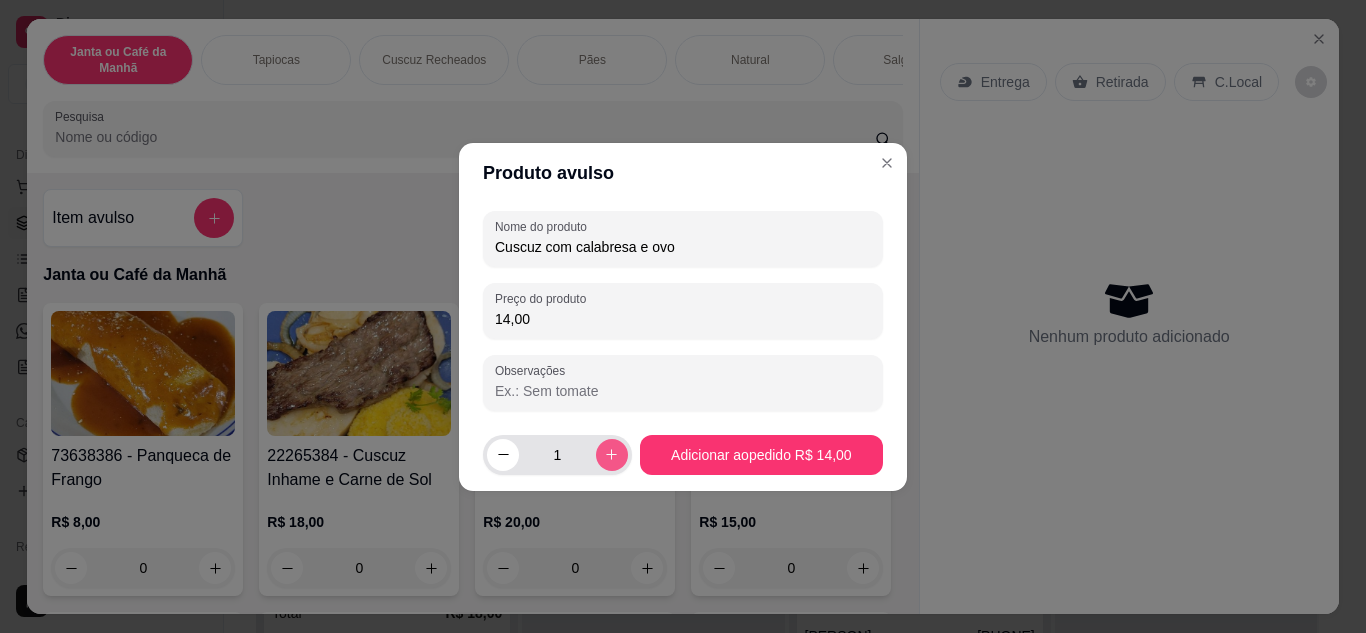 type on "14,00" 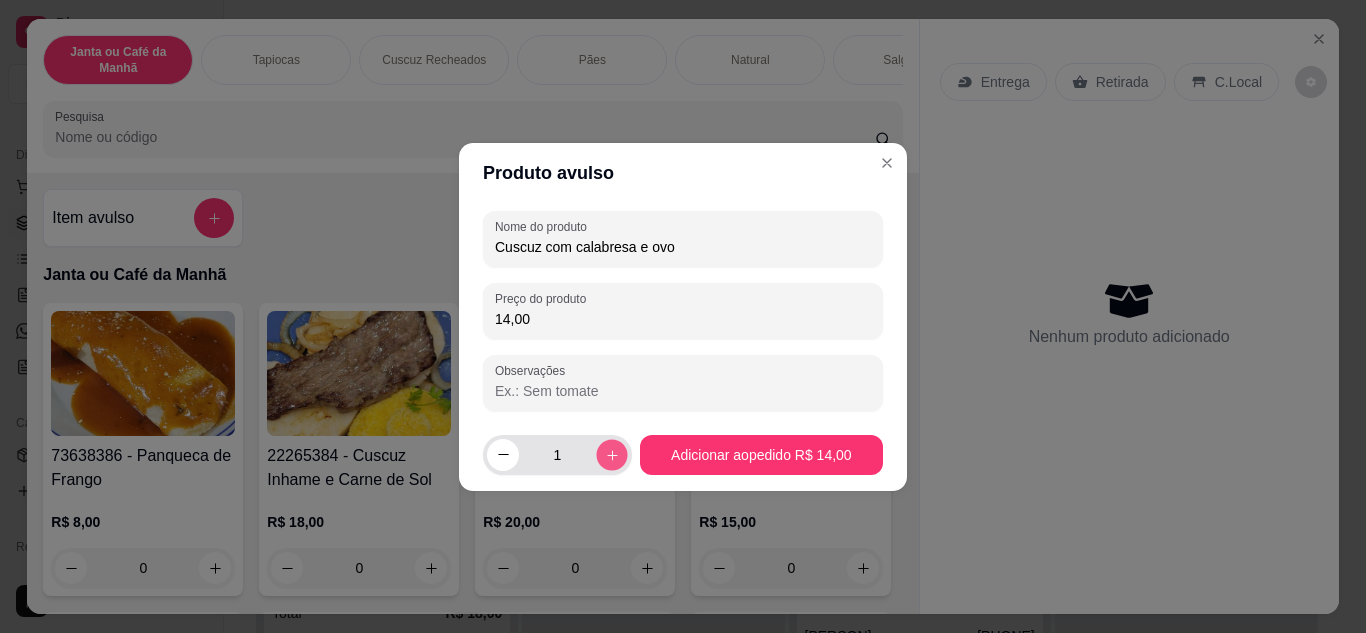 click at bounding box center [611, 454] 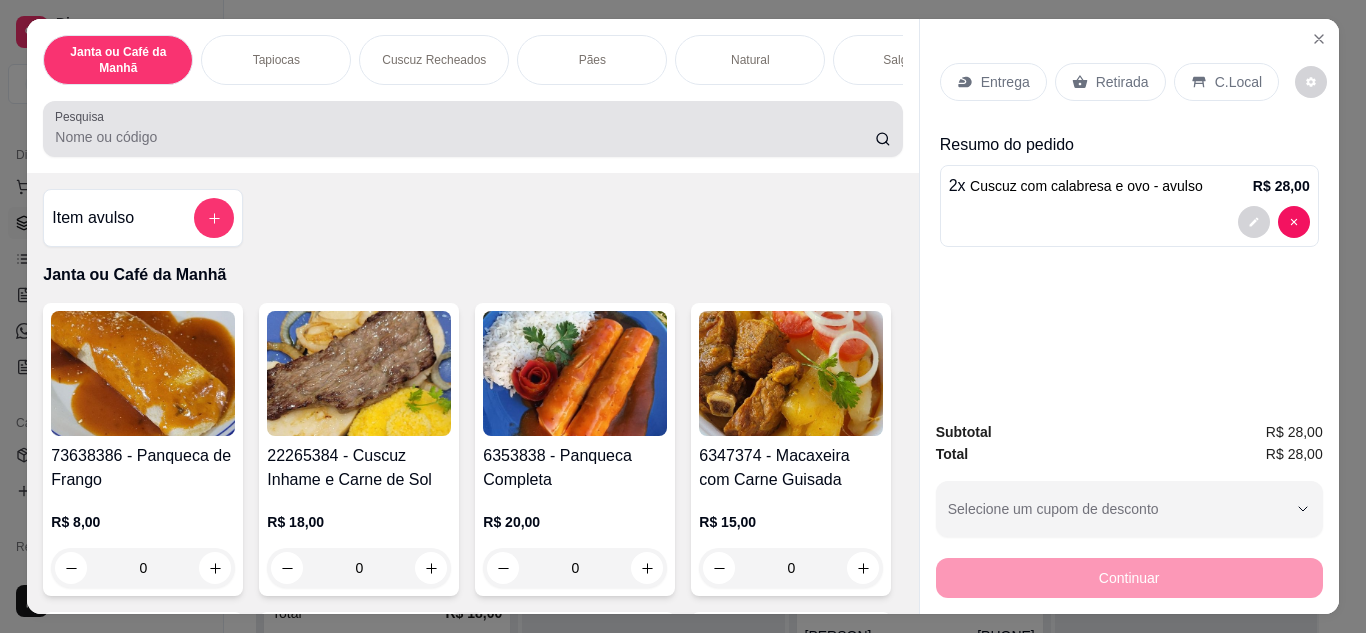 click on "Pesquisa" at bounding box center [465, 137] 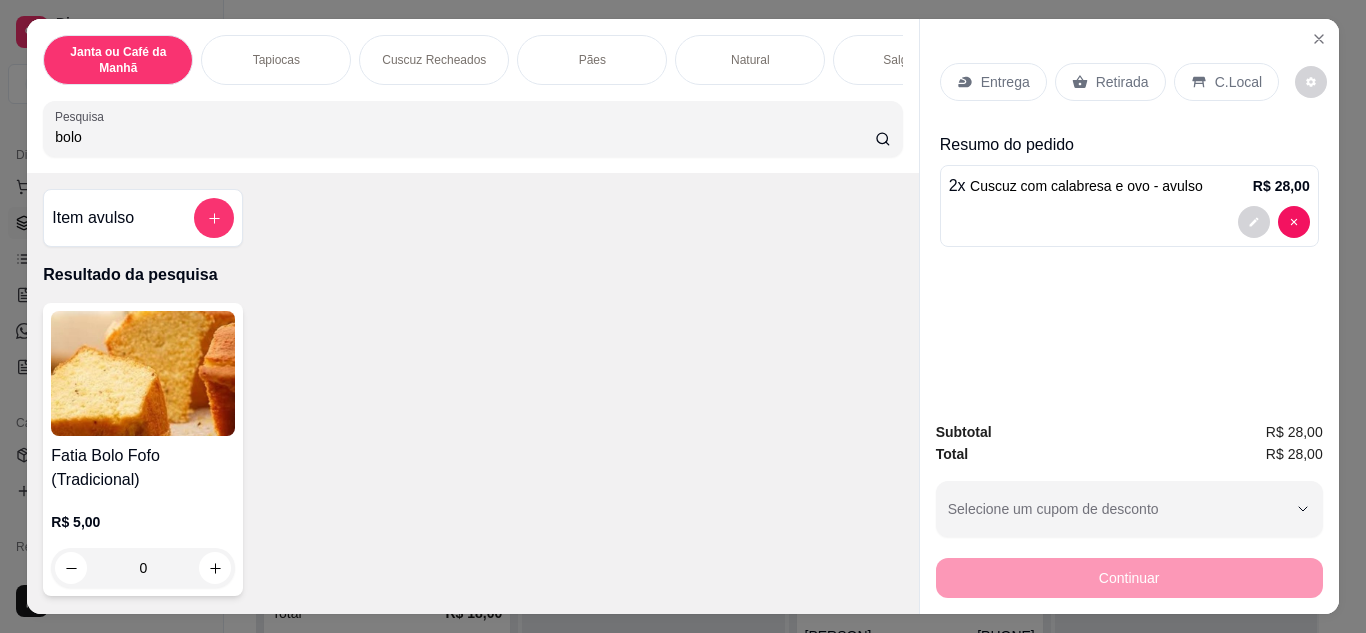 type on "bolo" 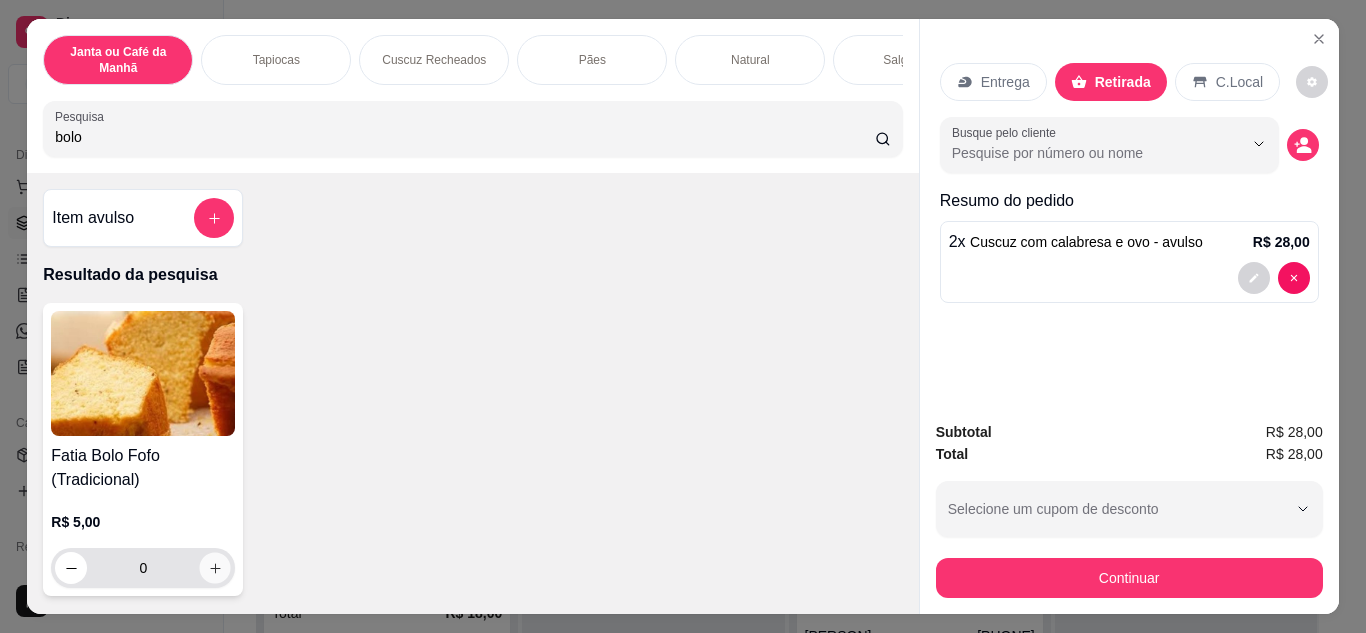 click 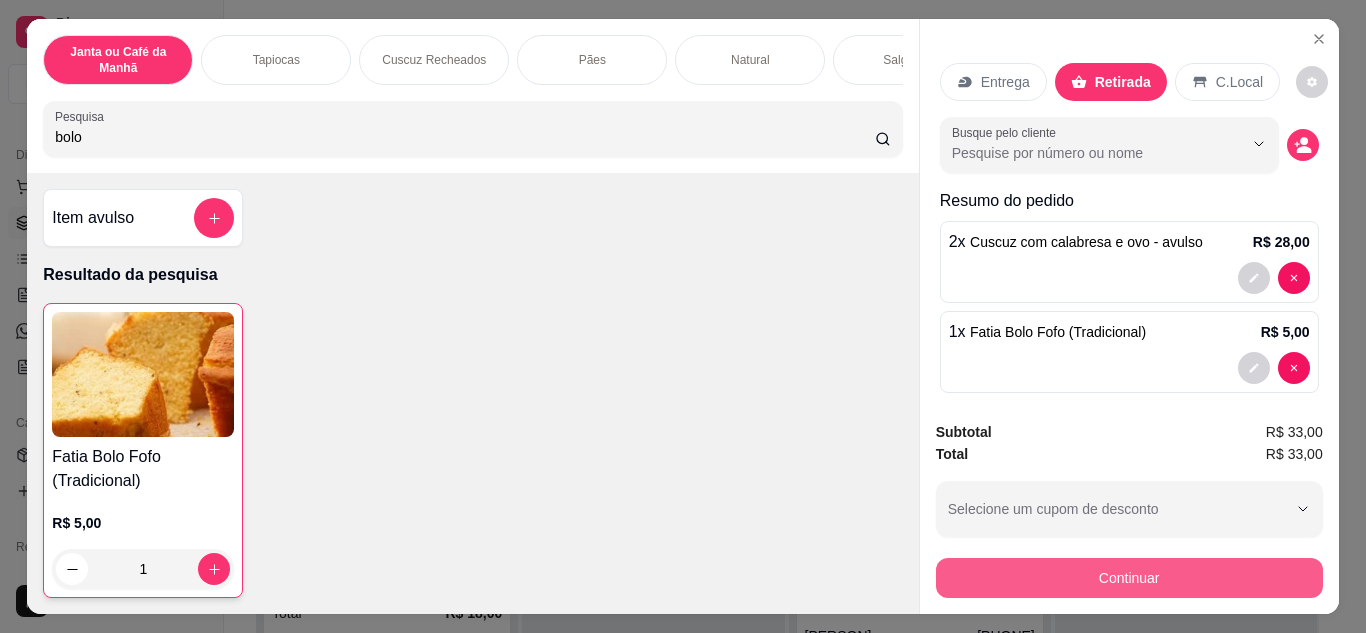click on "Continuar" at bounding box center [1129, 578] 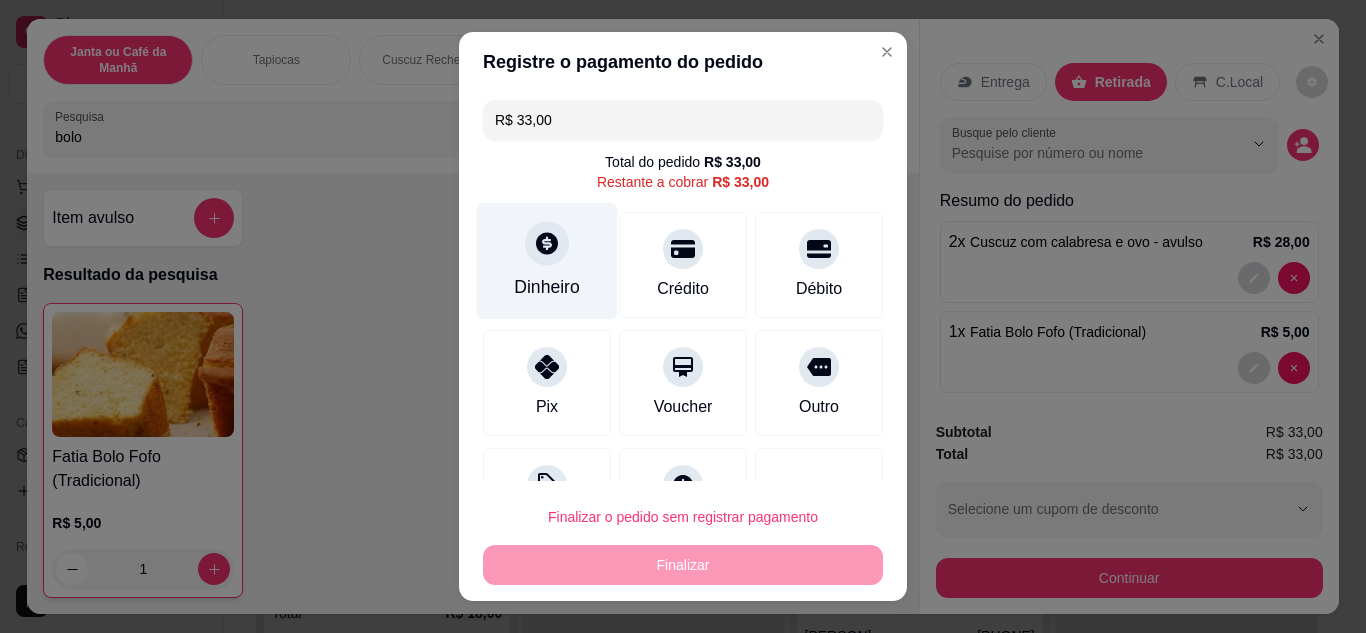 click on "Dinheiro" at bounding box center (547, 287) 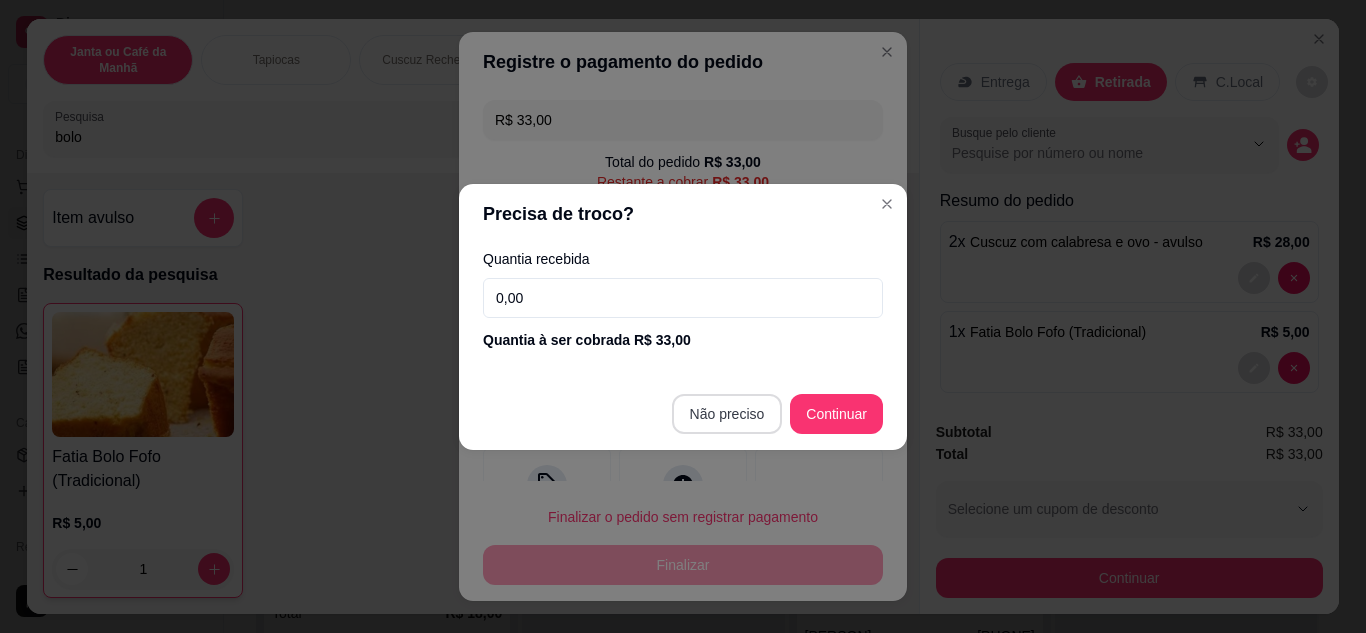 type on "R$ 0,00" 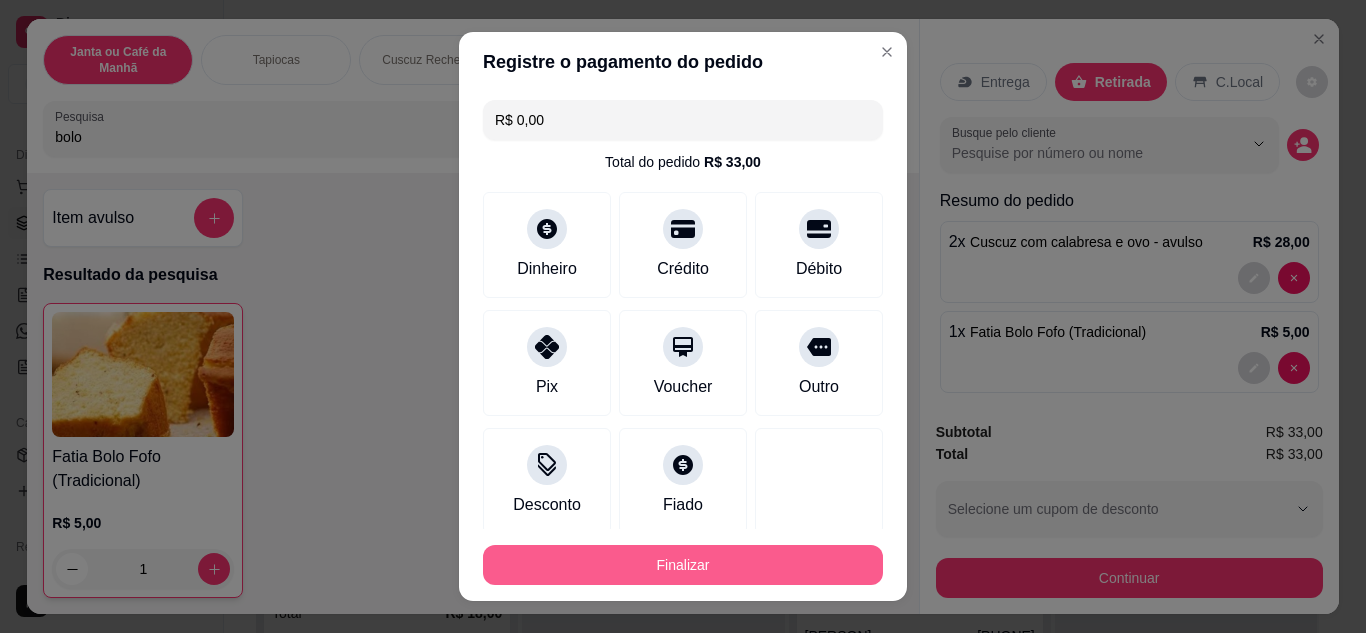 click on "Finalizar" at bounding box center [683, 565] 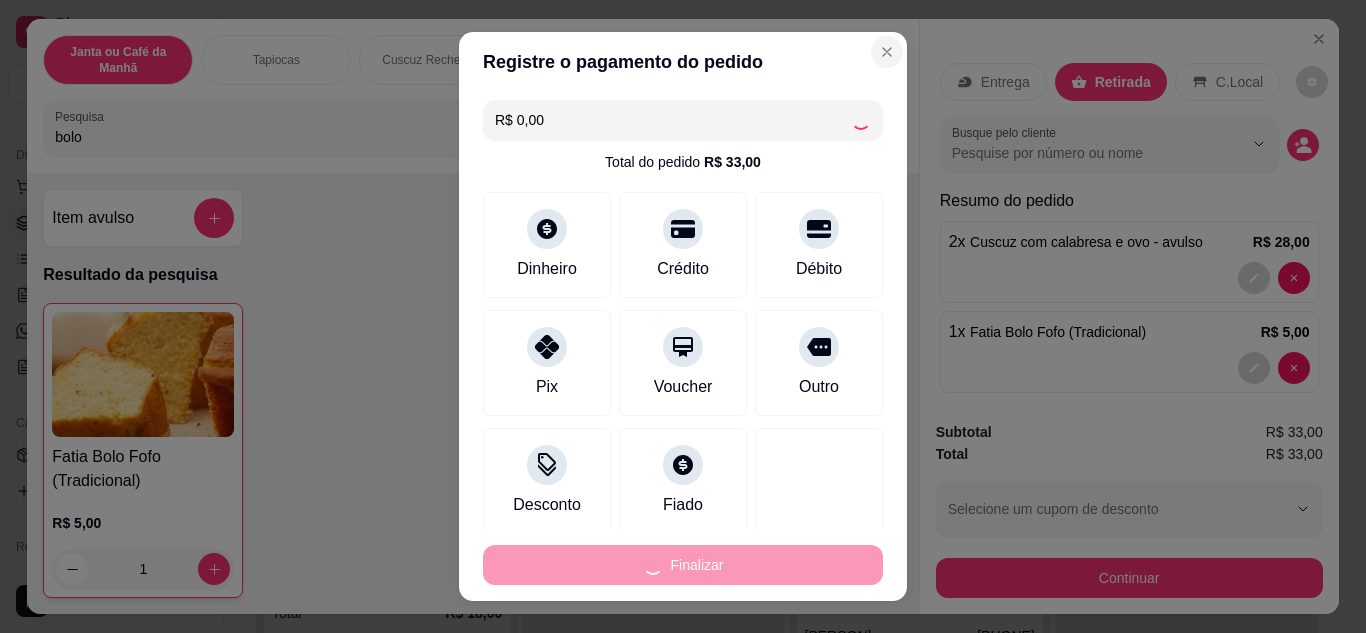 type on "0" 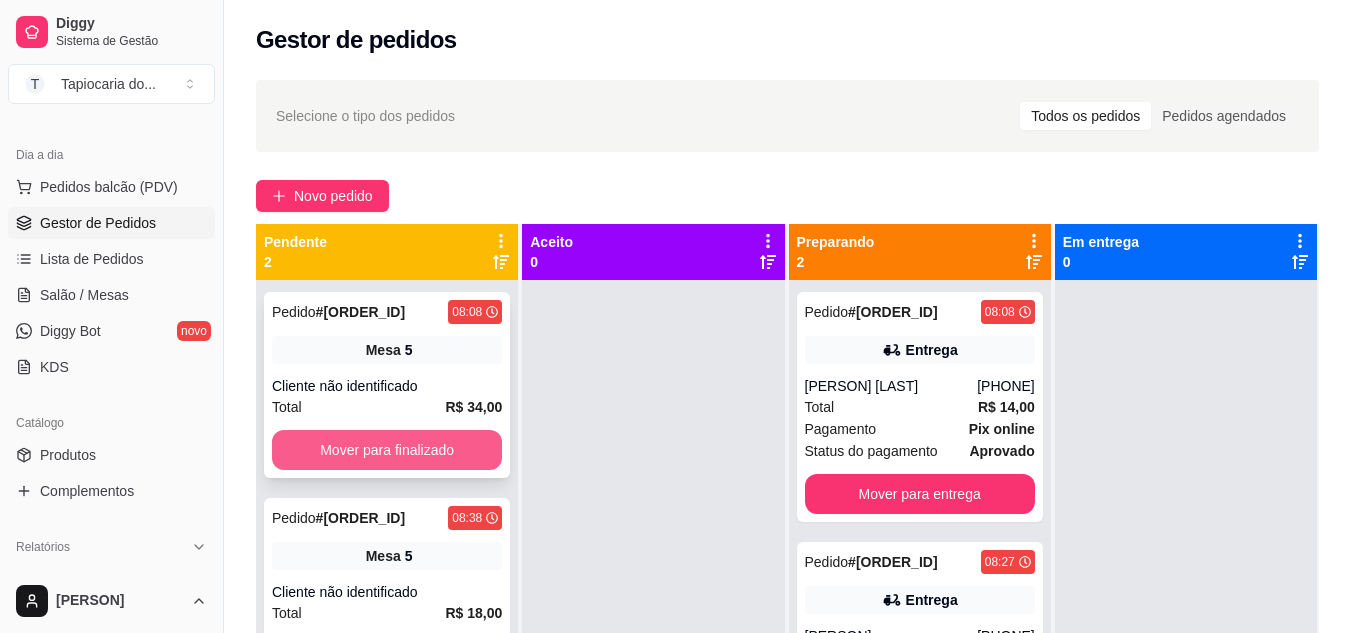 click on "Mover para finalizado" at bounding box center (387, 450) 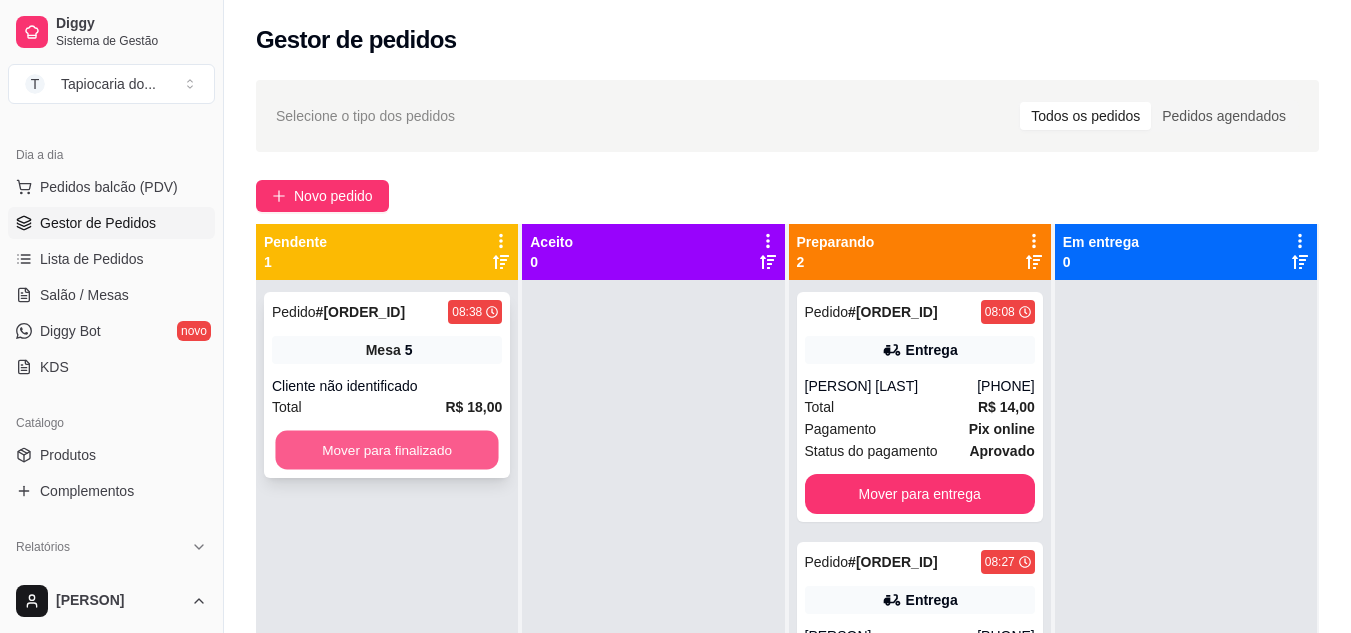 click on "Mover para finalizado" at bounding box center (386, 450) 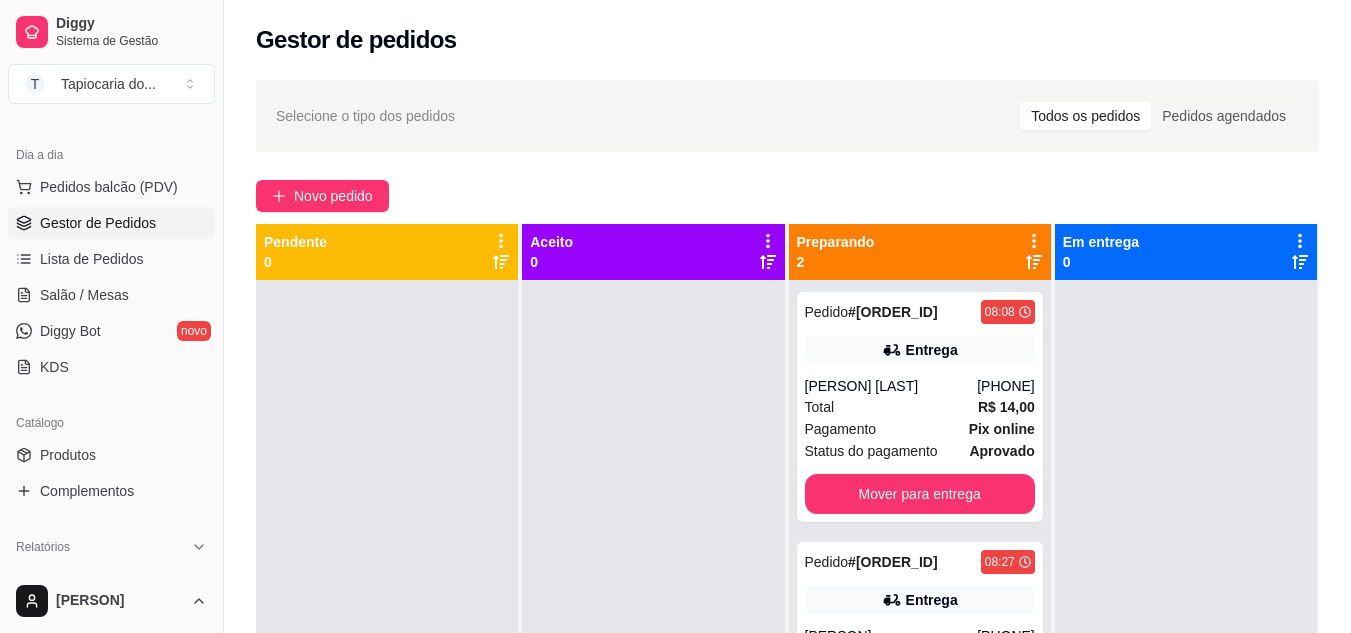 drag, startPoint x: 464, startPoint y: 428, endPoint x: 471, endPoint y: 351, distance: 77.31753 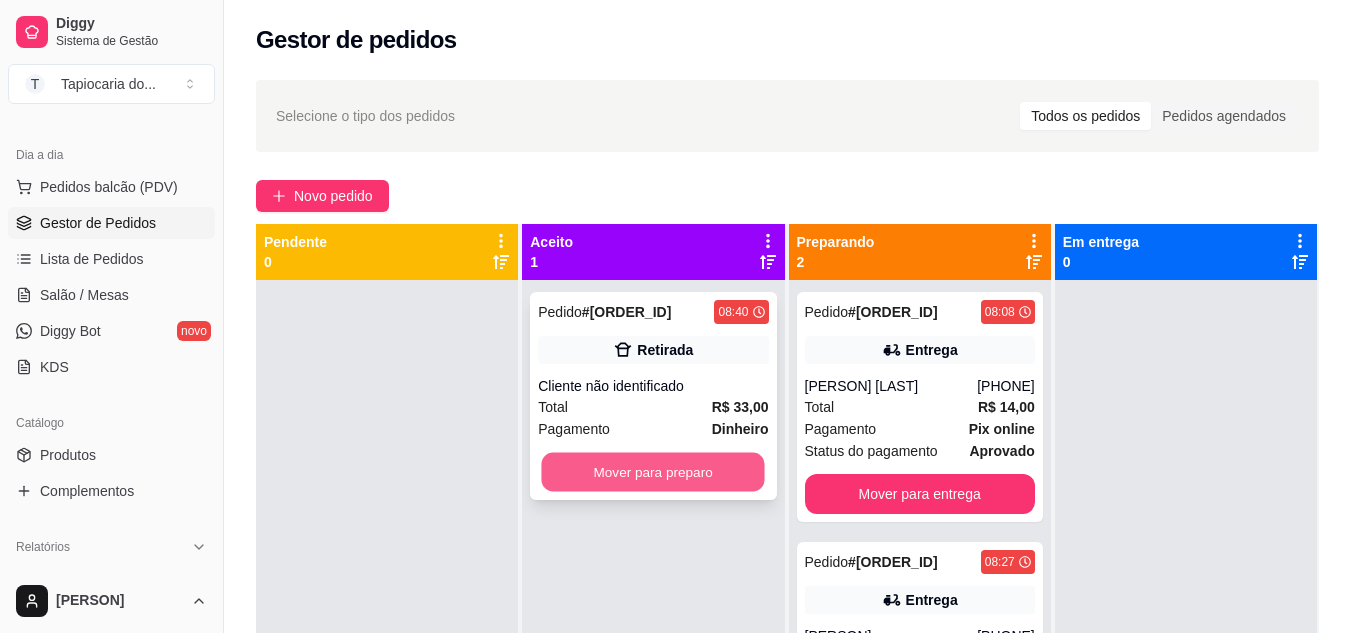 click on "Mover para preparo" at bounding box center (653, 472) 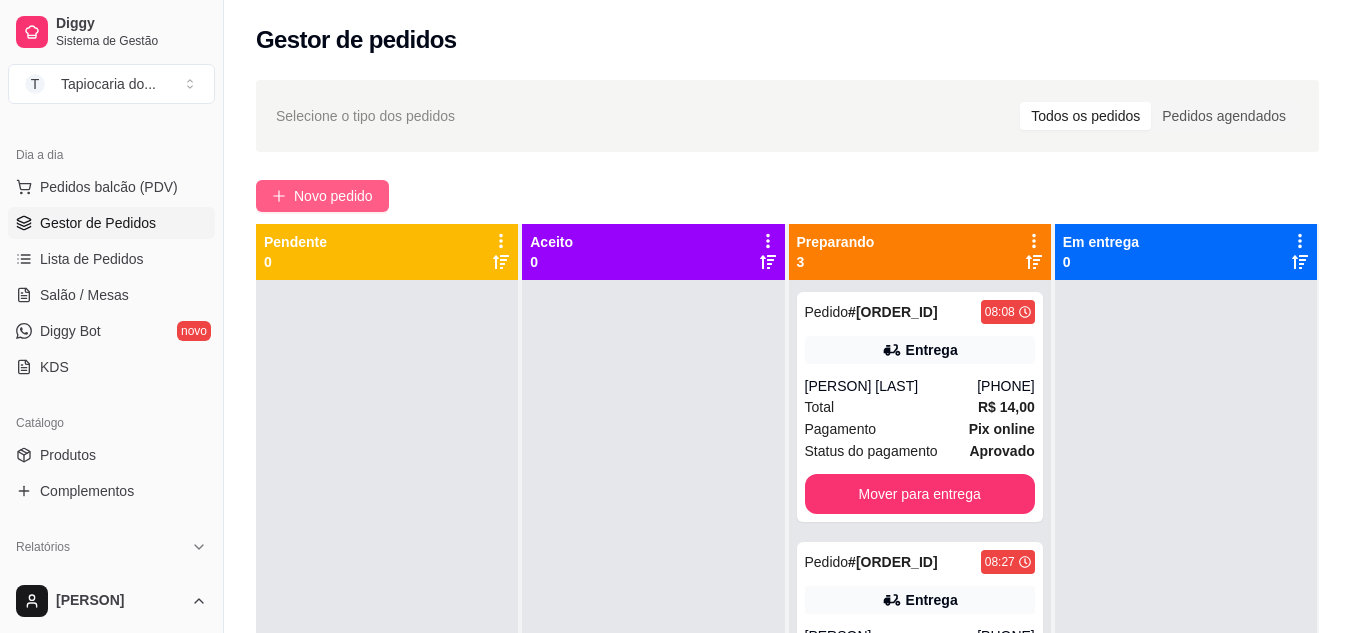 click on "Novo pedido" at bounding box center (333, 196) 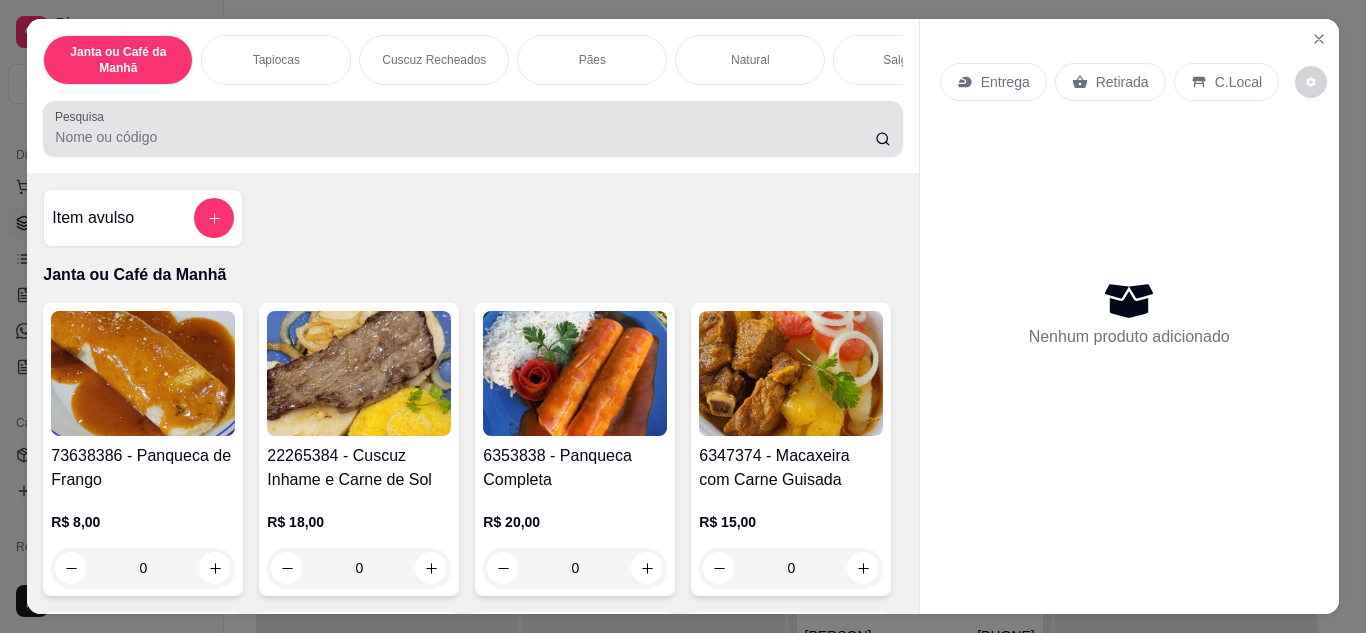 click at bounding box center (472, 129) 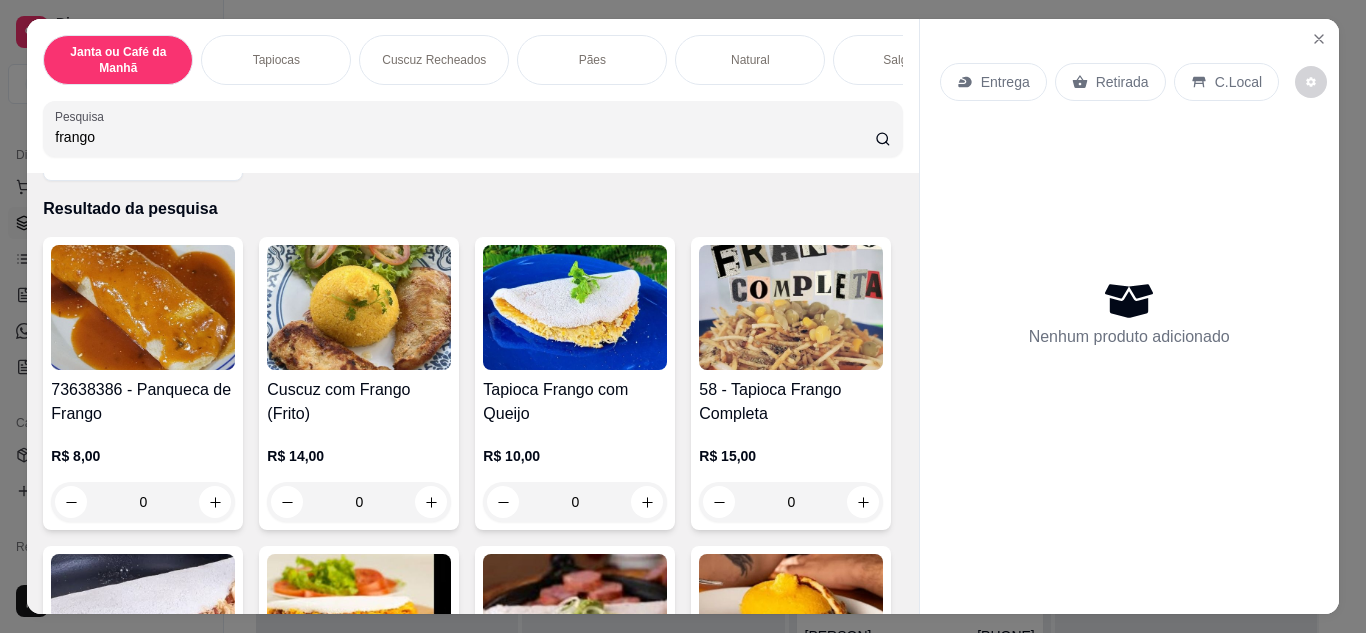 scroll, scrollTop: 100, scrollLeft: 0, axis: vertical 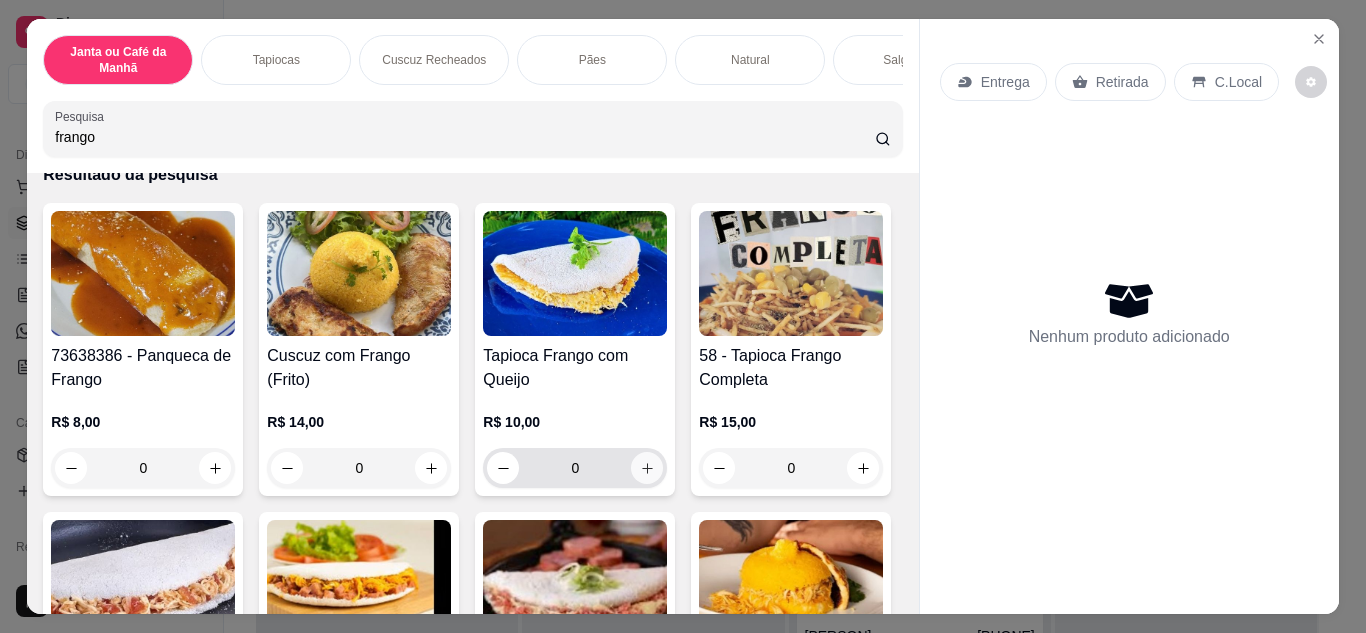 type on "frango" 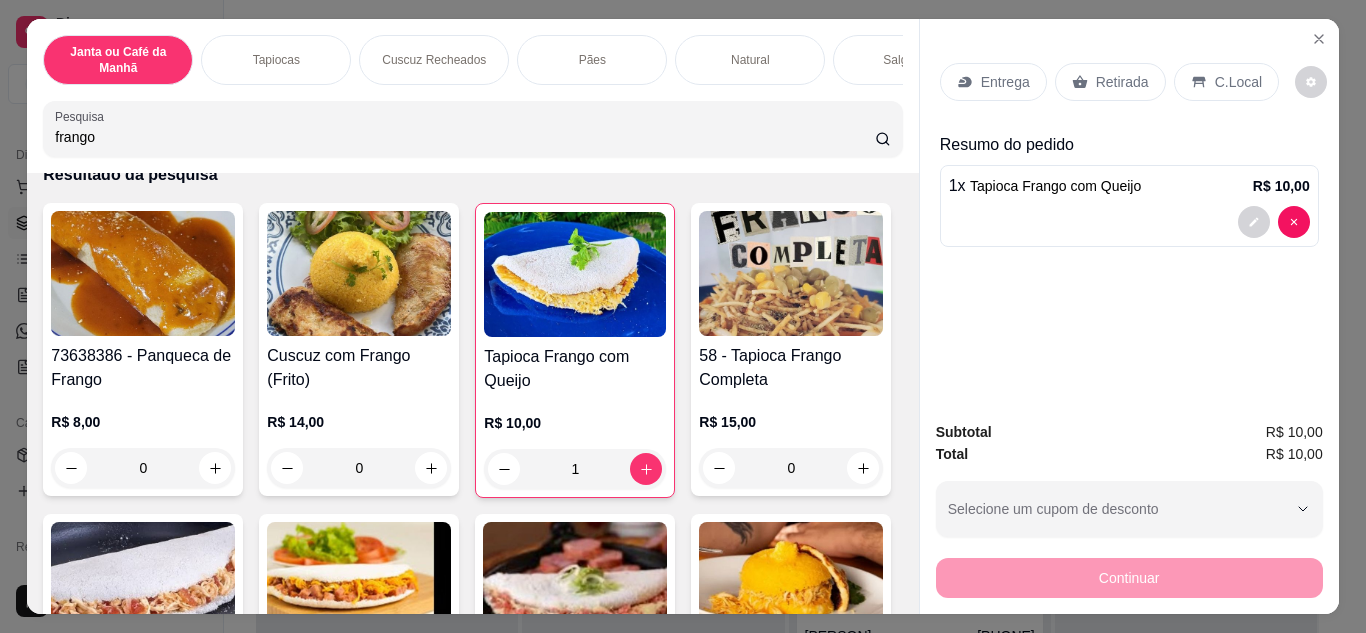 scroll, scrollTop: 0, scrollLeft: 0, axis: both 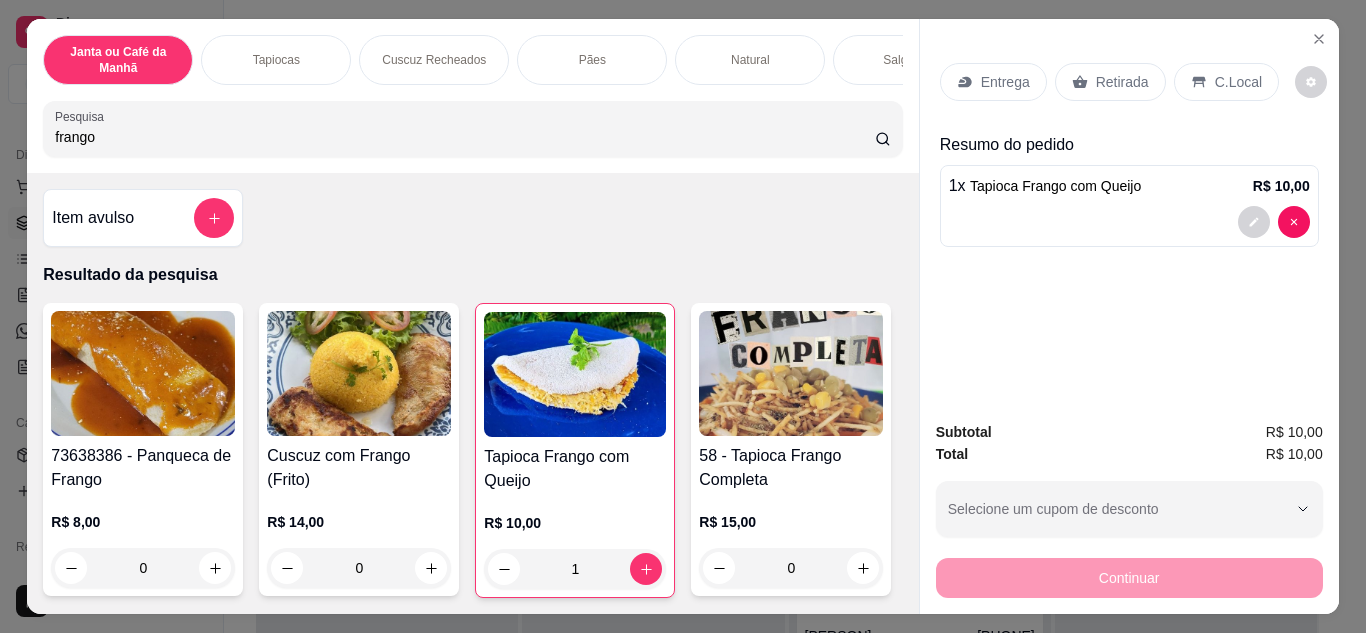 drag, startPoint x: 188, startPoint y: 138, endPoint x: 0, endPoint y: 126, distance: 188.38258 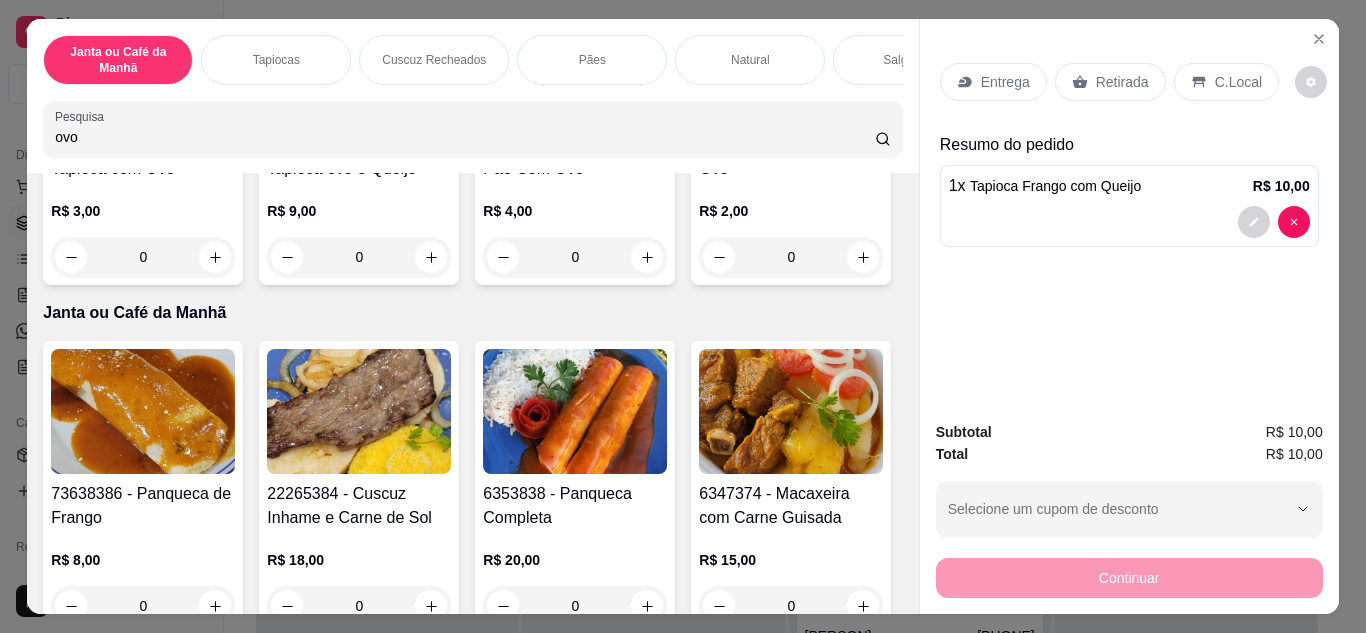 scroll, scrollTop: 400, scrollLeft: 0, axis: vertical 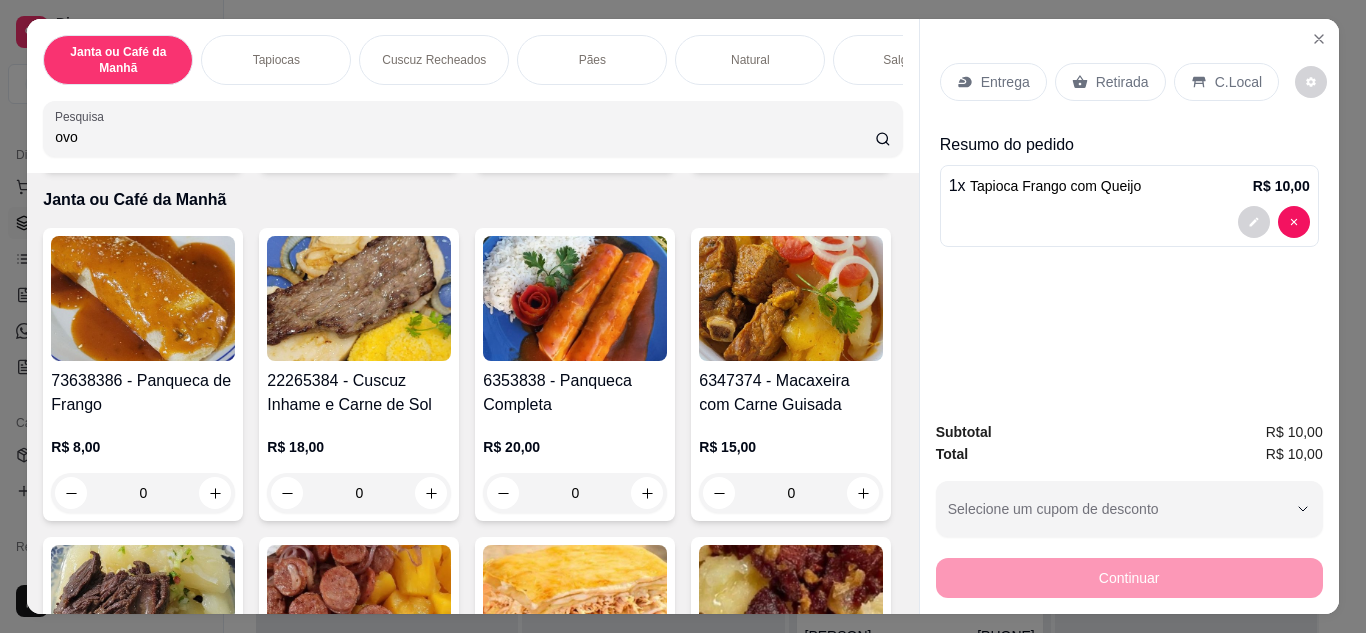 type on "ovo" 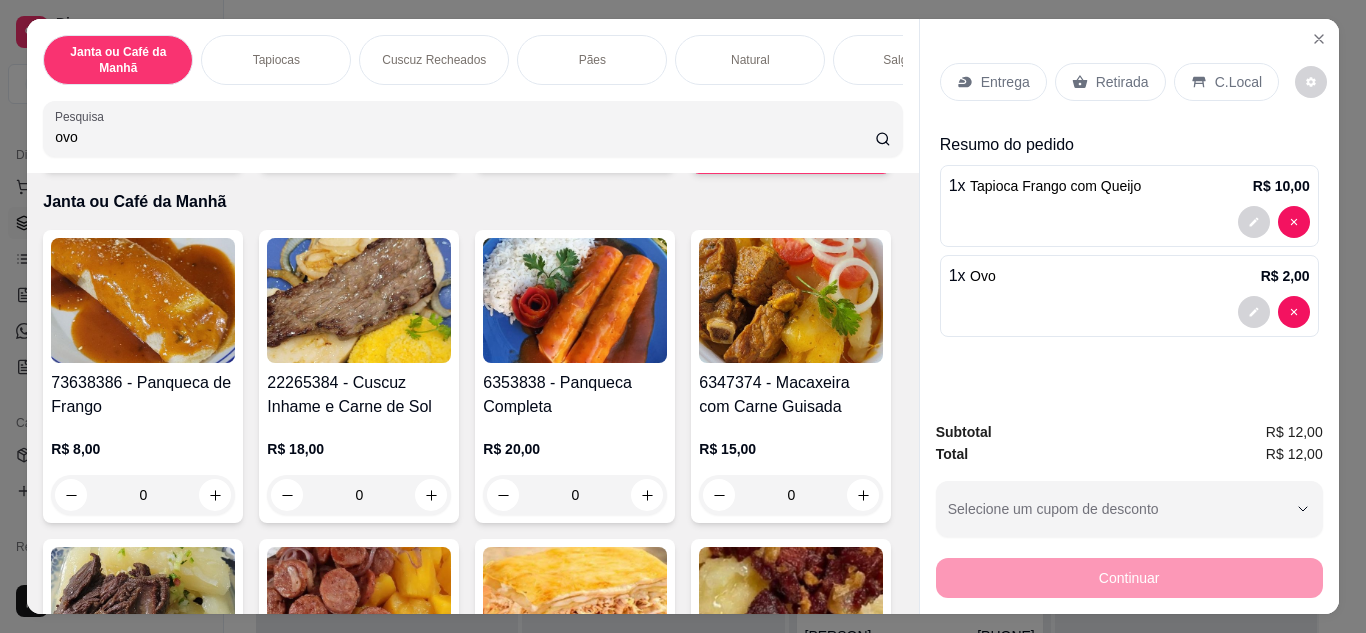 scroll, scrollTop: 0, scrollLeft: 0, axis: both 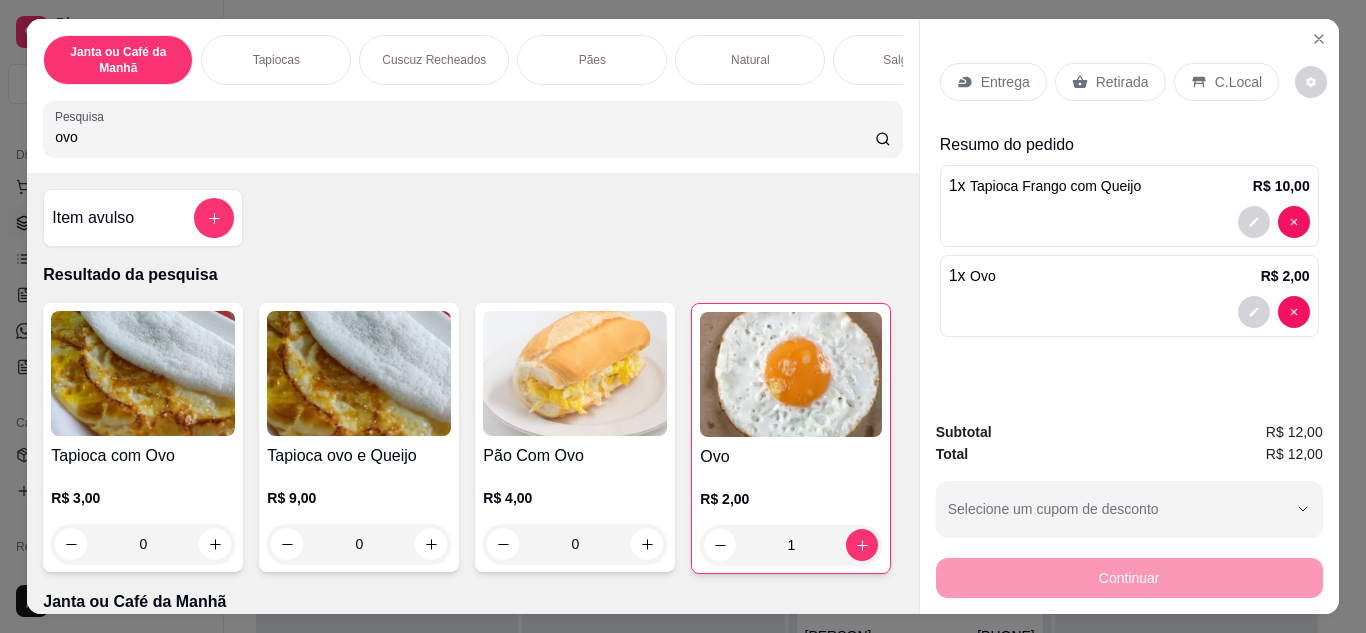 click on "Entrega" at bounding box center (1005, 82) 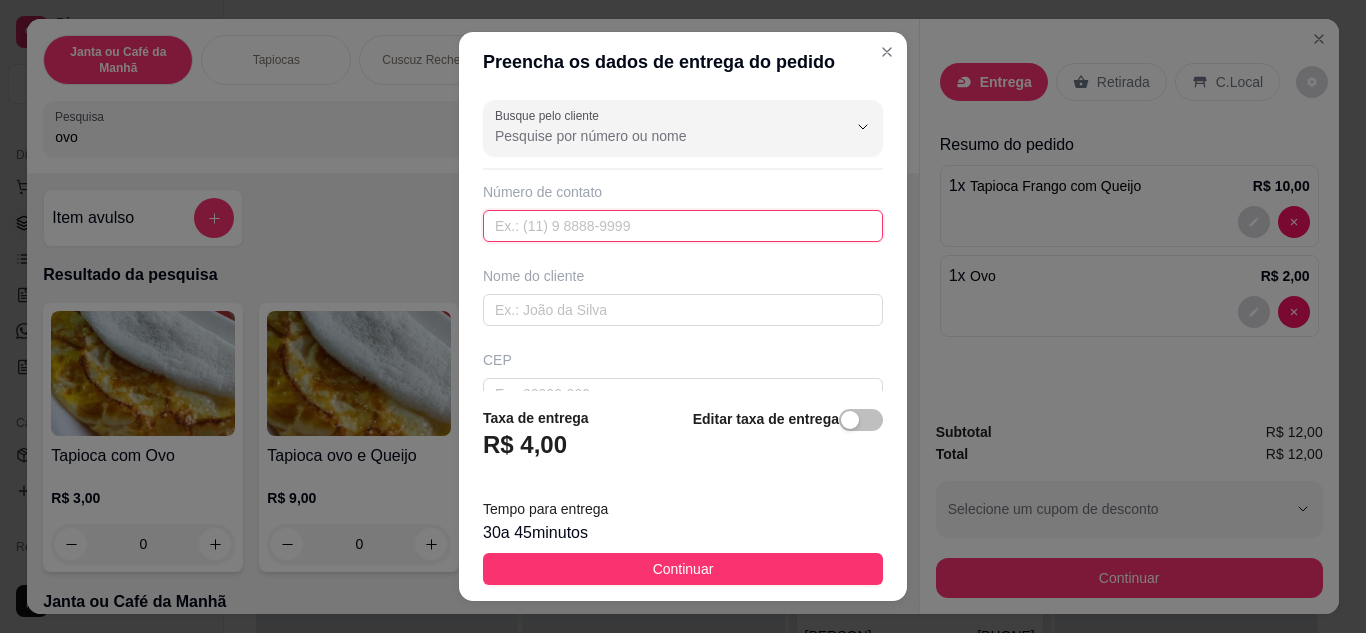 click at bounding box center (683, 226) 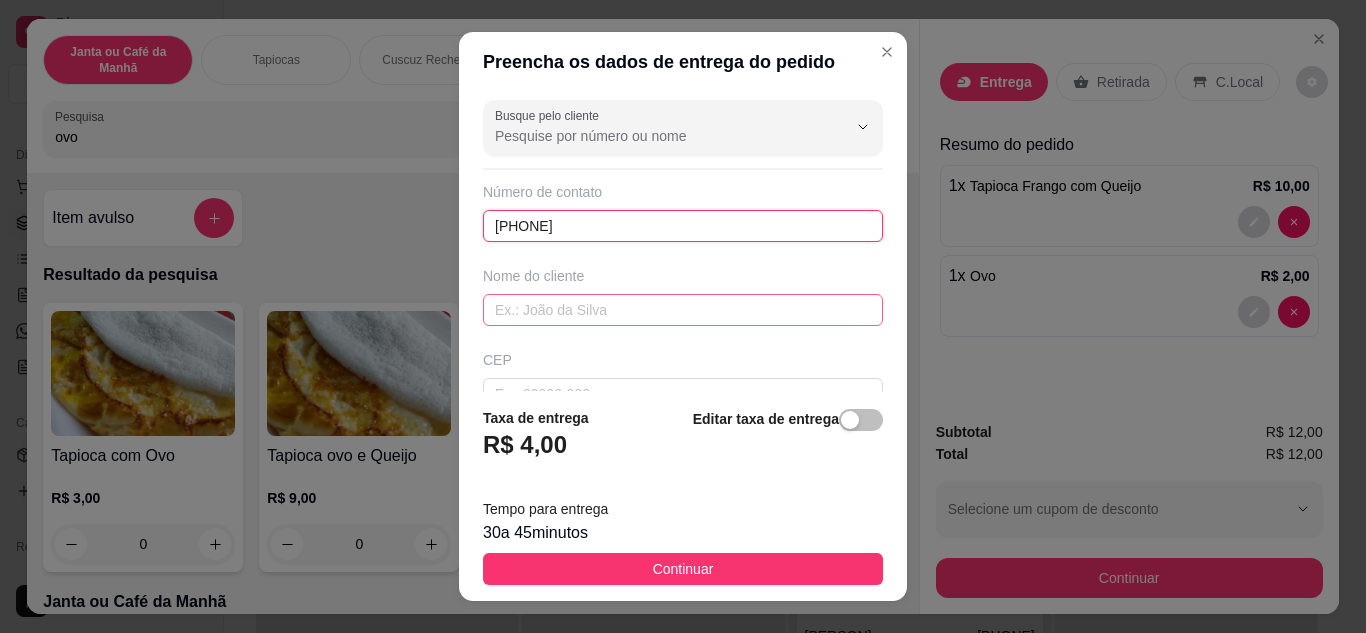 type on "[PHONE]" 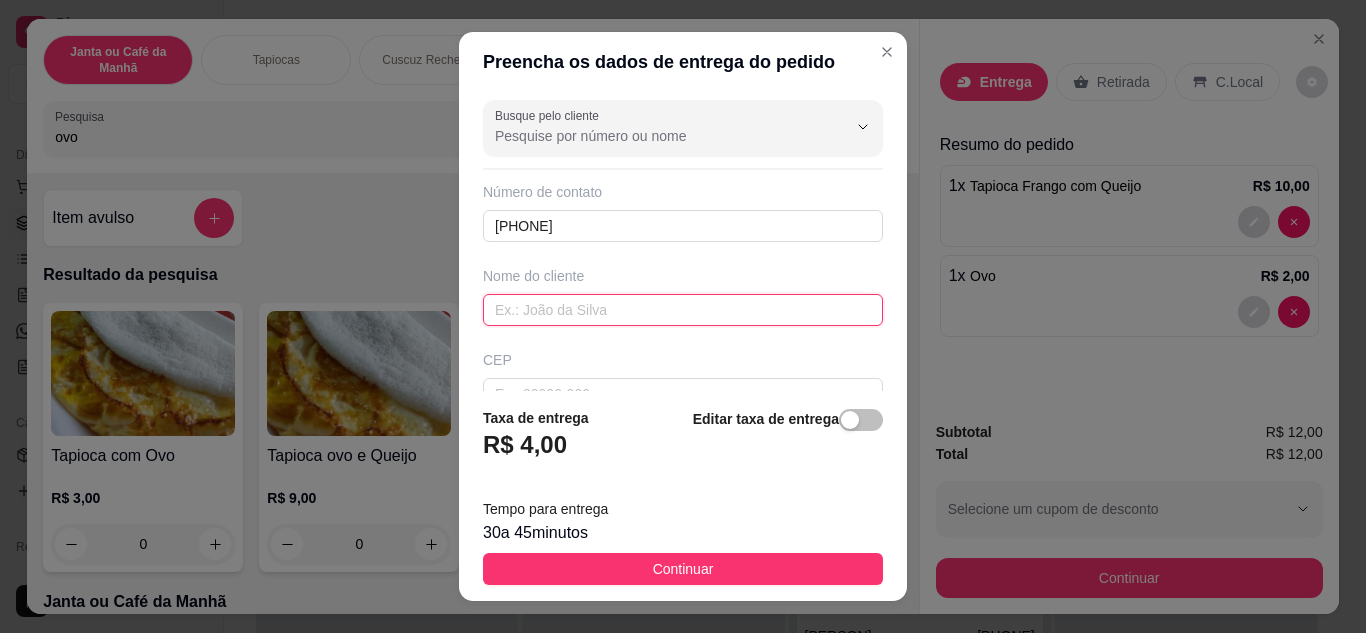 click at bounding box center [683, 310] 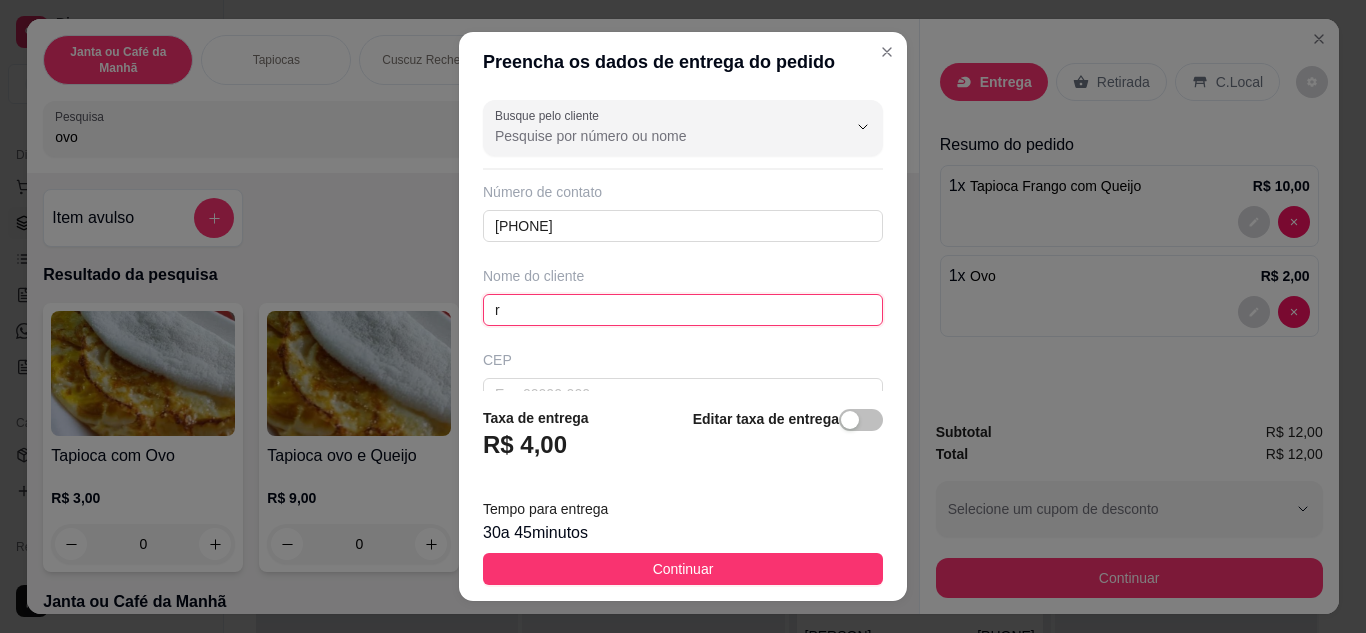 type on "r" 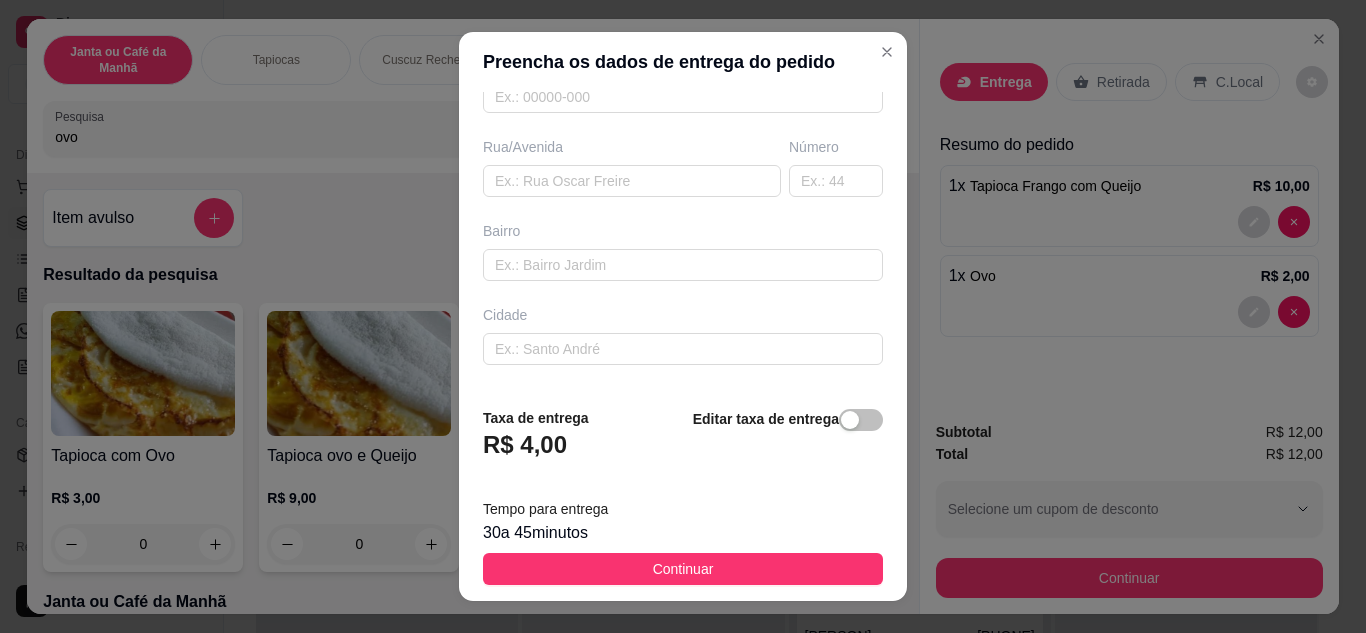scroll, scrollTop: 275, scrollLeft: 0, axis: vertical 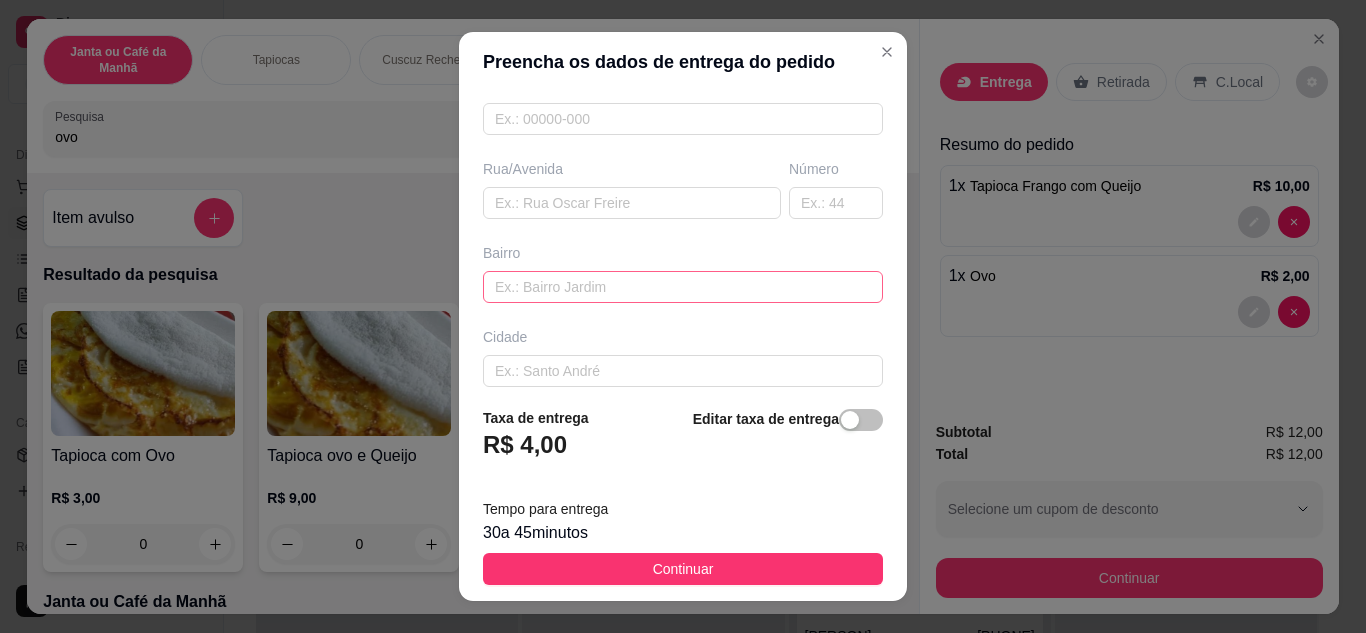 type on "Renata" 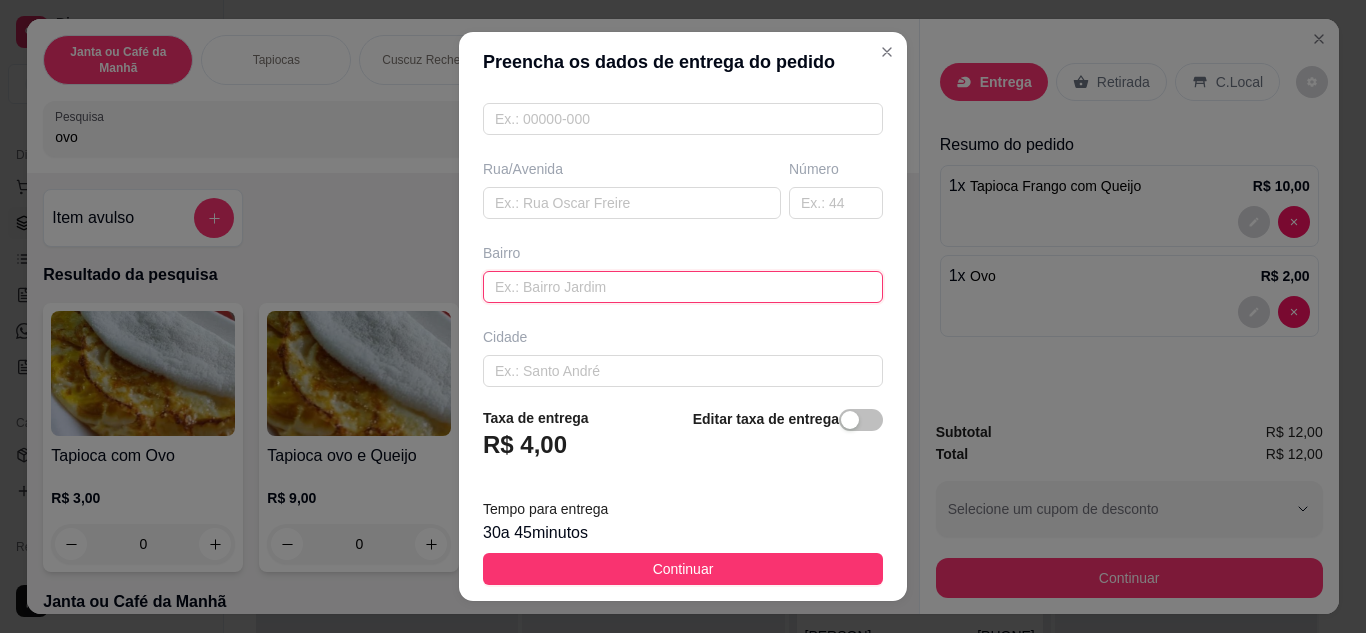 click at bounding box center [683, 287] 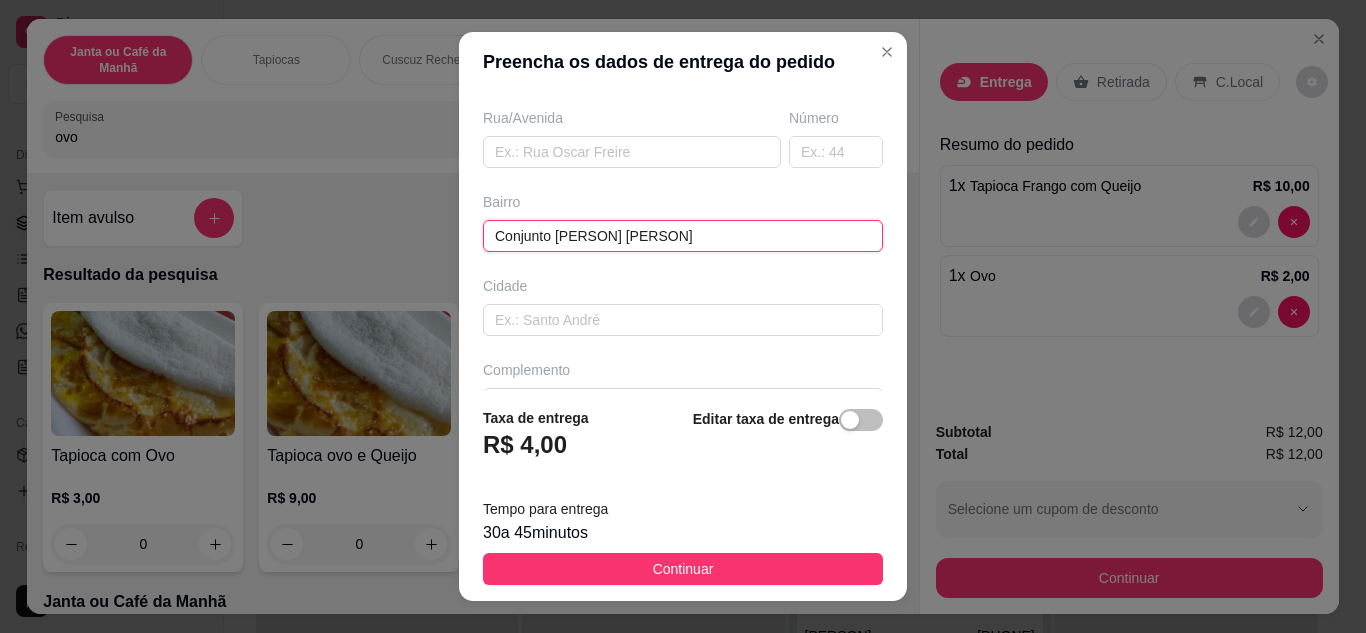 scroll, scrollTop: 374, scrollLeft: 0, axis: vertical 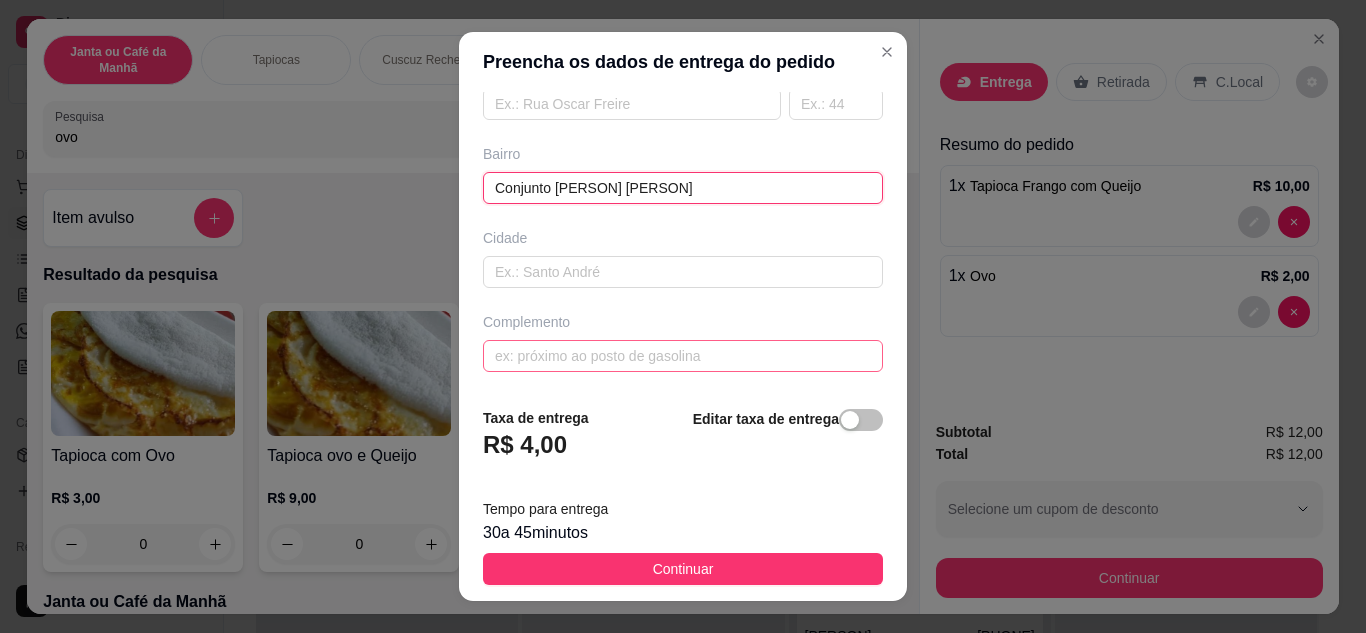 type on "Conjunto [PERSON] [PERSON]" 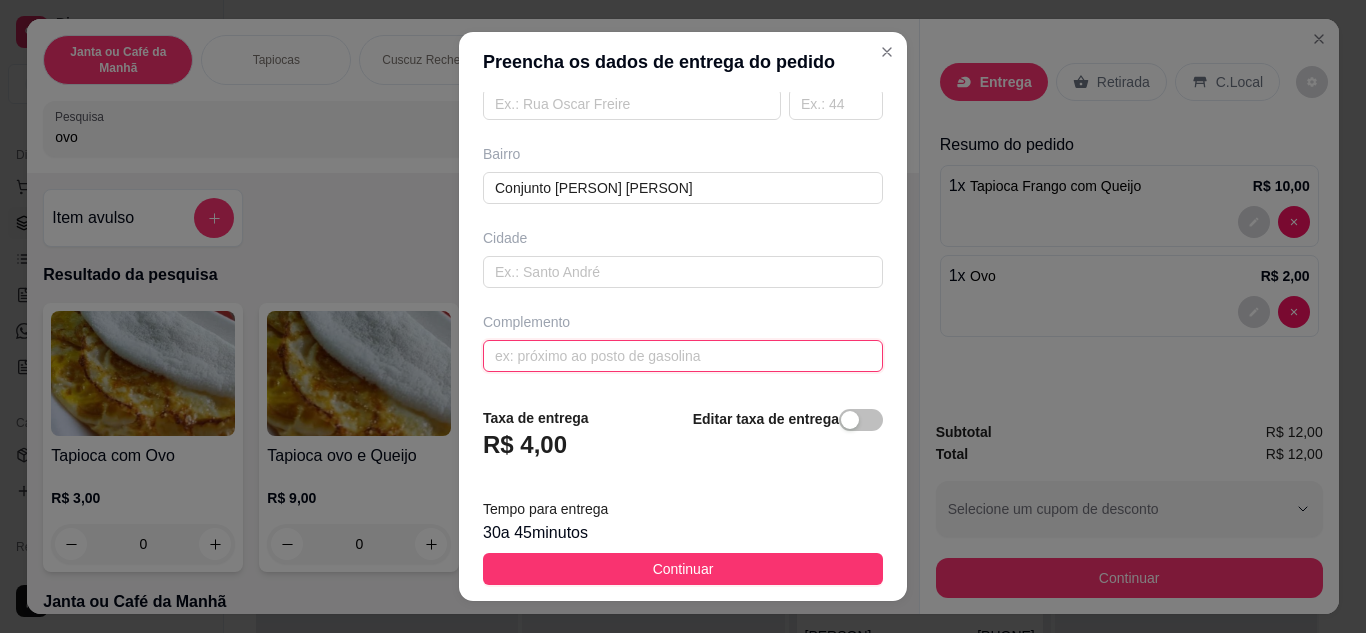 click at bounding box center (683, 356) 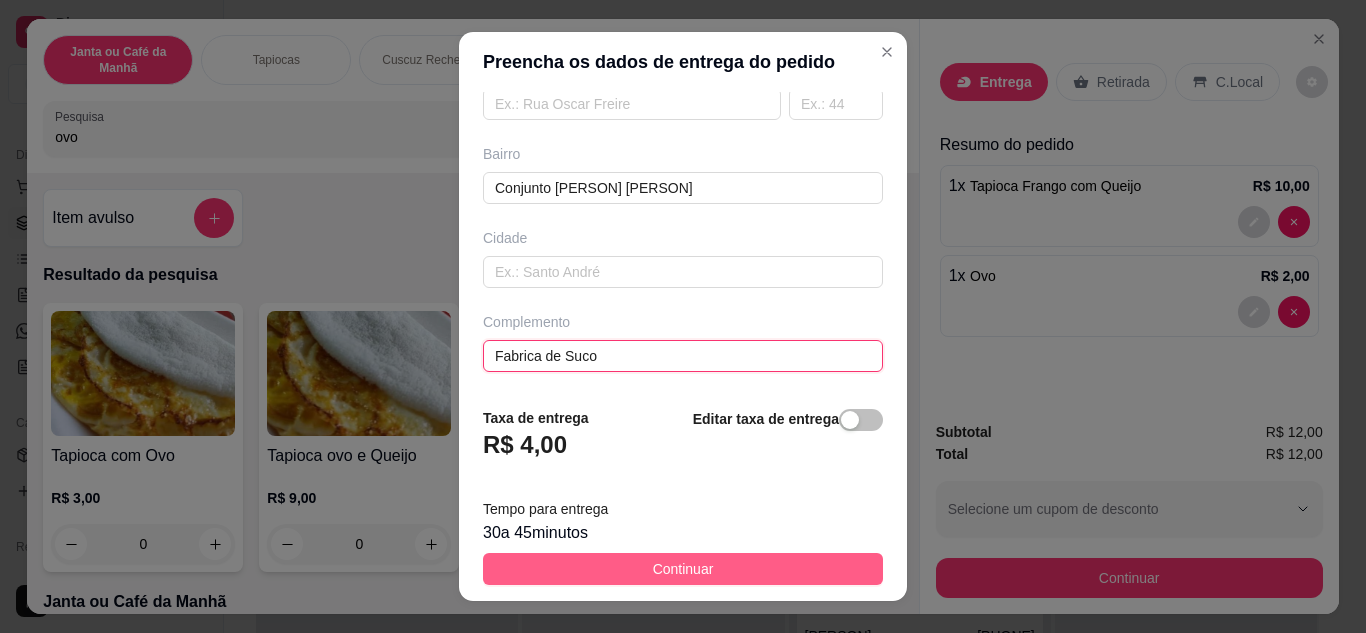 type on "Fabrica de Suco" 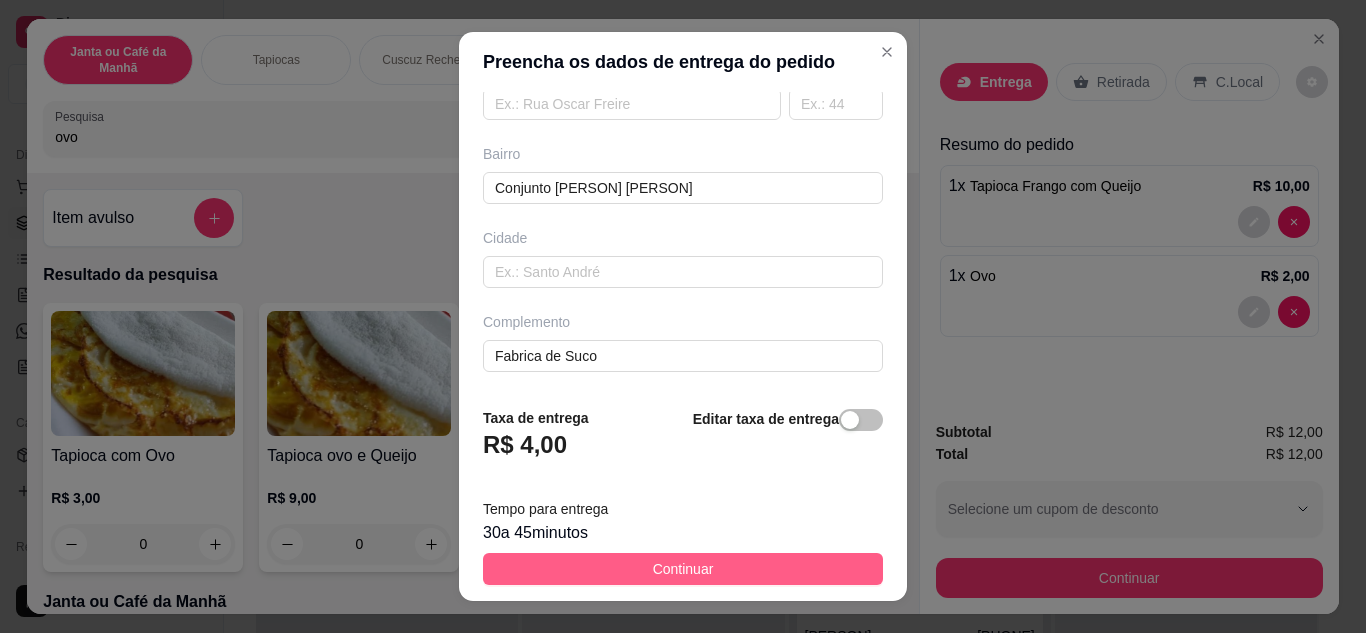 click on "Continuar" at bounding box center [683, 569] 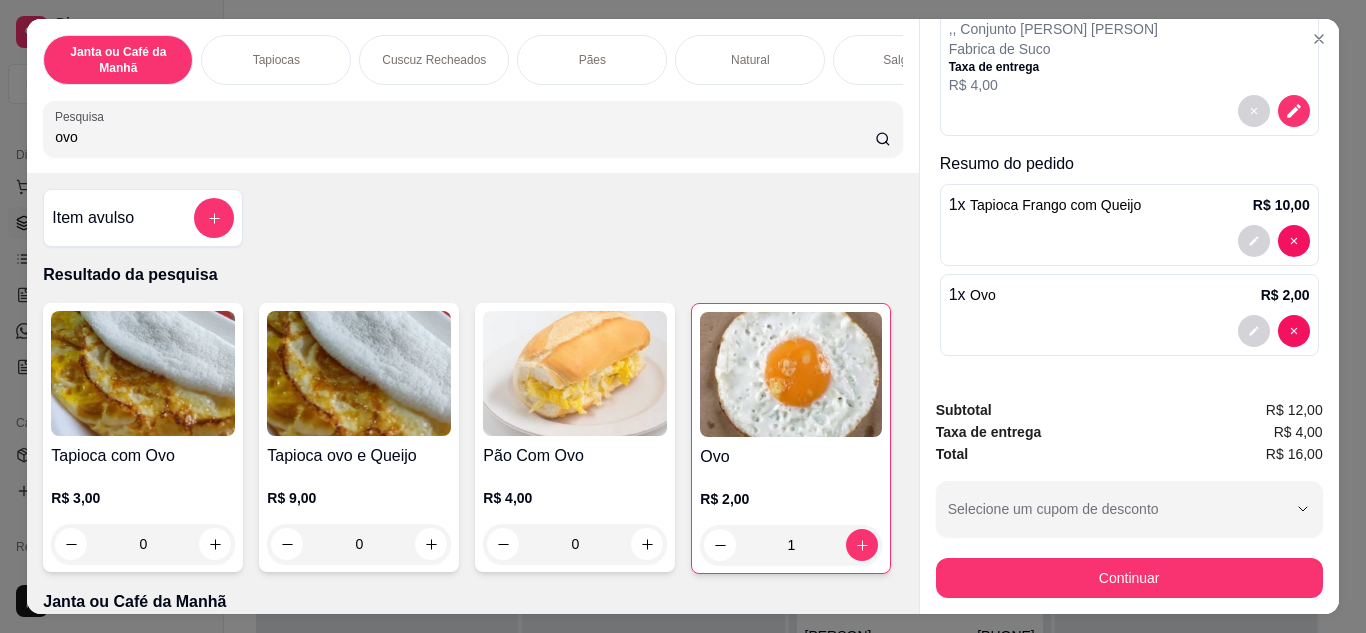 scroll, scrollTop: 218, scrollLeft: 0, axis: vertical 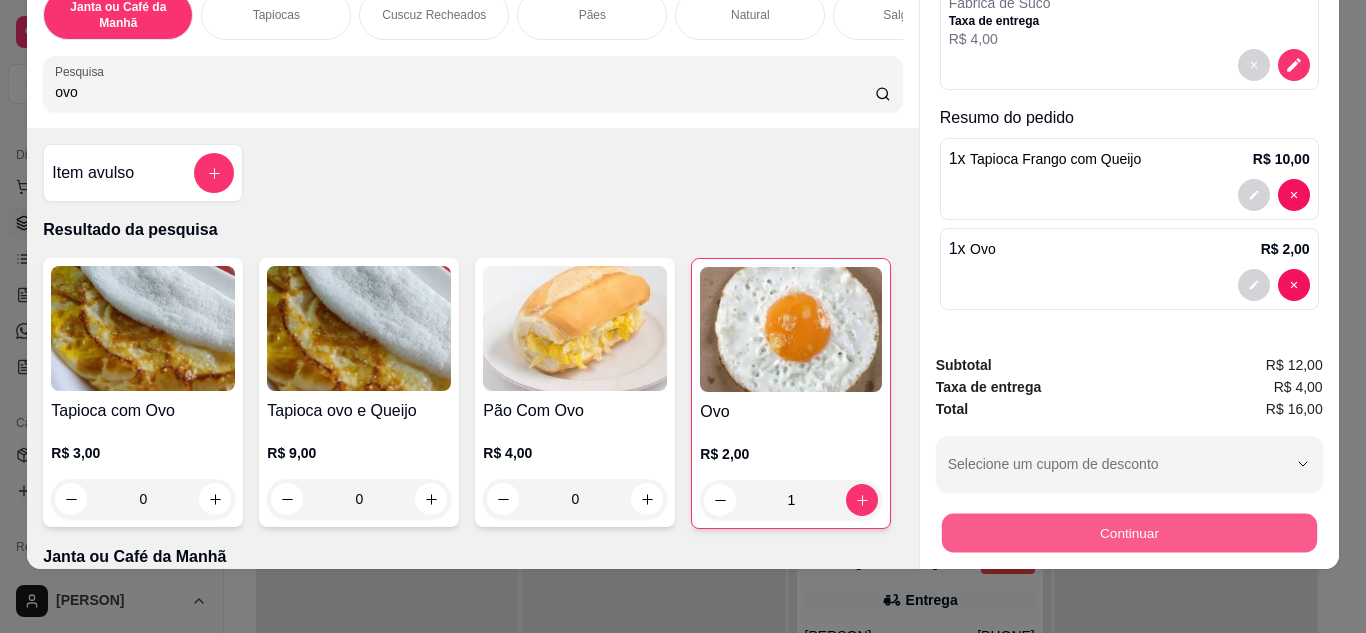 click on "Continuar" at bounding box center (1128, 533) 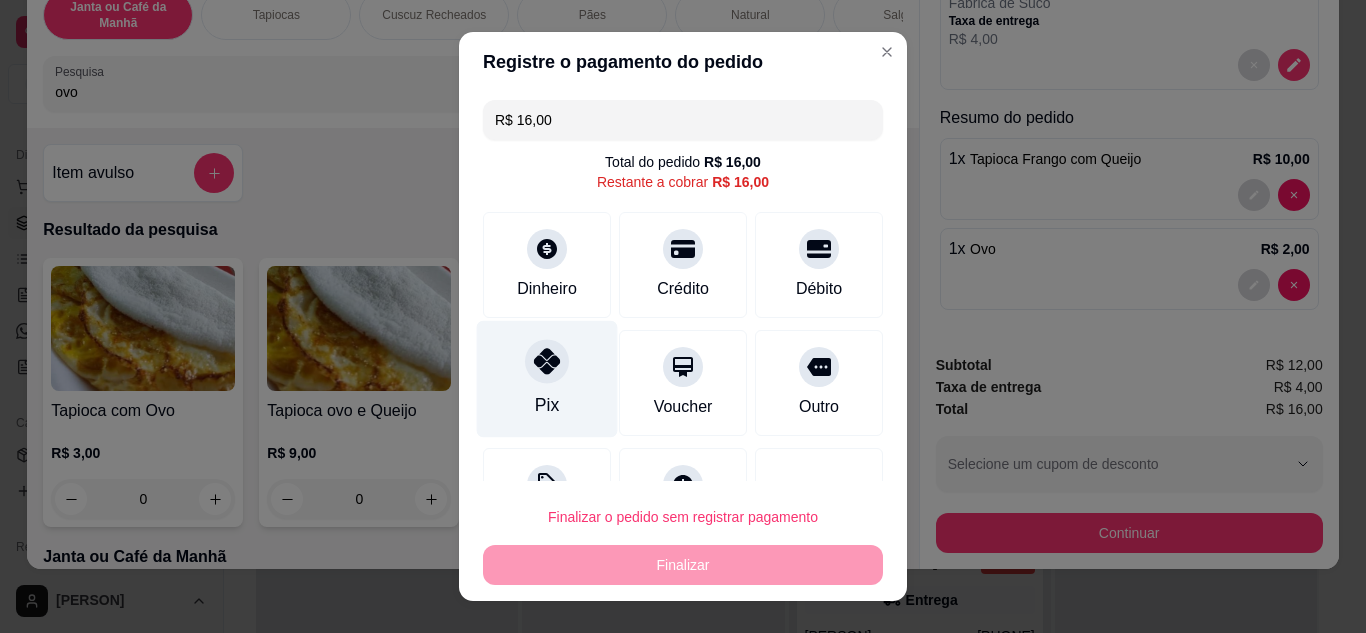 drag, startPoint x: 548, startPoint y: 371, endPoint x: 587, endPoint y: 397, distance: 46.872166 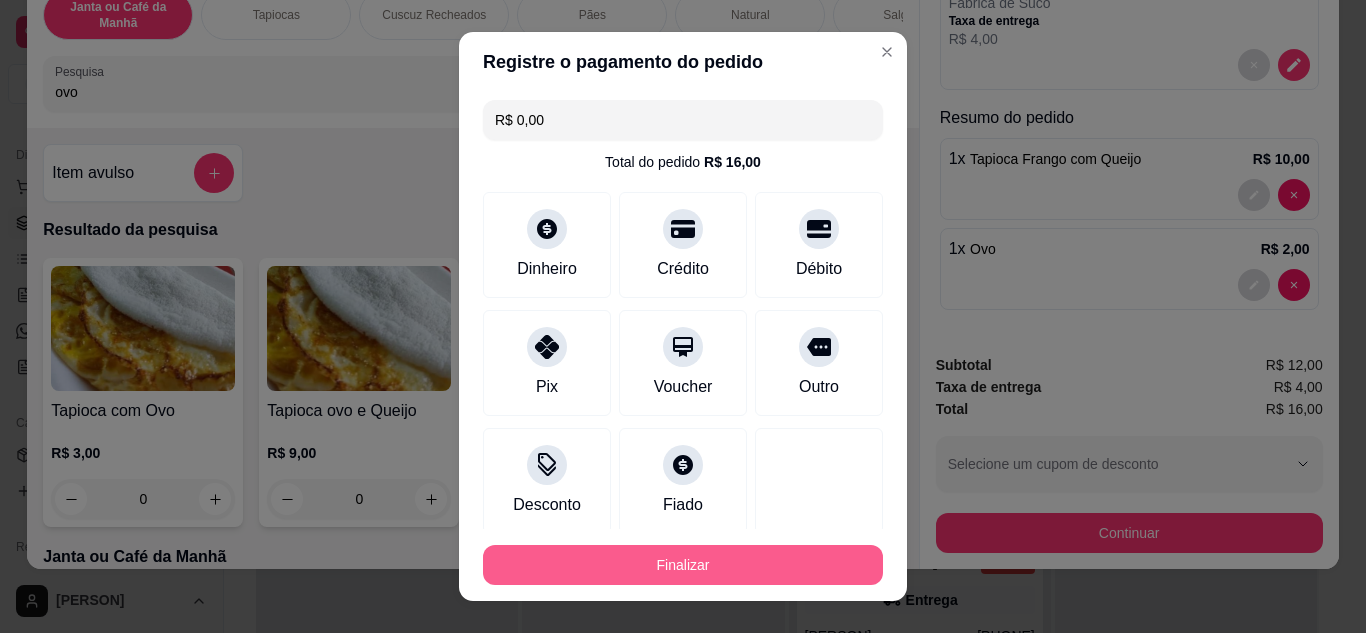 click on "Finalizar" at bounding box center (683, 565) 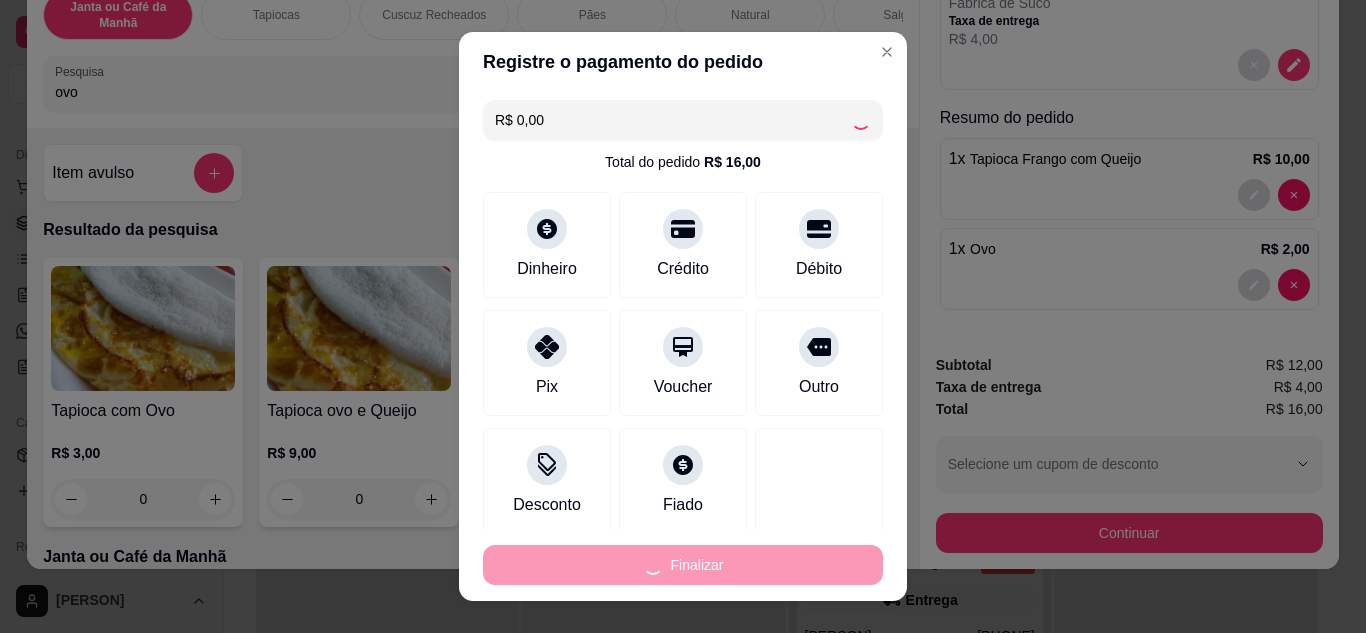 type on "0" 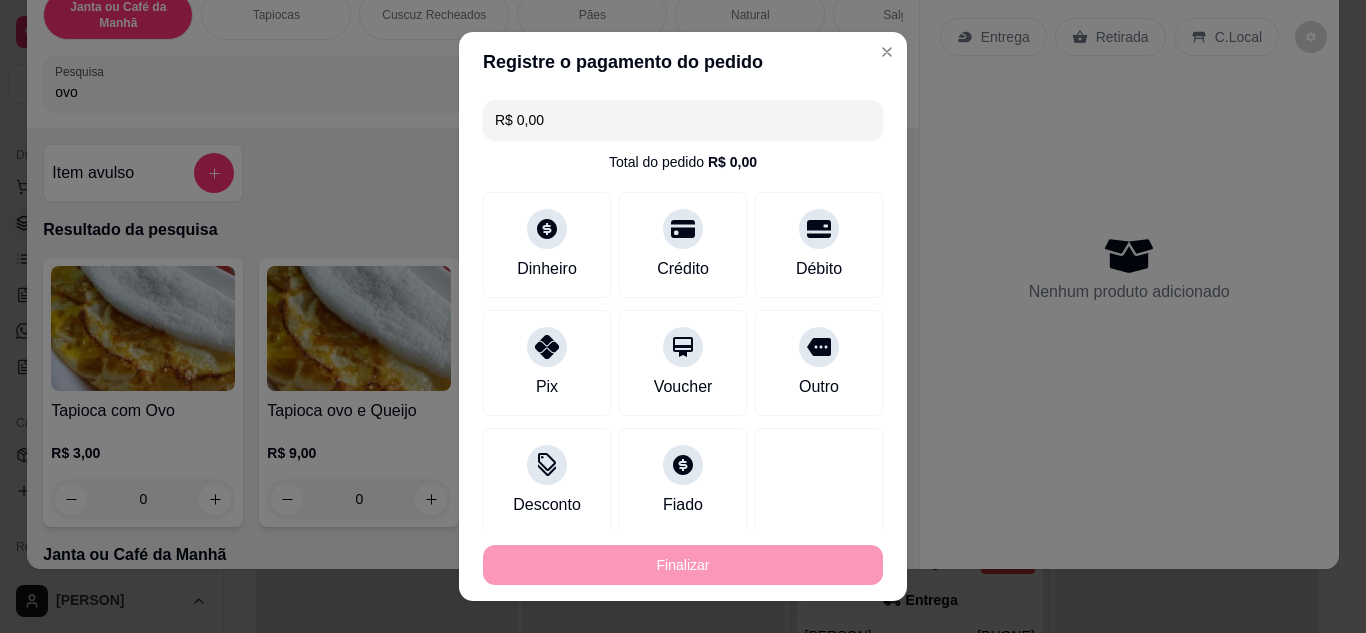 type on "-R$ 16,00" 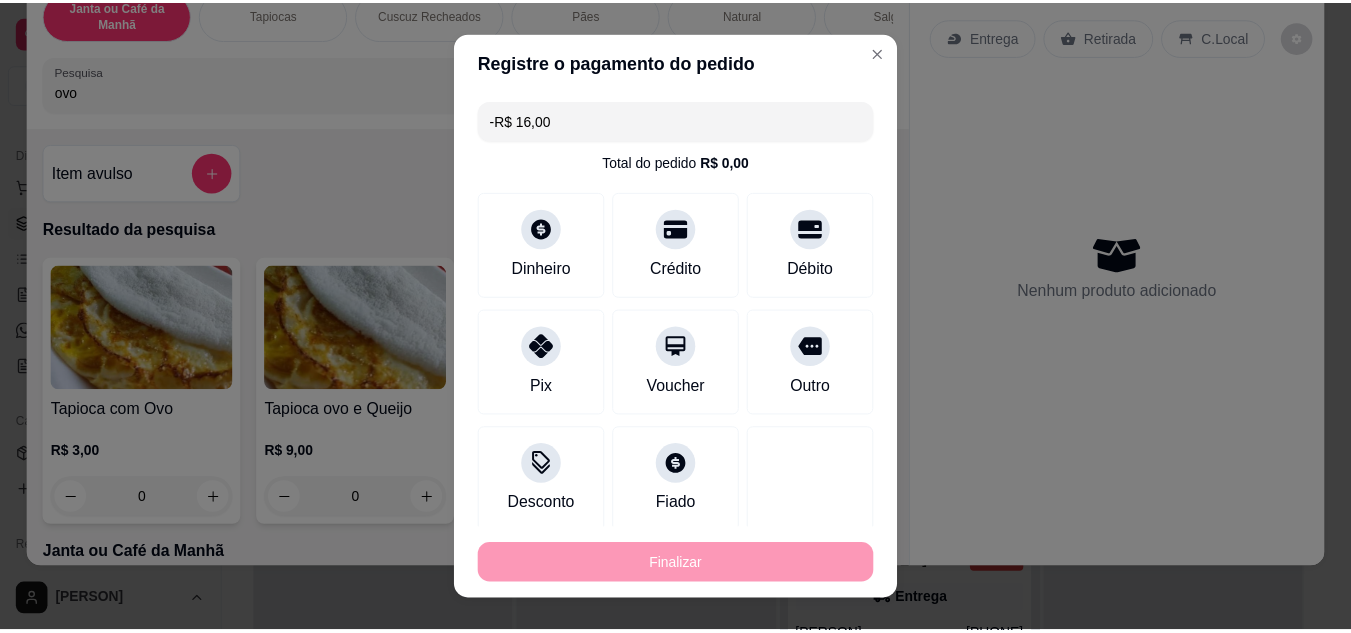scroll, scrollTop: 0, scrollLeft: 0, axis: both 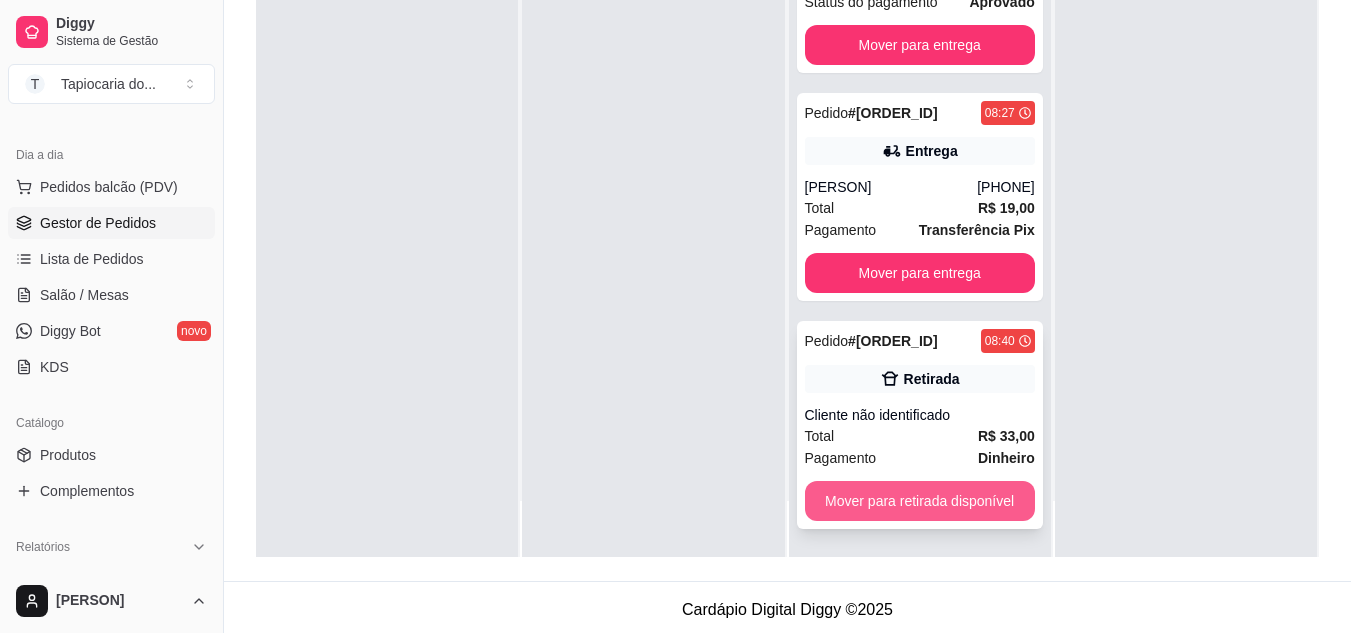 click on "Mover para retirada disponível" at bounding box center (920, 501) 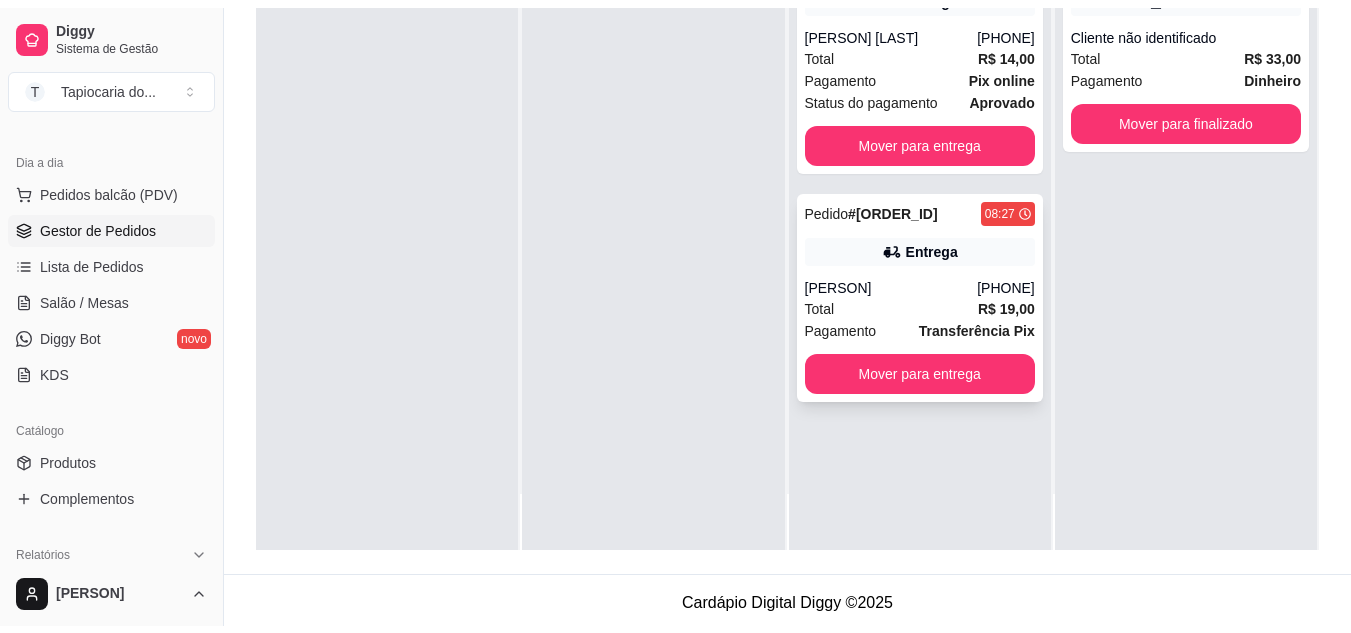 scroll, scrollTop: 0, scrollLeft: 0, axis: both 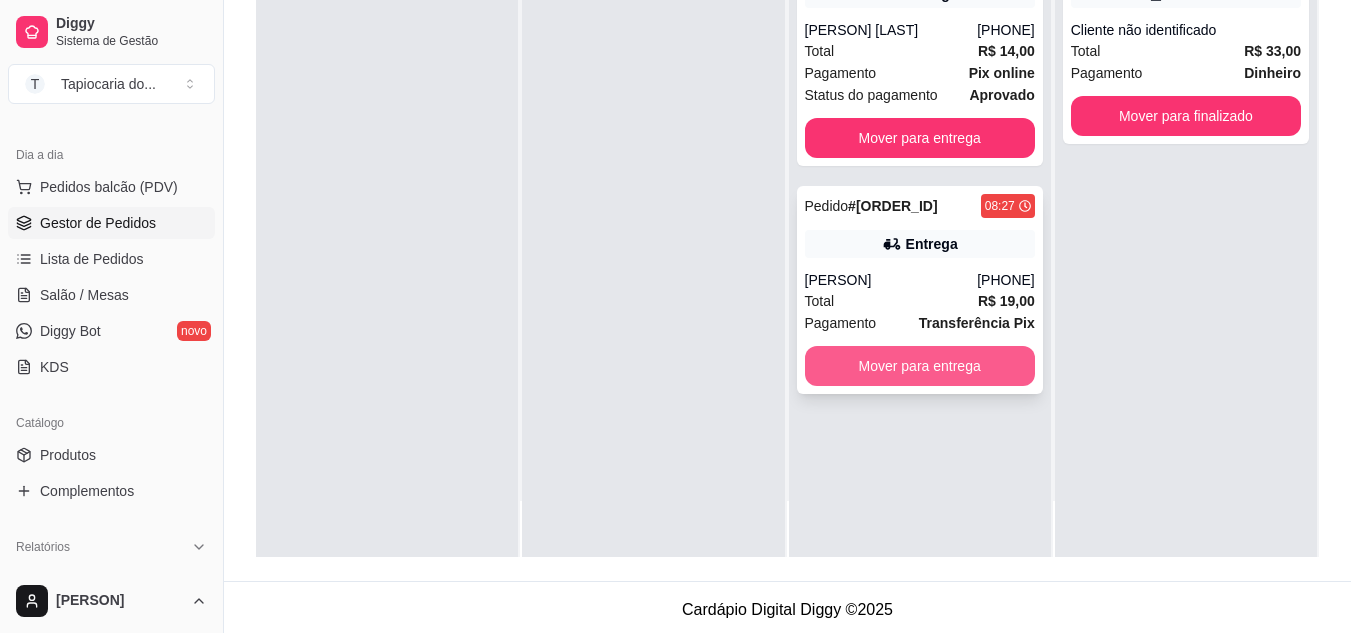 click on "Mover para entrega" at bounding box center [920, 366] 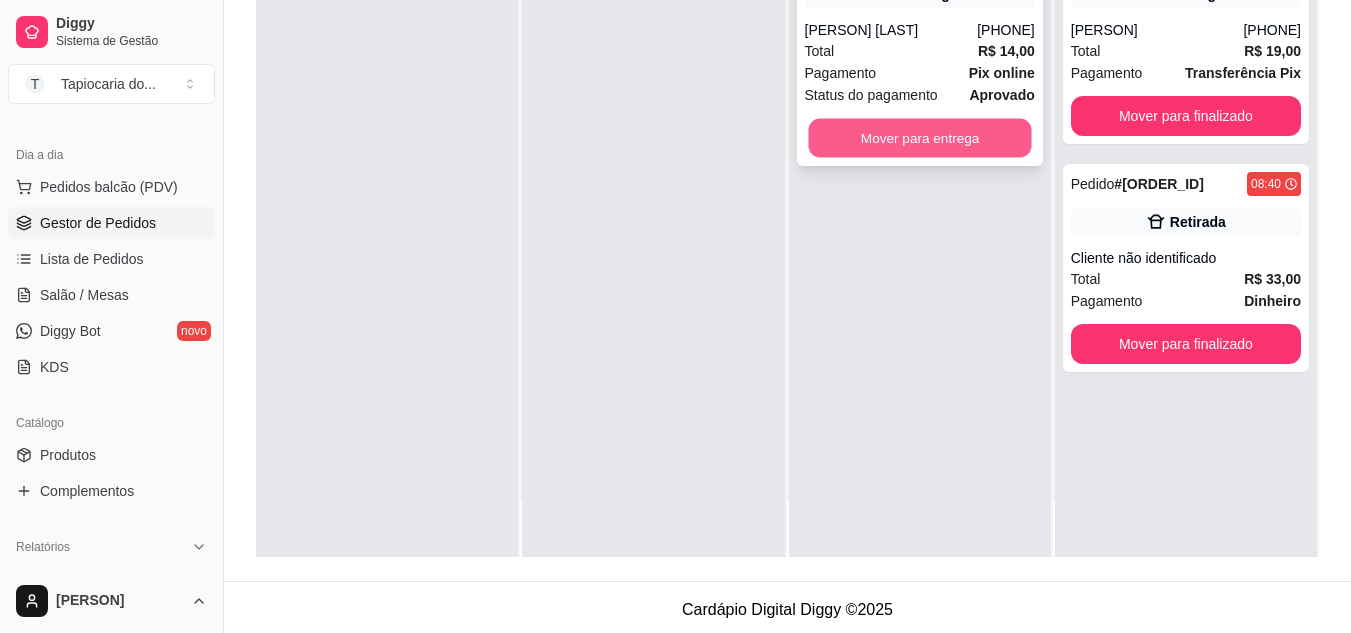 click on "Mover para entrega" at bounding box center [919, 138] 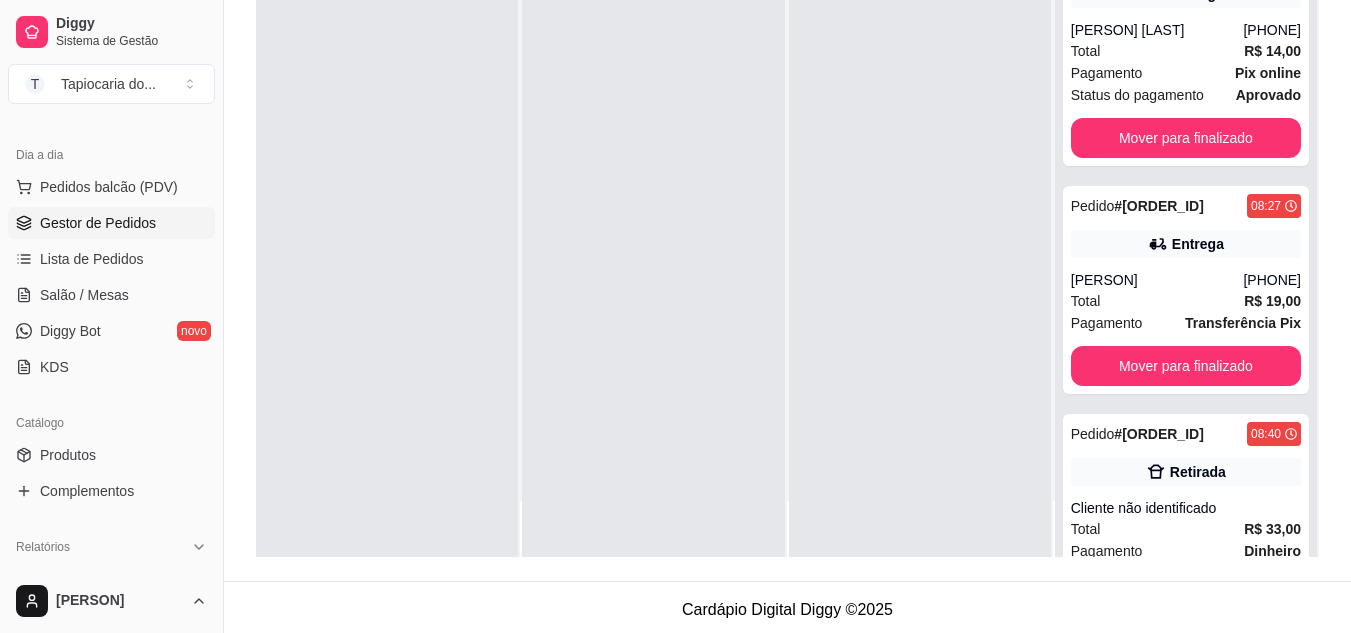 scroll, scrollTop: 0, scrollLeft: 0, axis: both 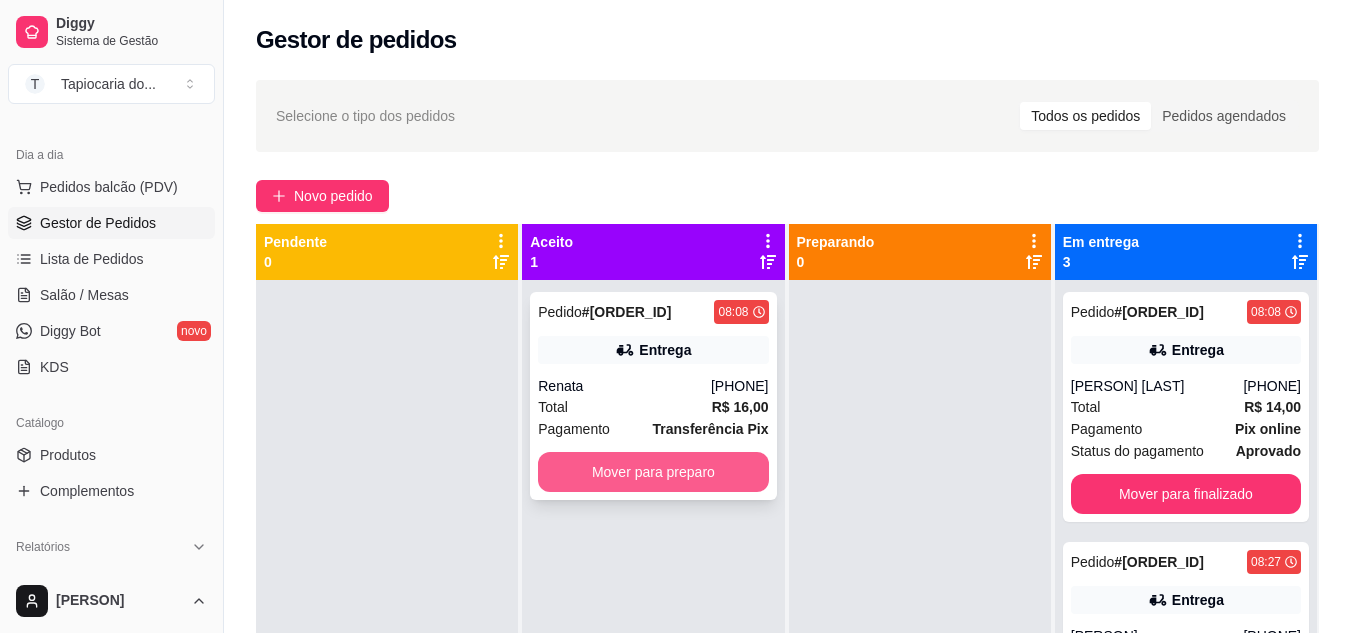 click on "Mover para preparo" at bounding box center (653, 472) 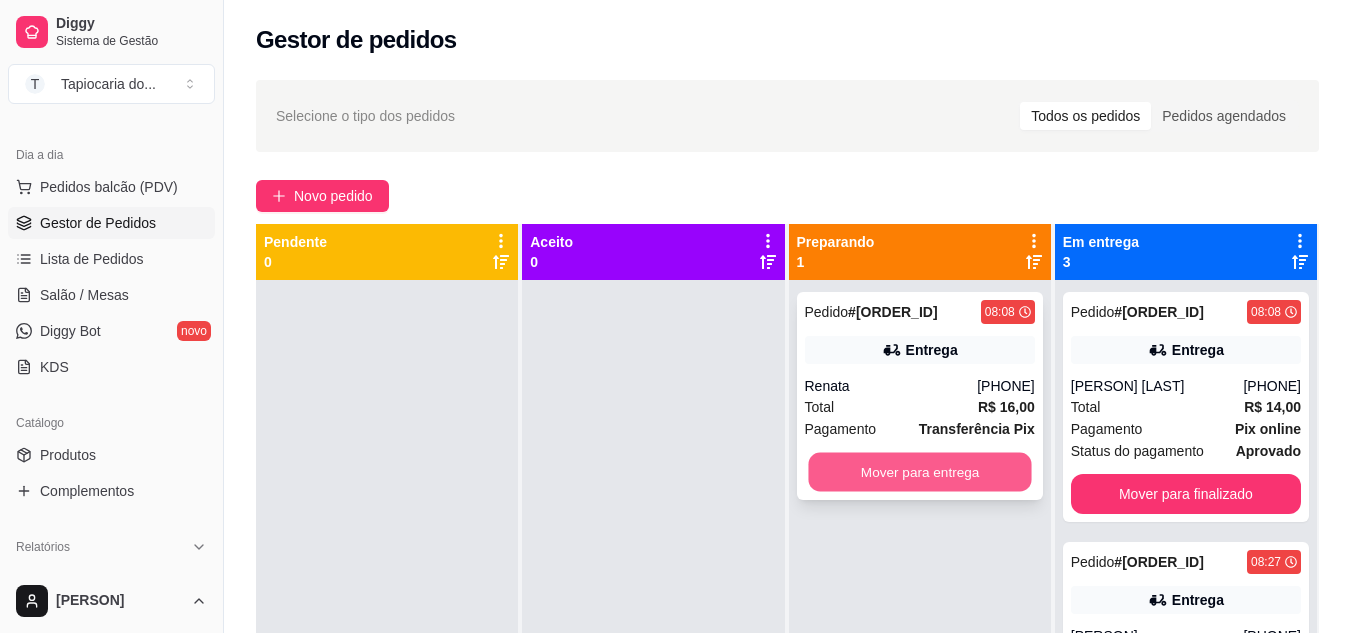 click on "Mover para entrega" at bounding box center [919, 472] 